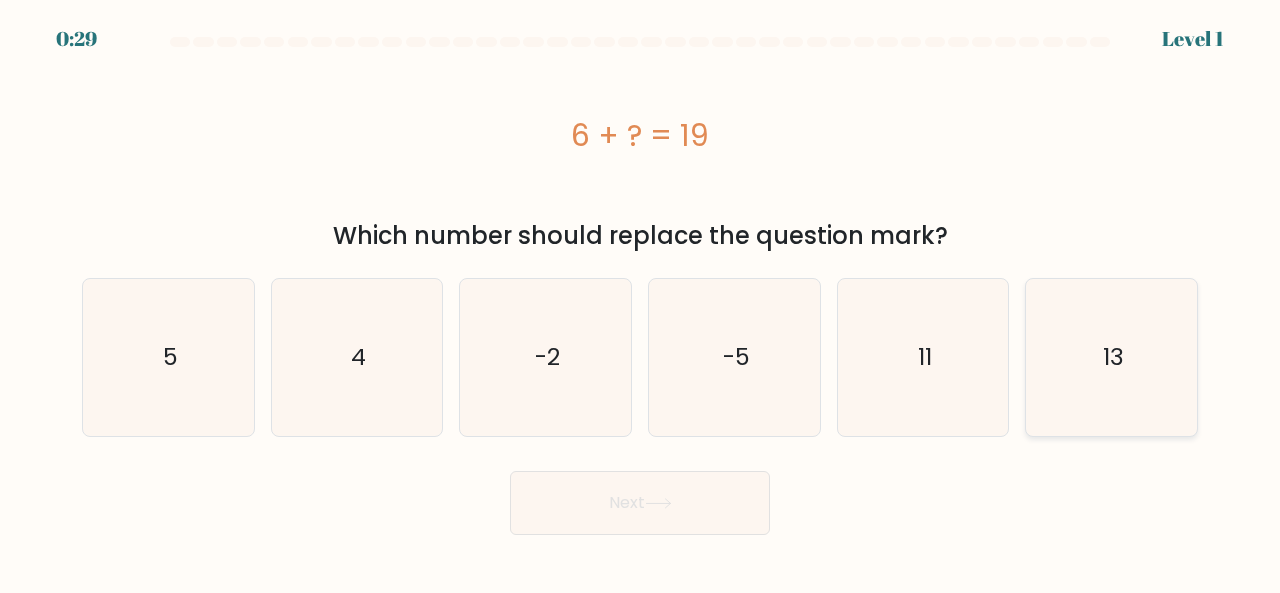 radio on "true" 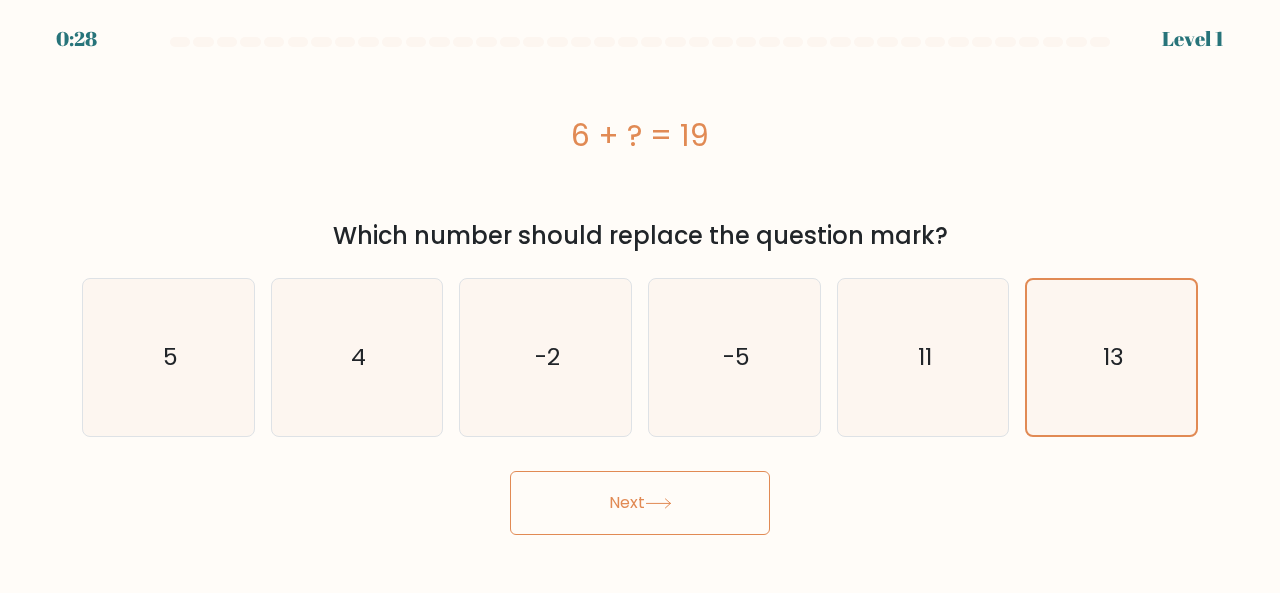 click on "Next" at bounding box center [640, 503] 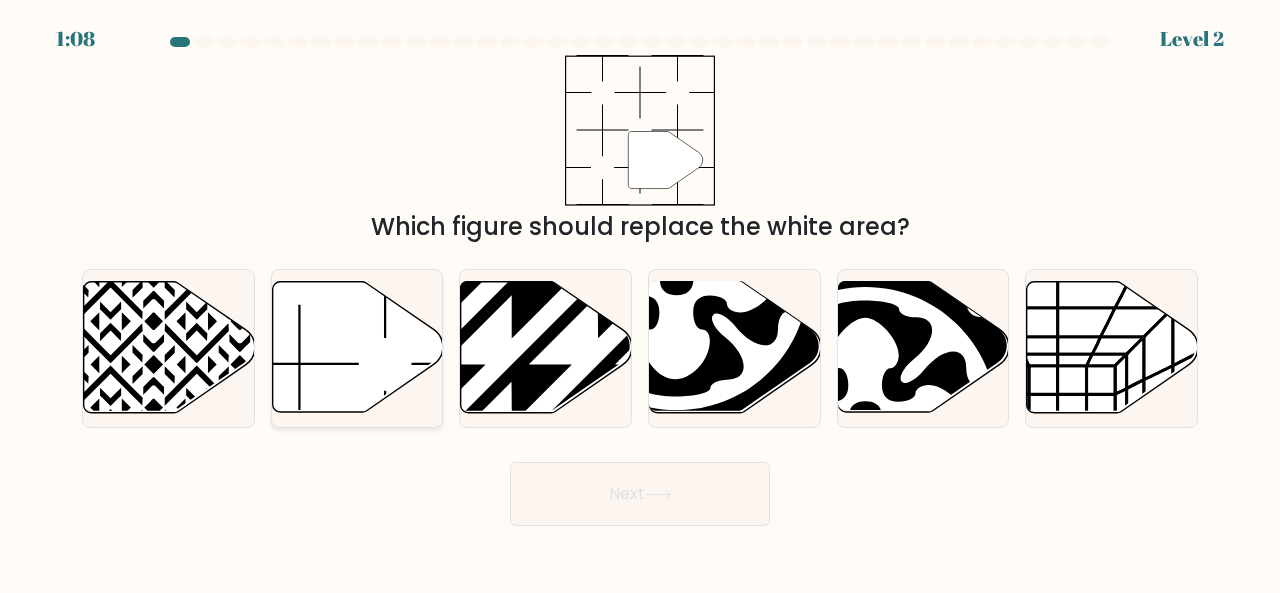 click at bounding box center [357, 347] 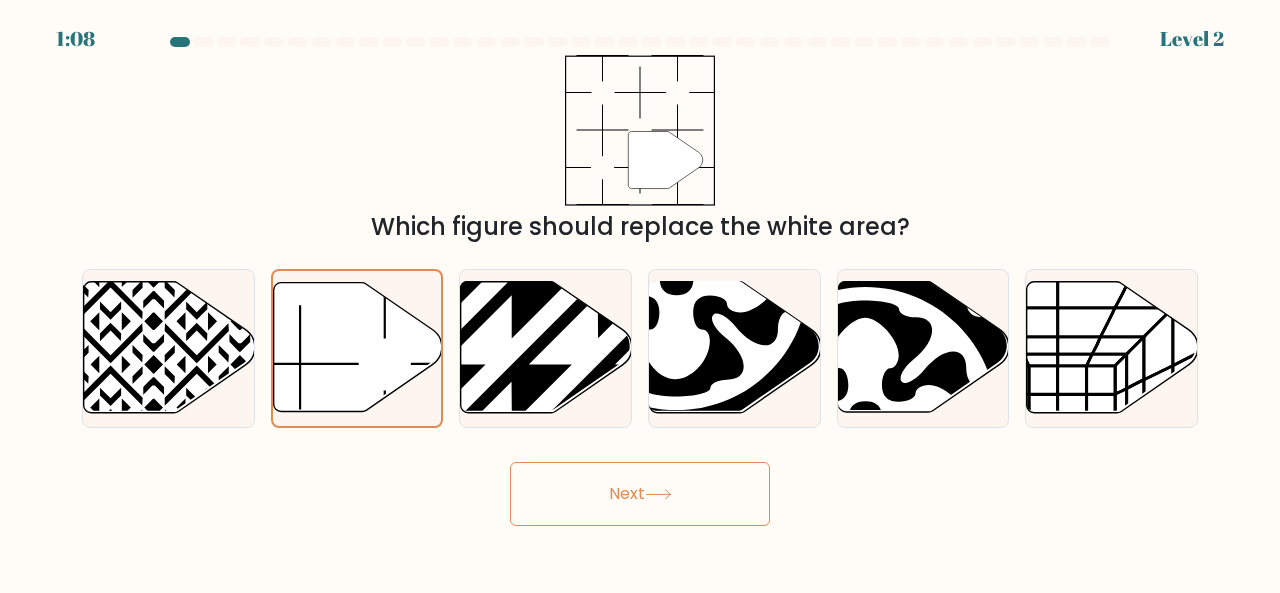 click on "Next" at bounding box center (640, 494) 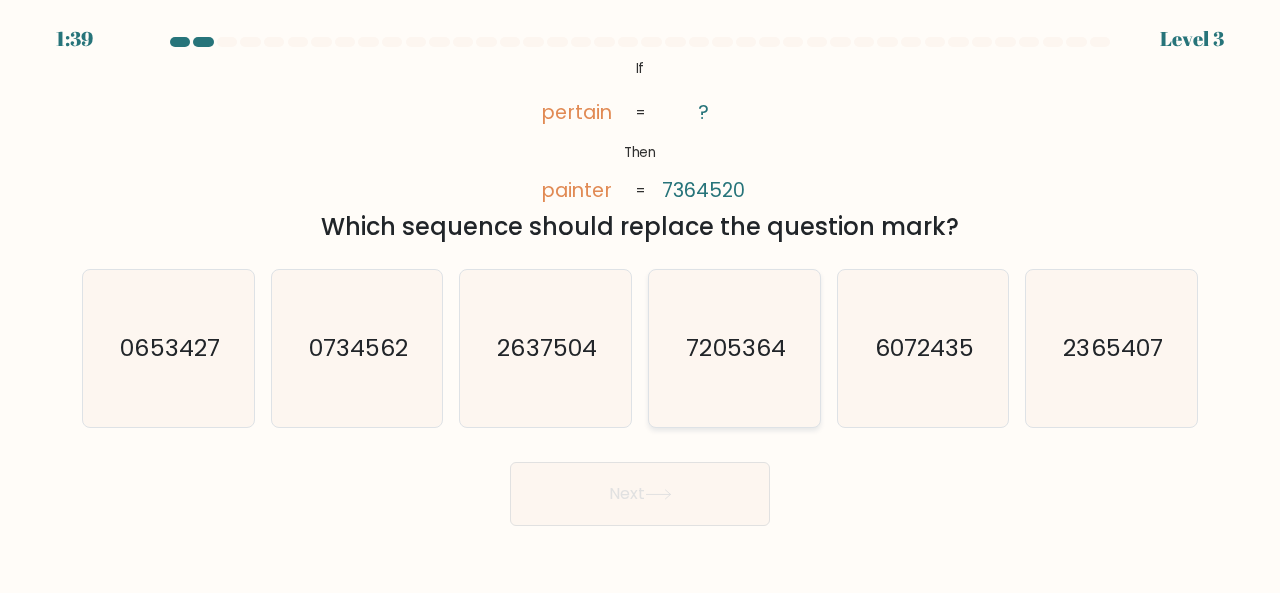click on "7205364" at bounding box center (734, 348) 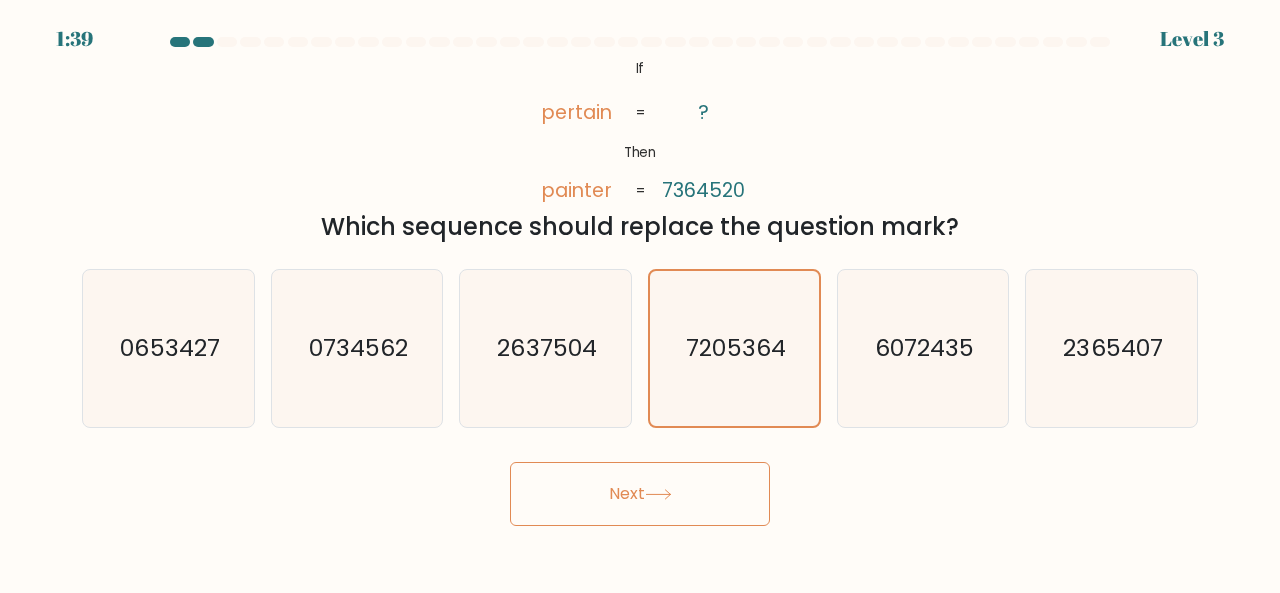 click on "Next" at bounding box center [640, 494] 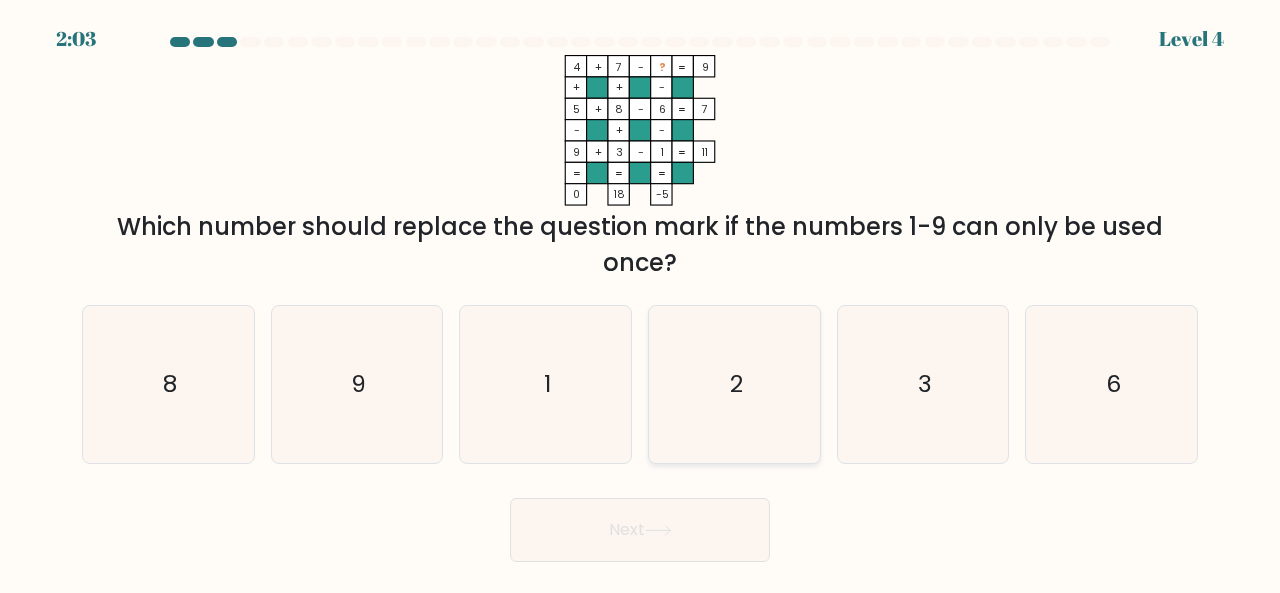 click on "2" at bounding box center [734, 384] 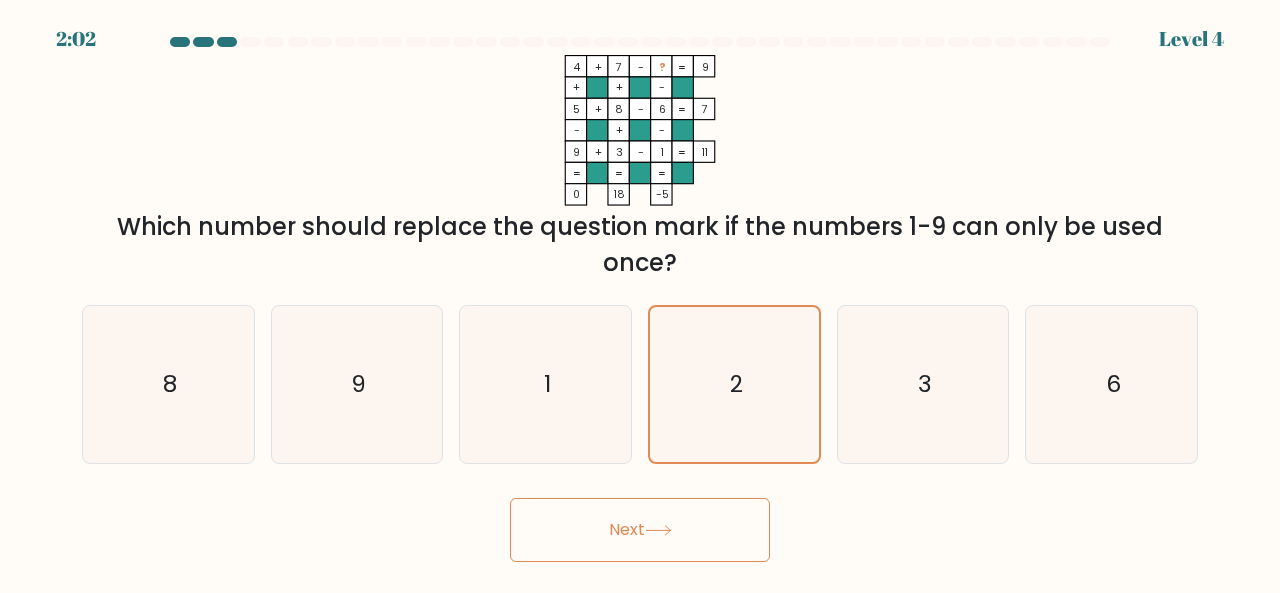 click on "Next" at bounding box center (640, 530) 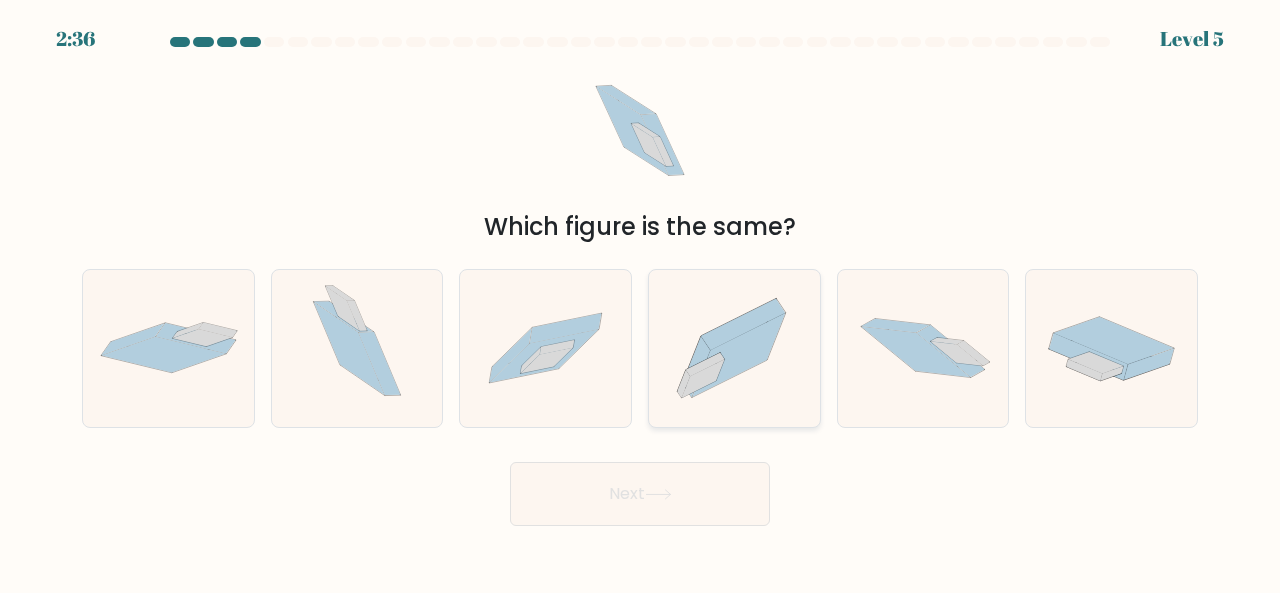 click at bounding box center [738, 355] 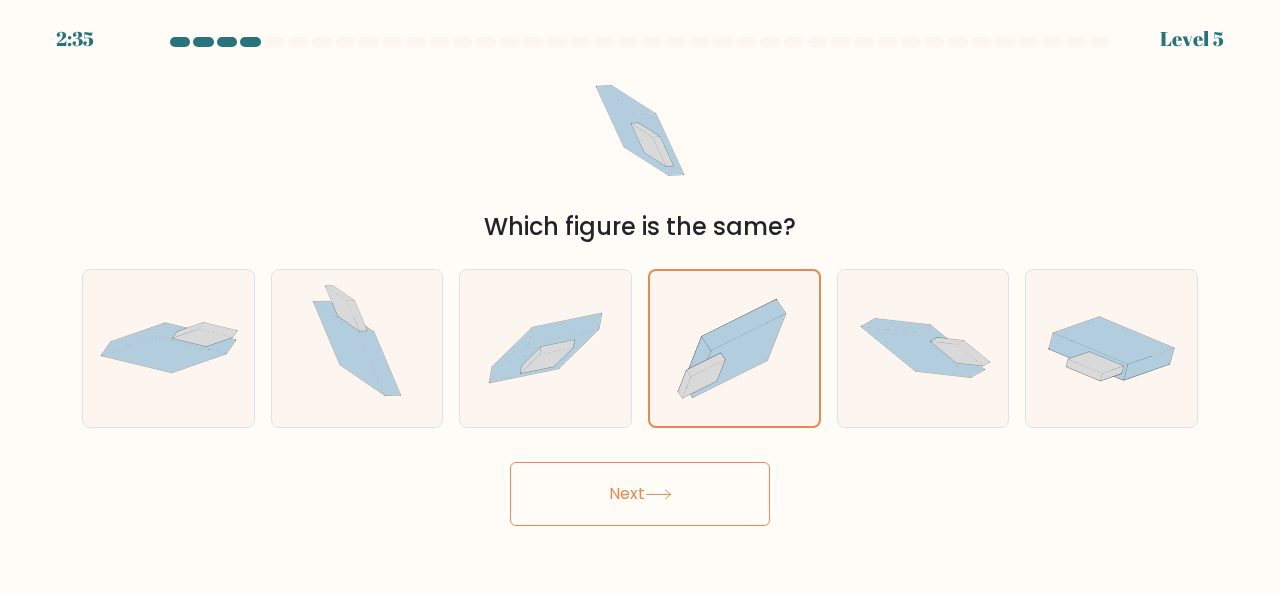 click on "Next" at bounding box center (640, 494) 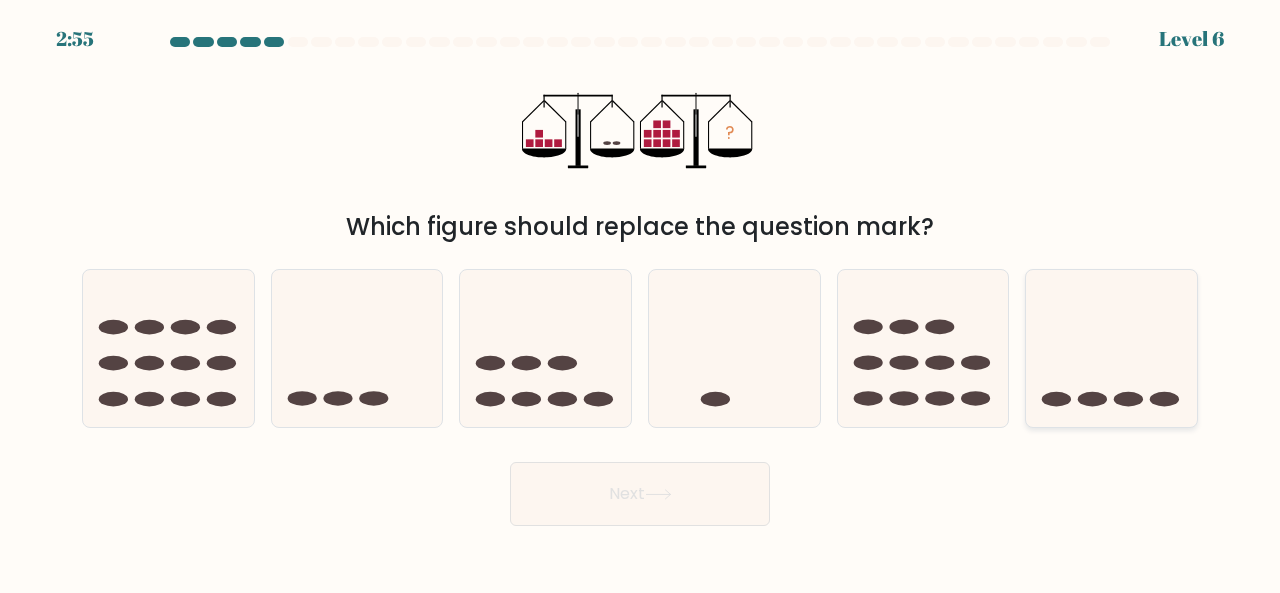 click at bounding box center [1111, 347] 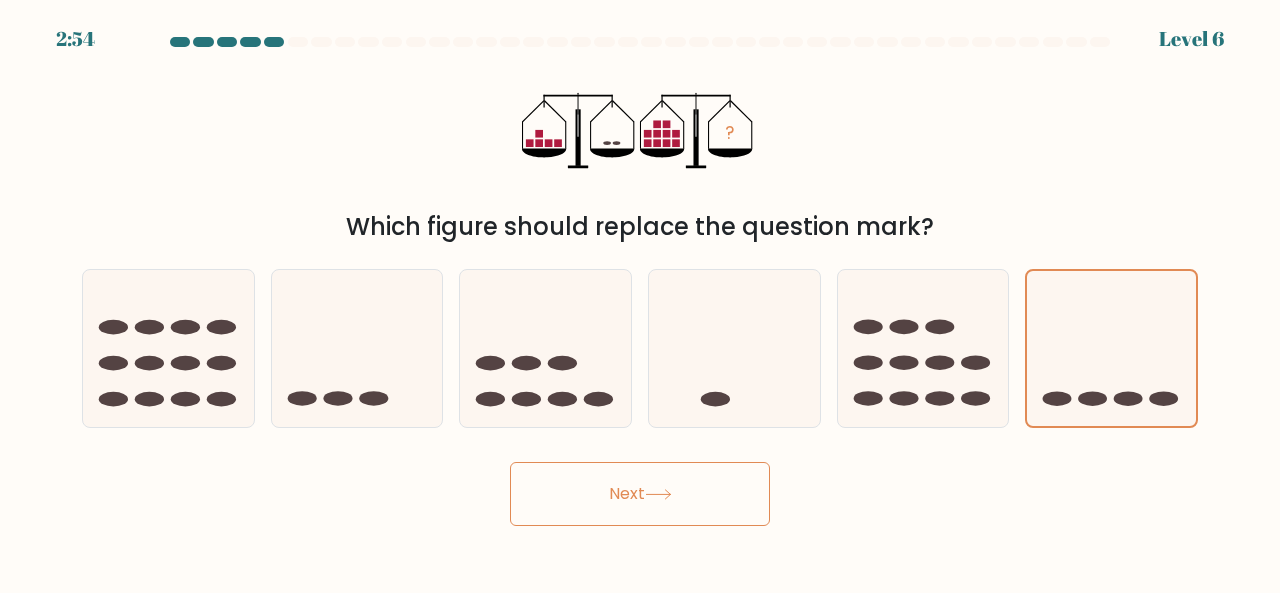 click on "Next" at bounding box center [640, 494] 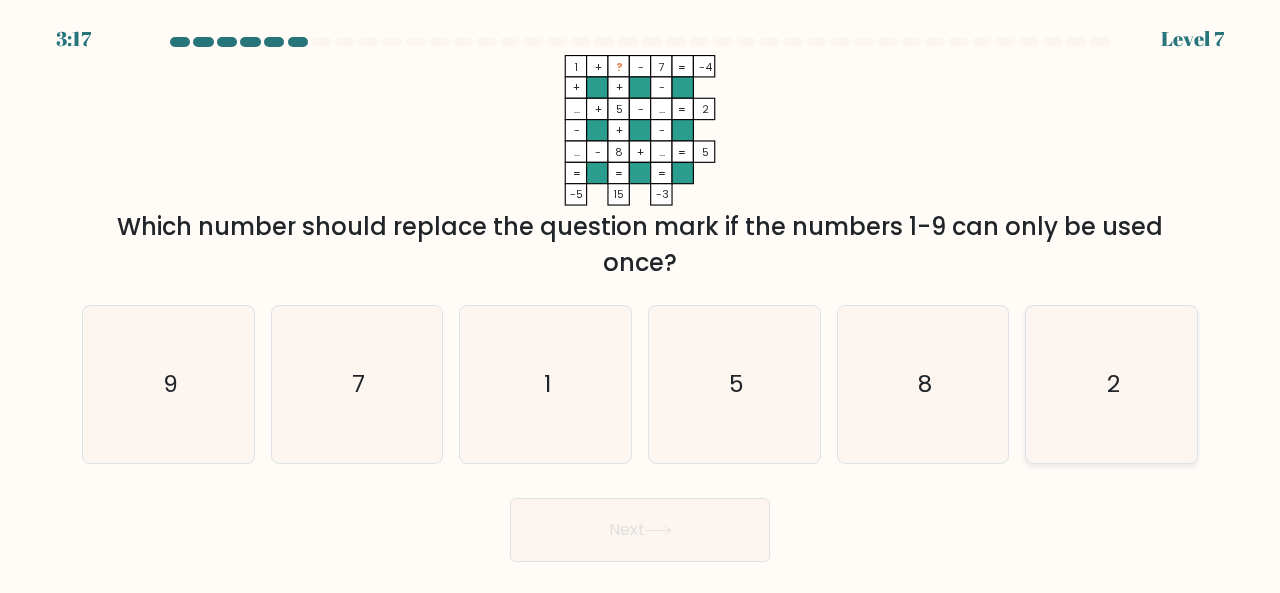 drag, startPoint x: 1082, startPoint y: 403, endPoint x: 1038, endPoint y: 418, distance: 46.486557 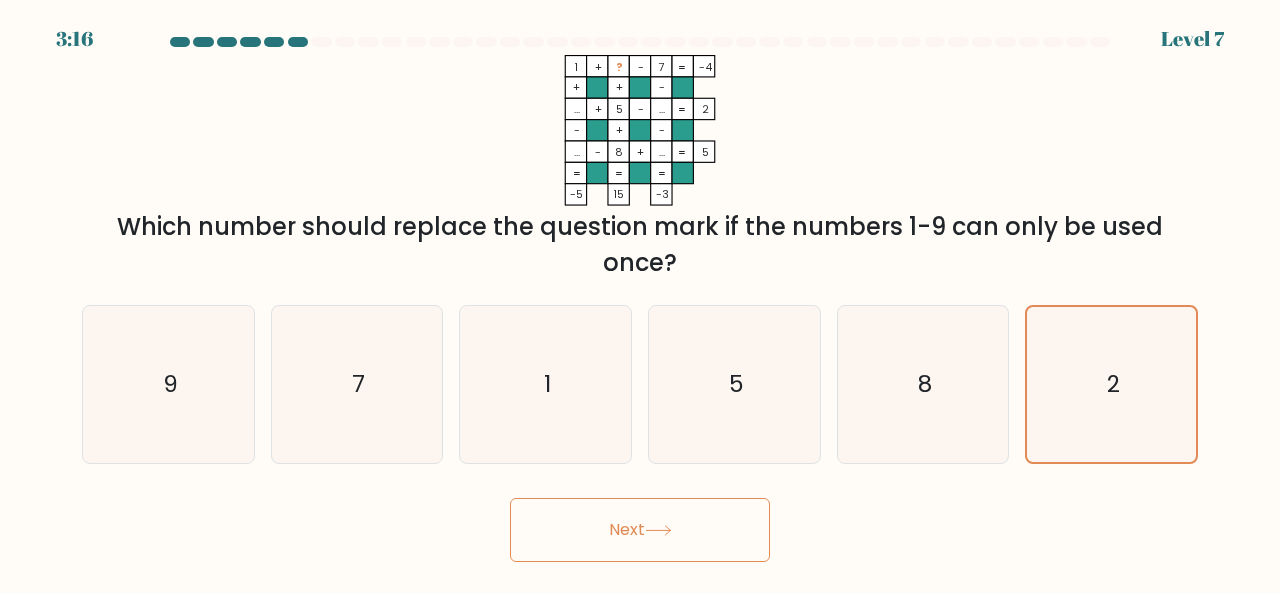 click on "Next" at bounding box center [640, 530] 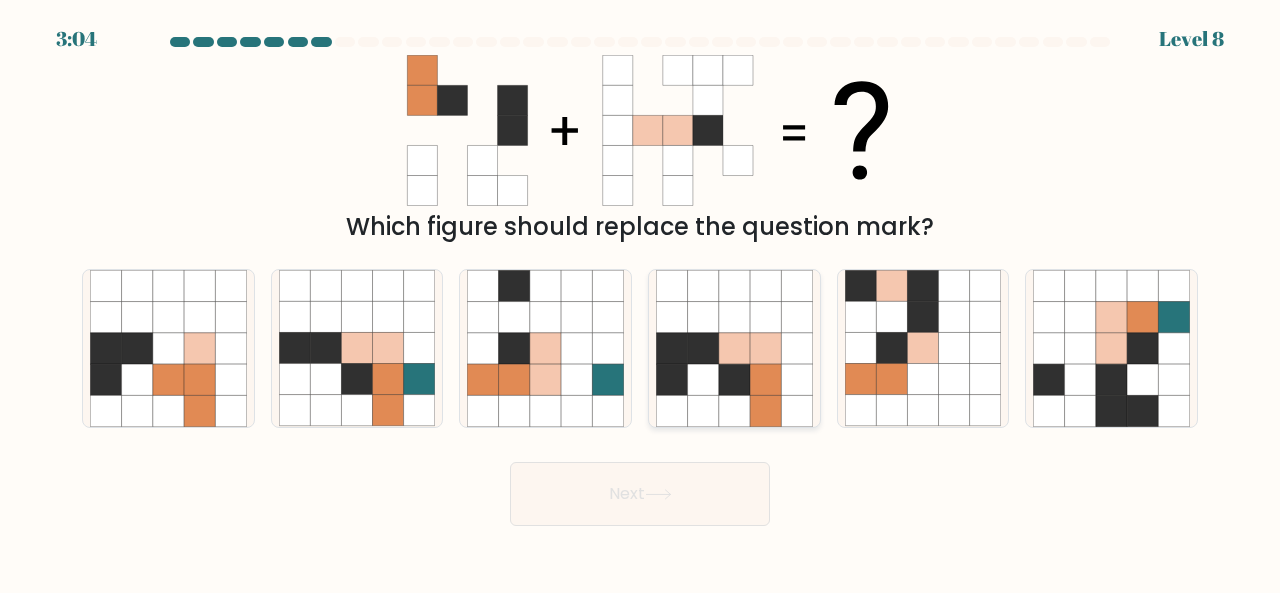click at bounding box center (734, 379) 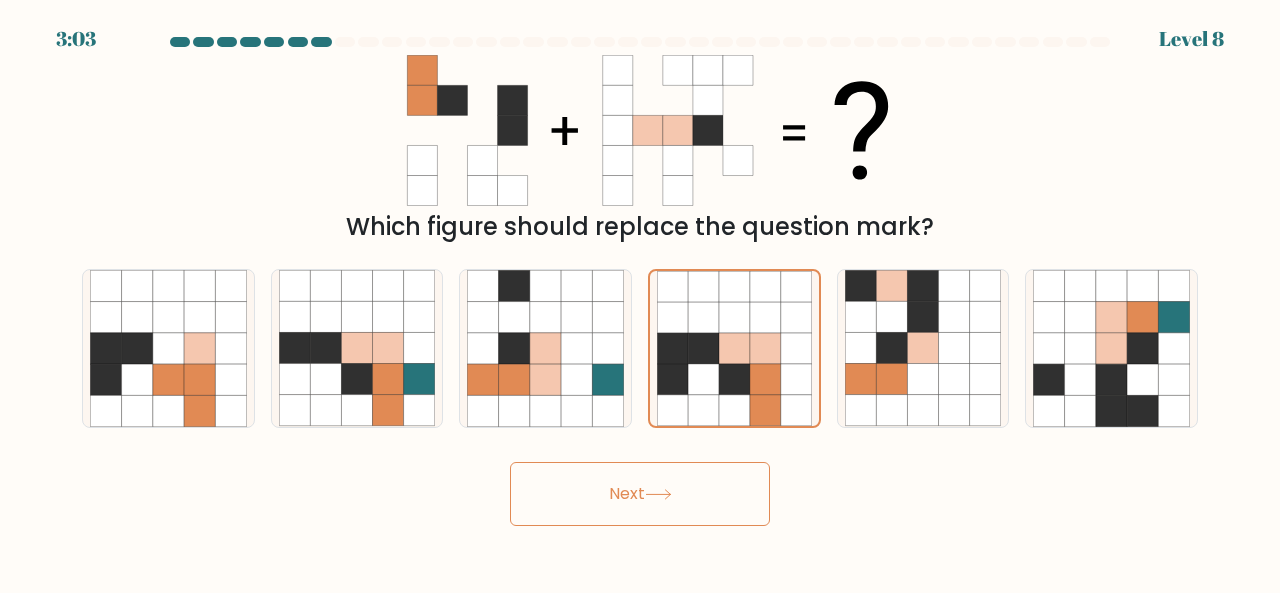 click at bounding box center [658, 494] 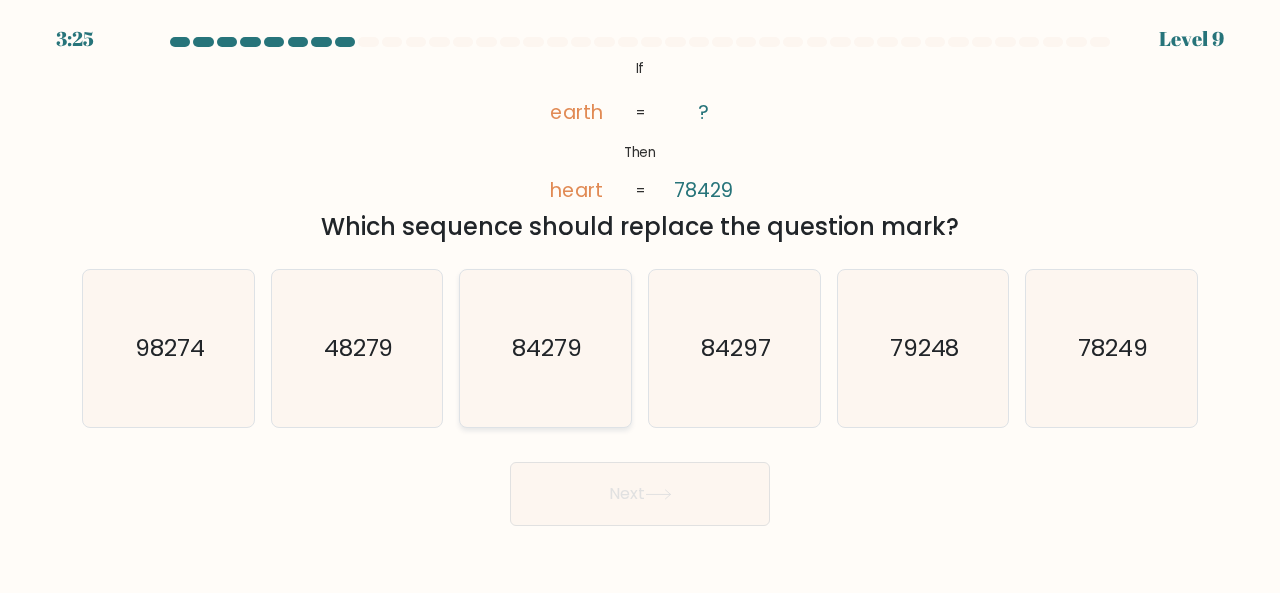 click on "84279" at bounding box center [545, 348] 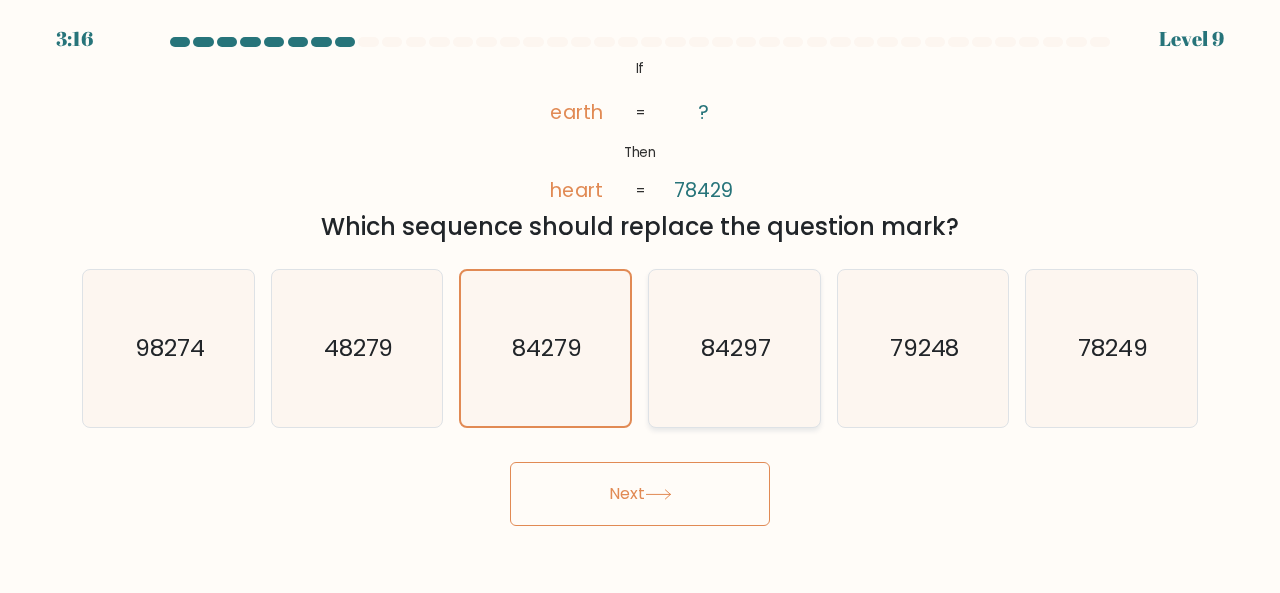 click on "84297" at bounding box center [734, 348] 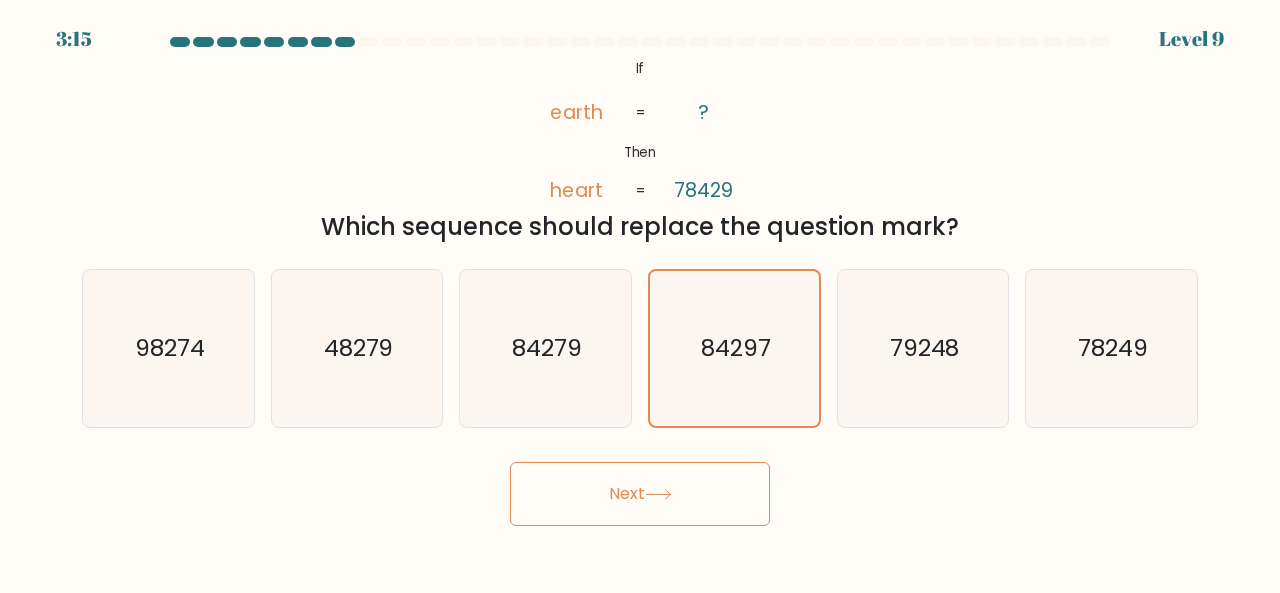 click at bounding box center [658, 494] 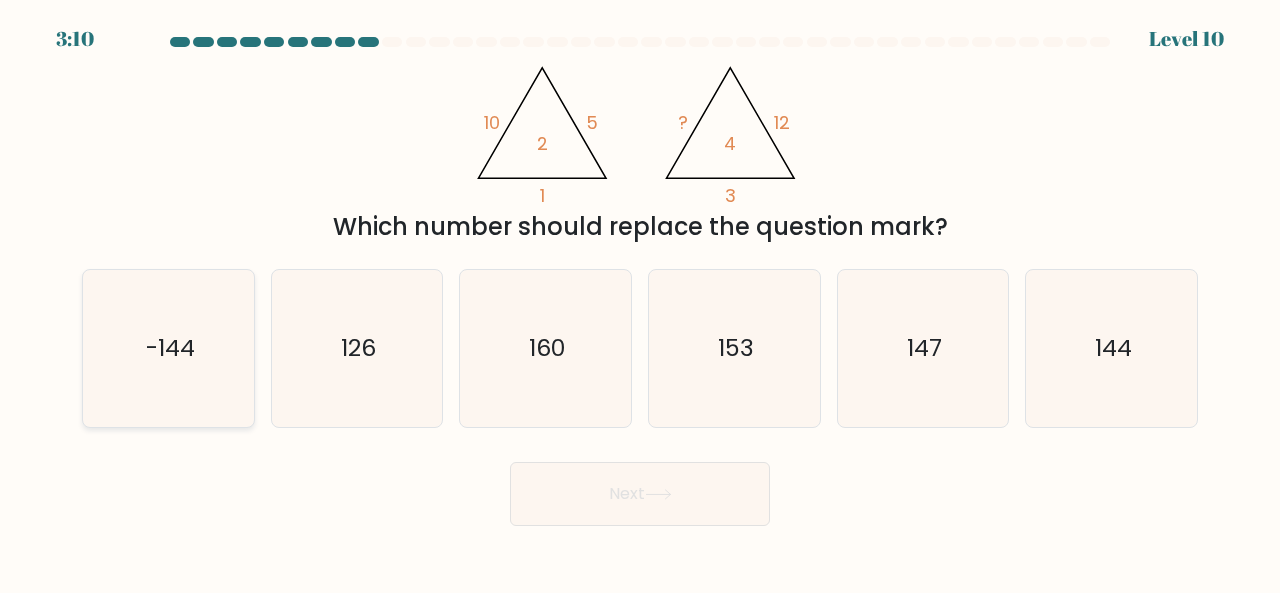 click on "-144" at bounding box center [168, 348] 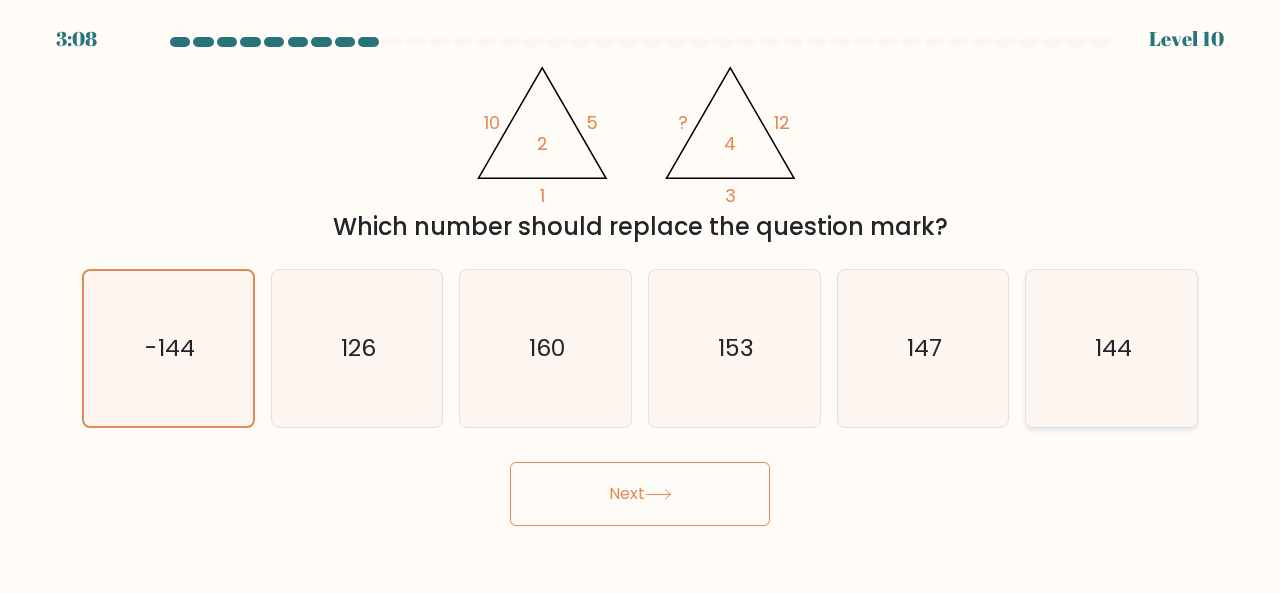 click on "144" at bounding box center (1111, 348) 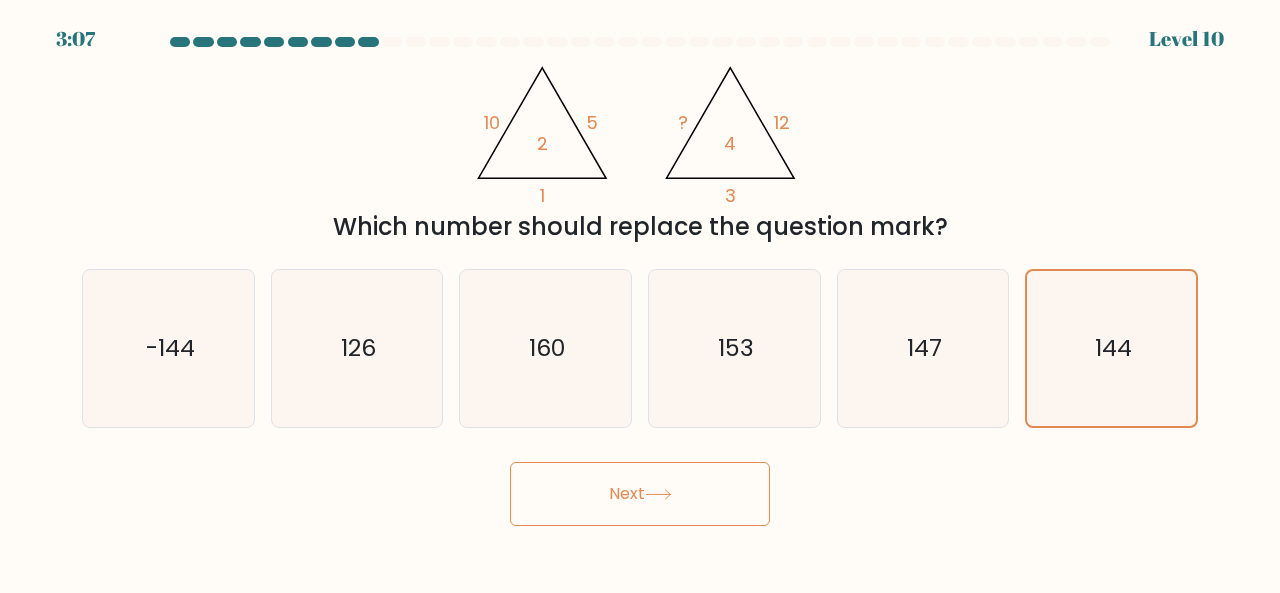click on "Next" at bounding box center [640, 494] 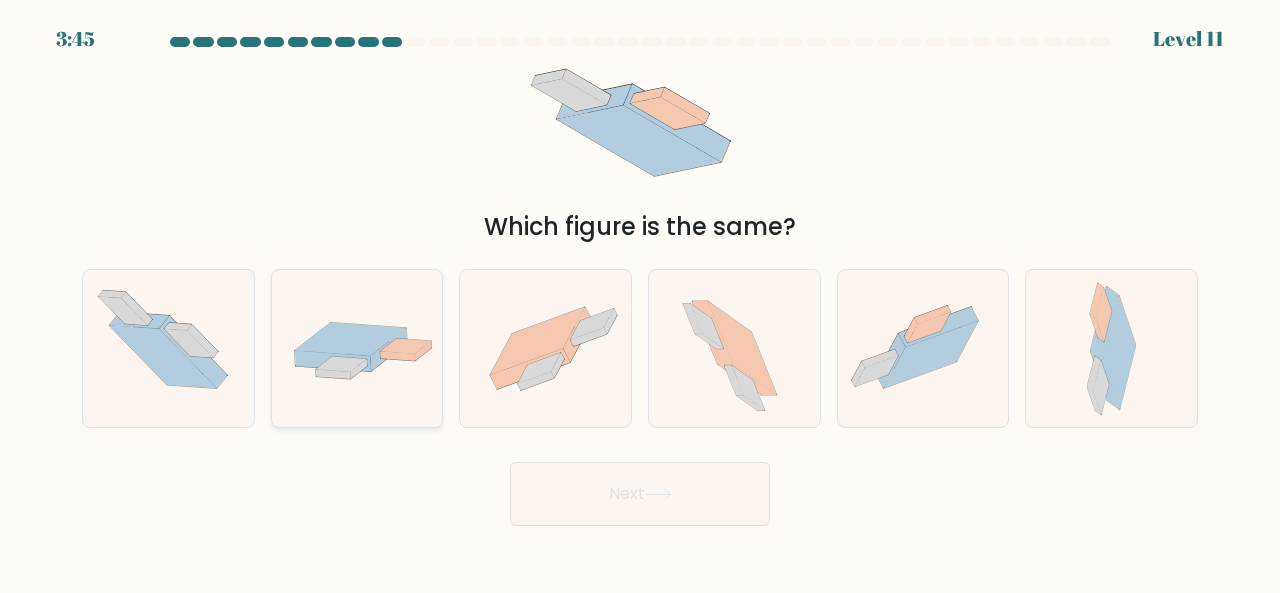 click at bounding box center [350, 339] 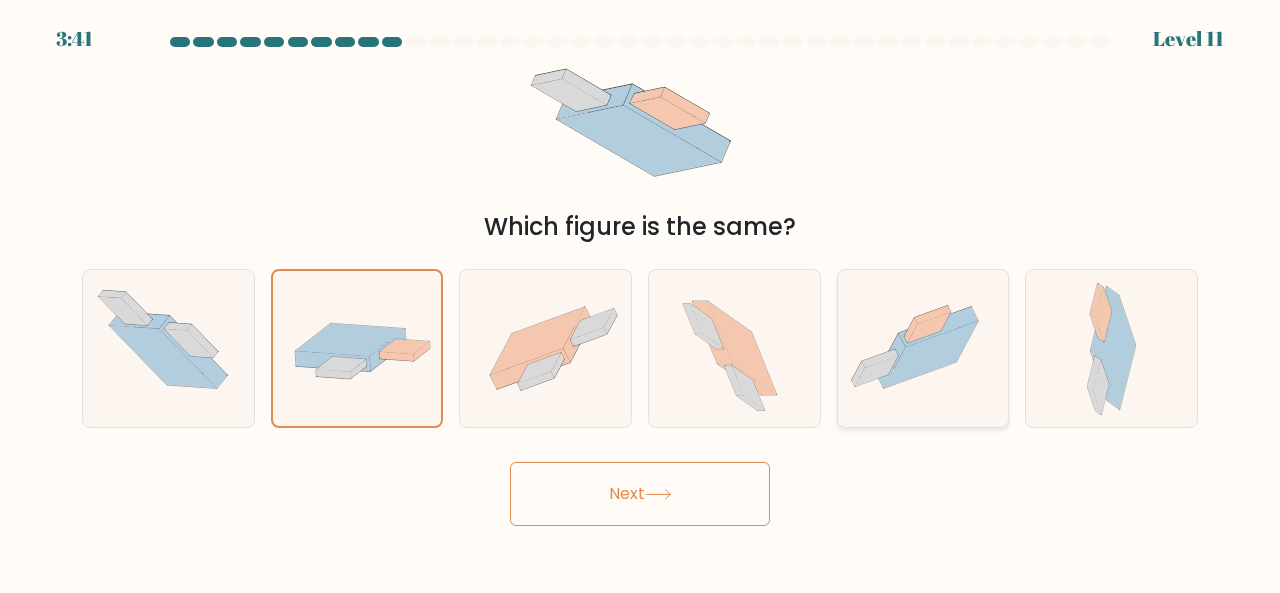 click at bounding box center (923, 348) 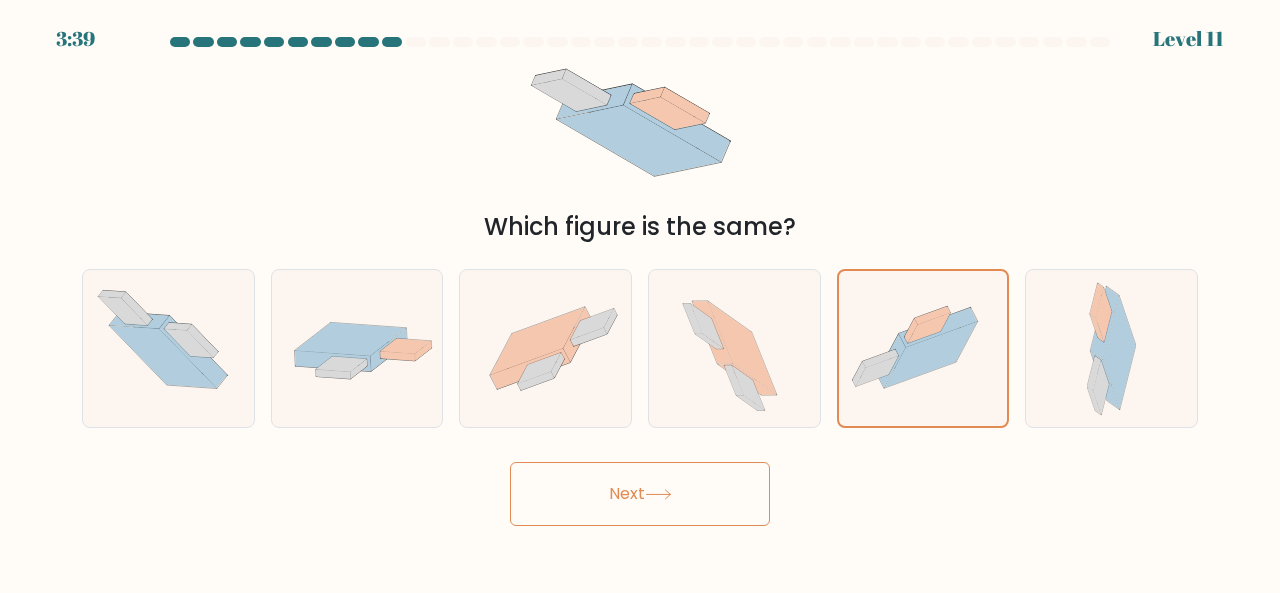 click on "Next" at bounding box center (640, 494) 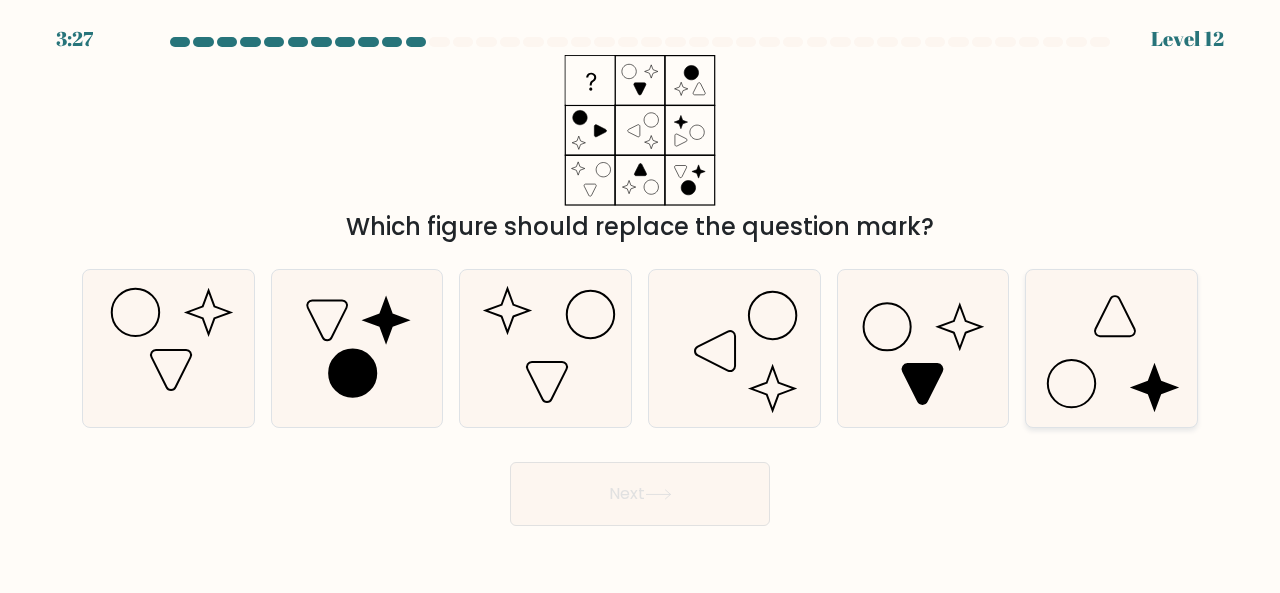 click at bounding box center [1111, 348] 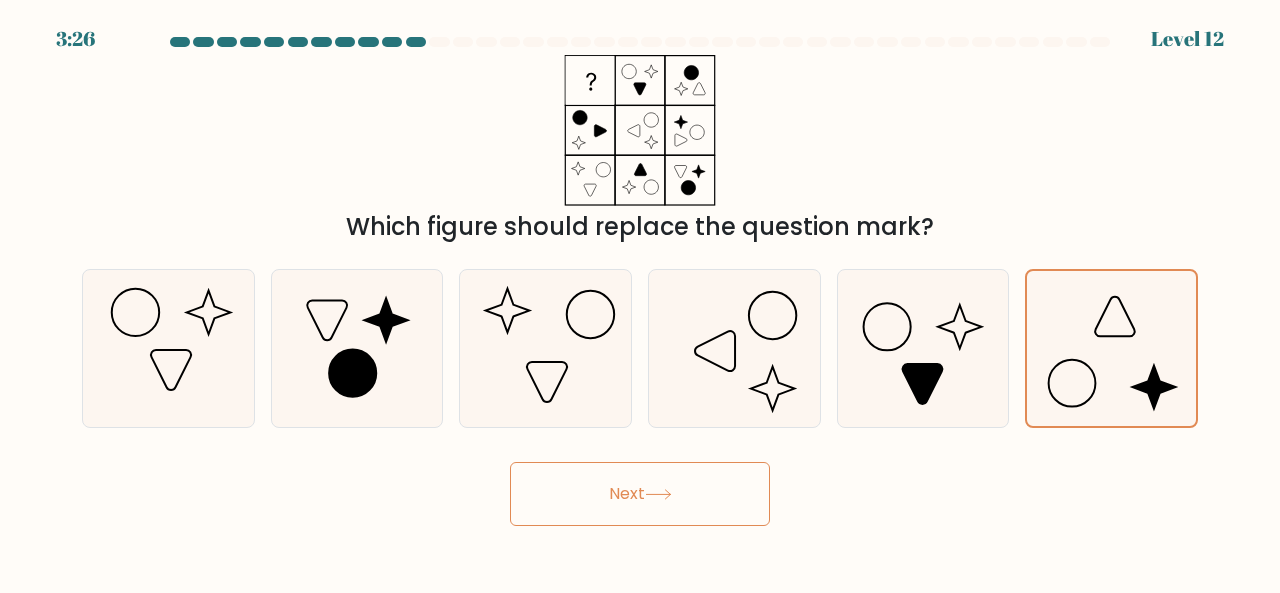 click on "Next" at bounding box center (640, 494) 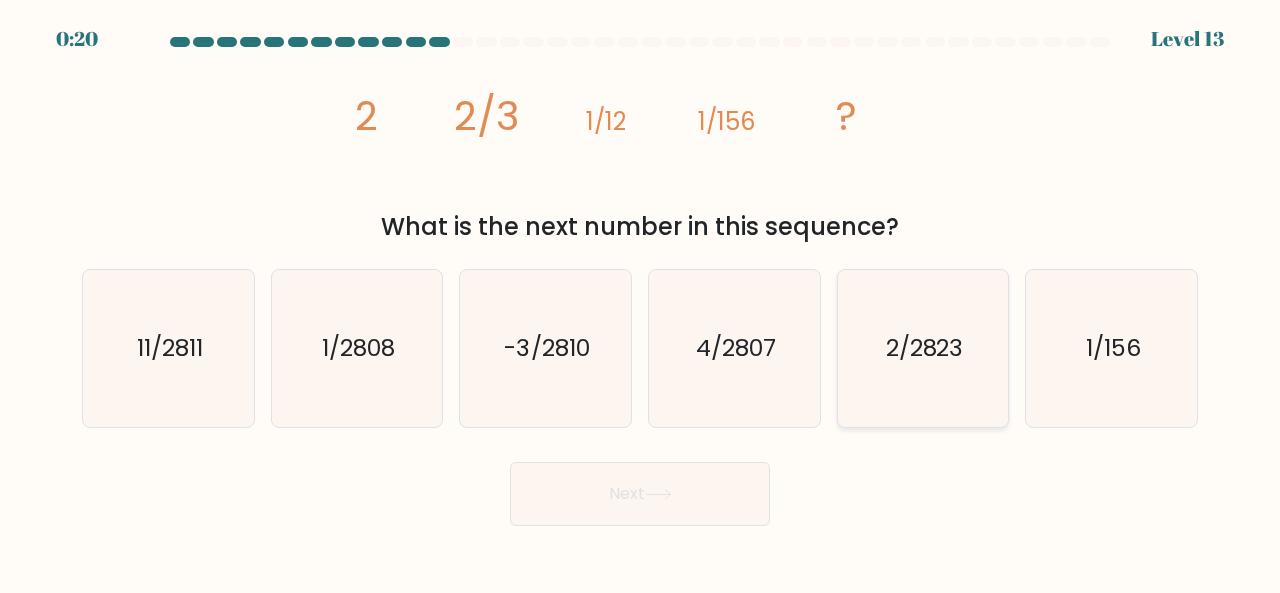 click on "2/2823" at bounding box center [923, 348] 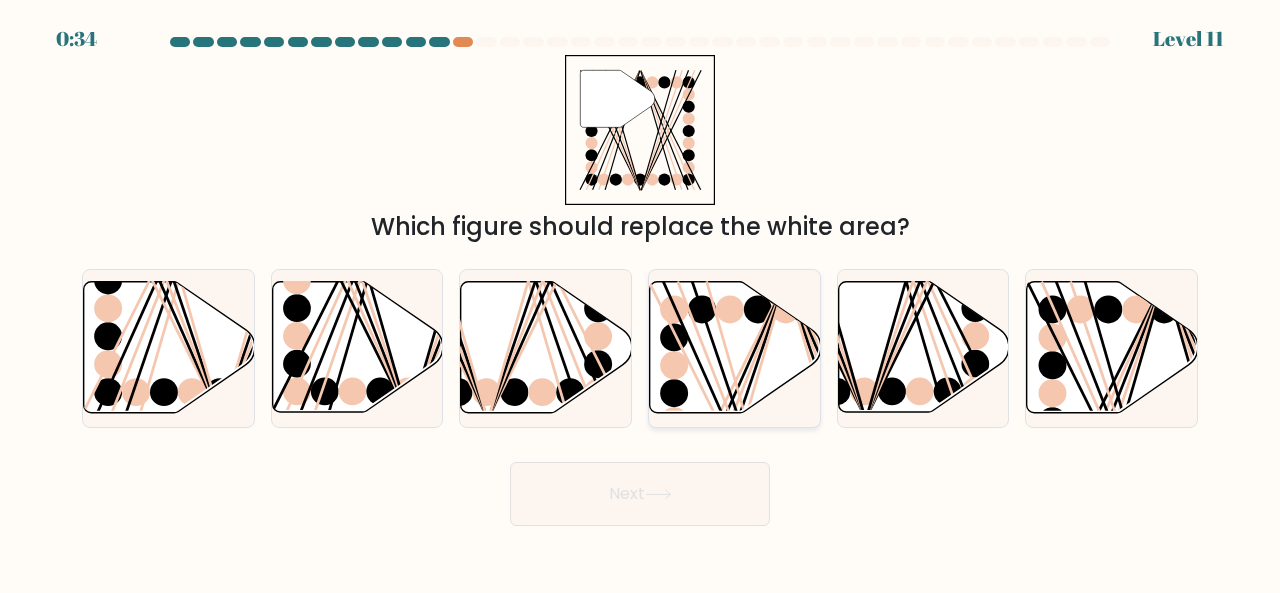 click on "d." at bounding box center [640, 299] 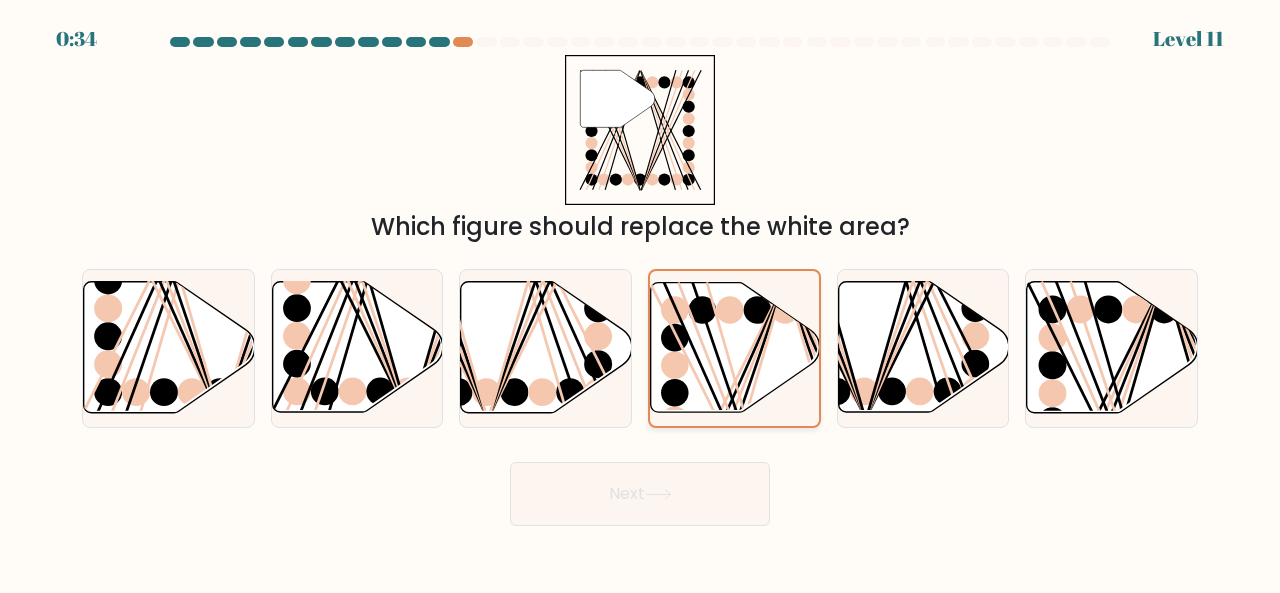 click on "d." at bounding box center [640, 299] 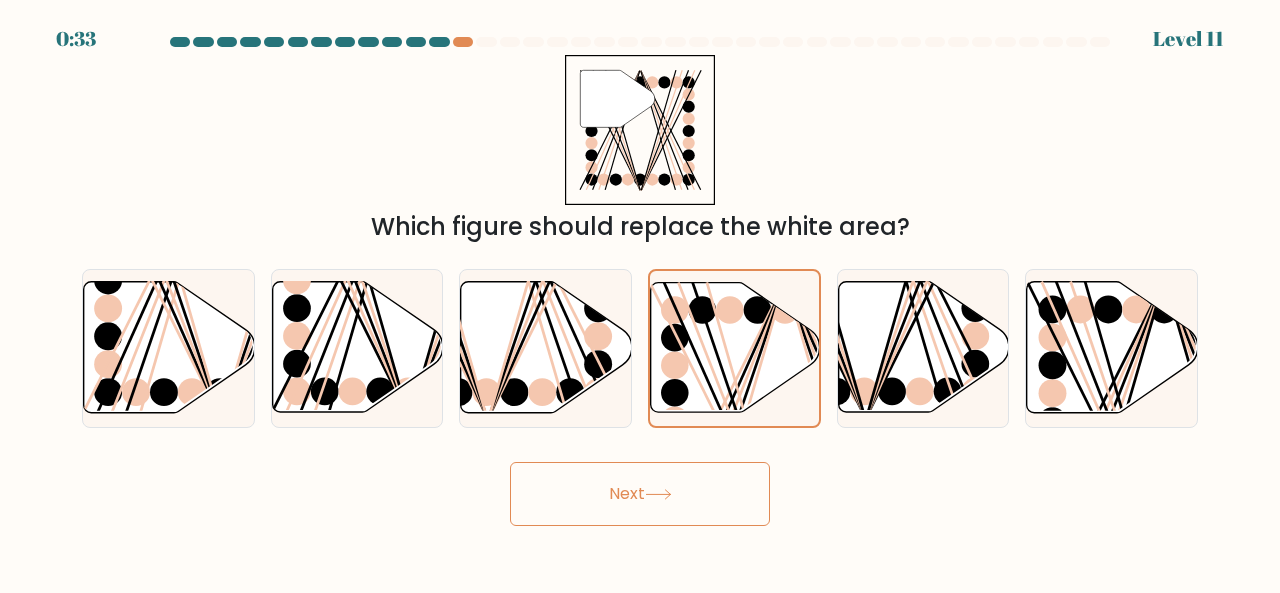 click on "Next" at bounding box center [640, 494] 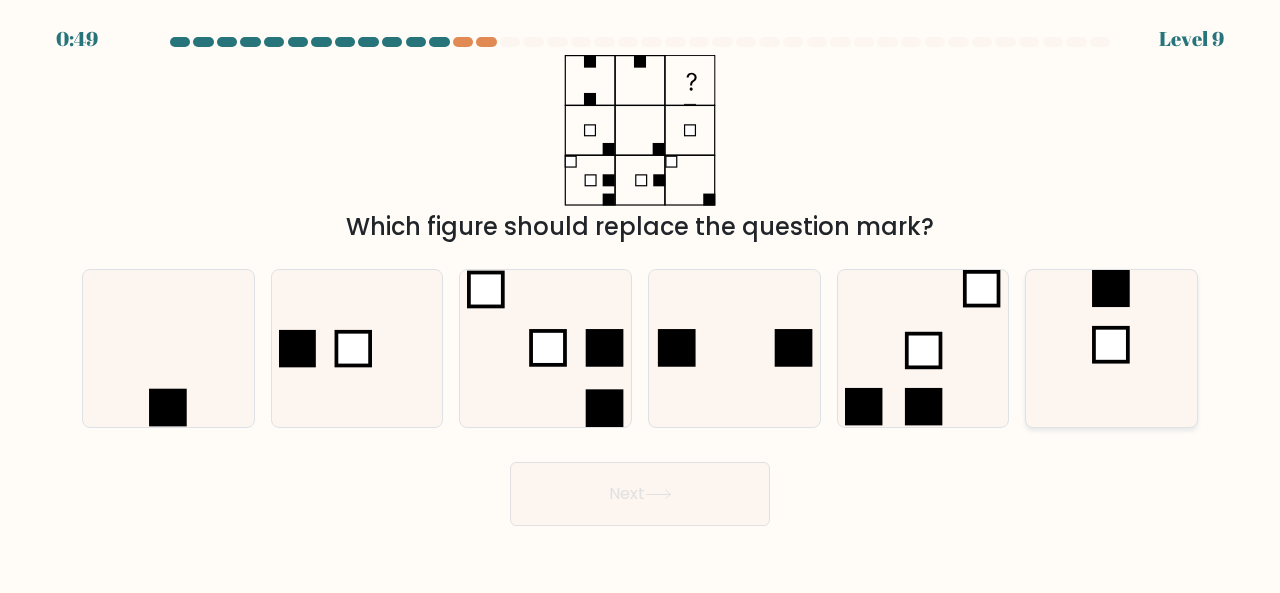 click at bounding box center [1111, 348] 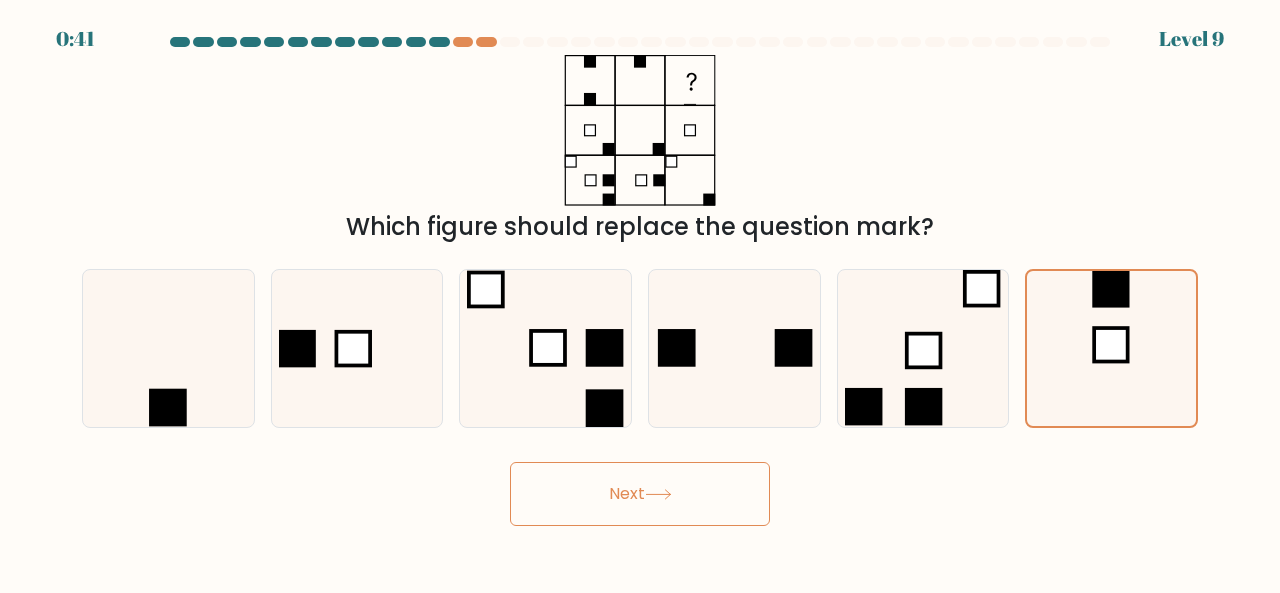 click at bounding box center (658, 494) 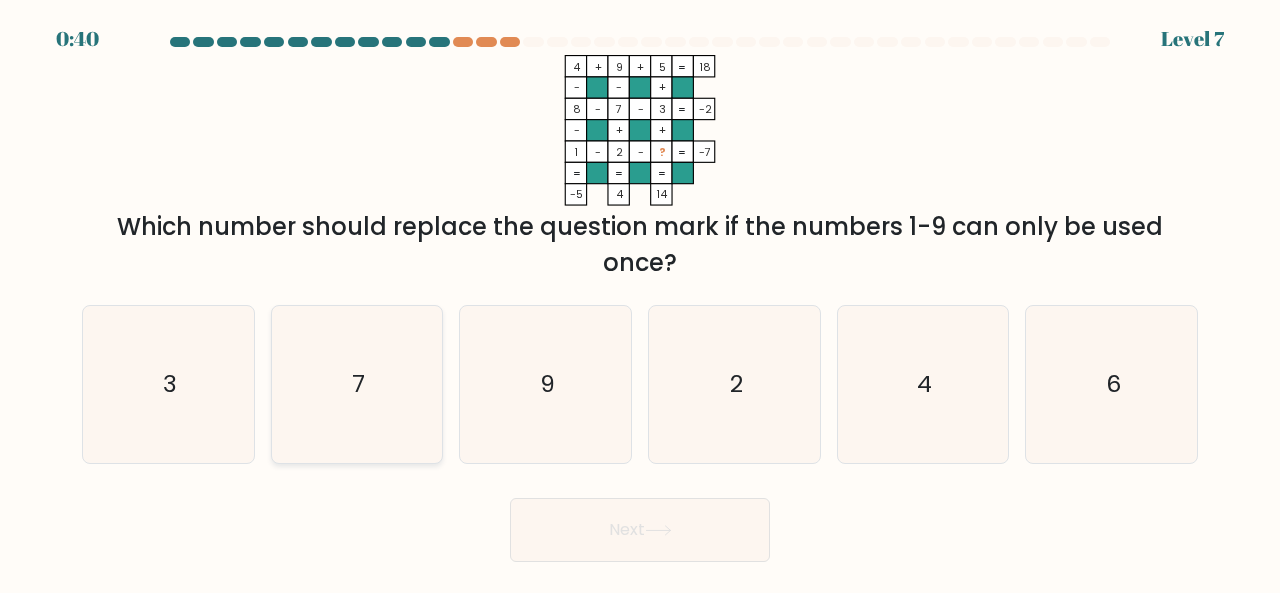 click on "7" at bounding box center [357, 384] 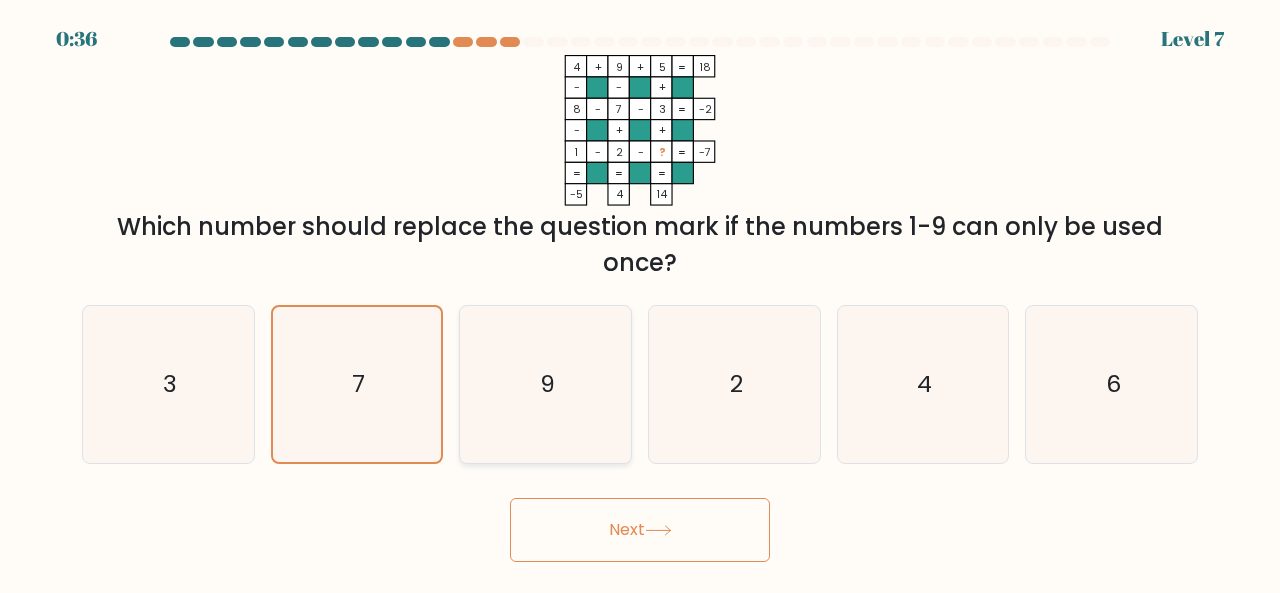 click on "9" at bounding box center [545, 384] 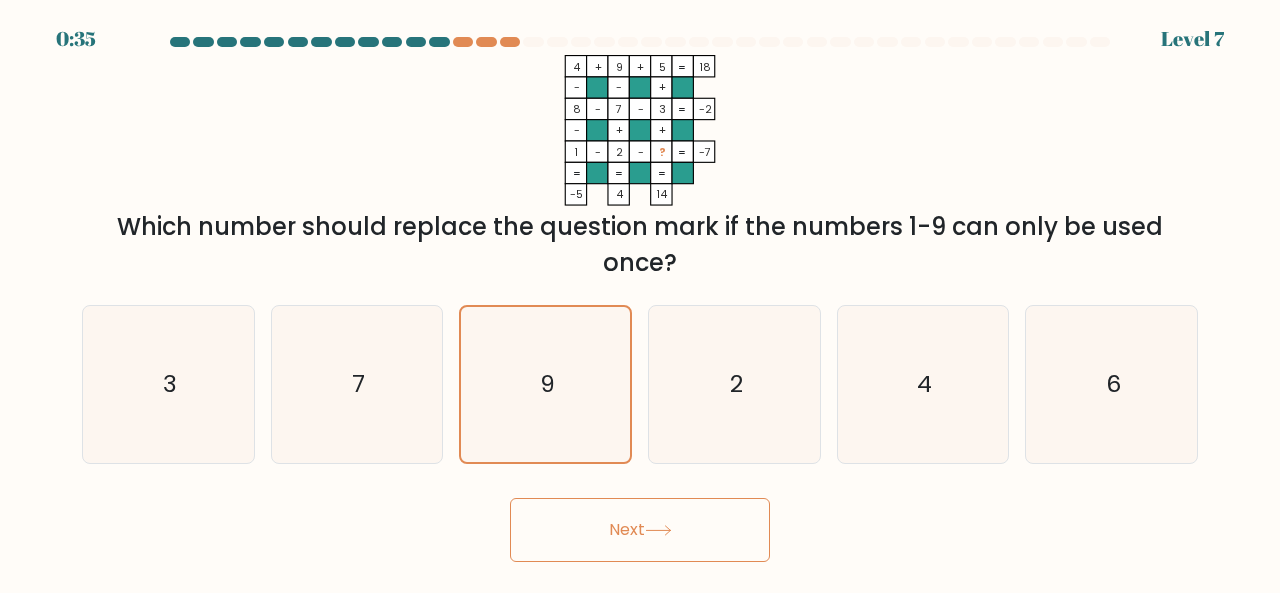 click on "Next" at bounding box center [640, 530] 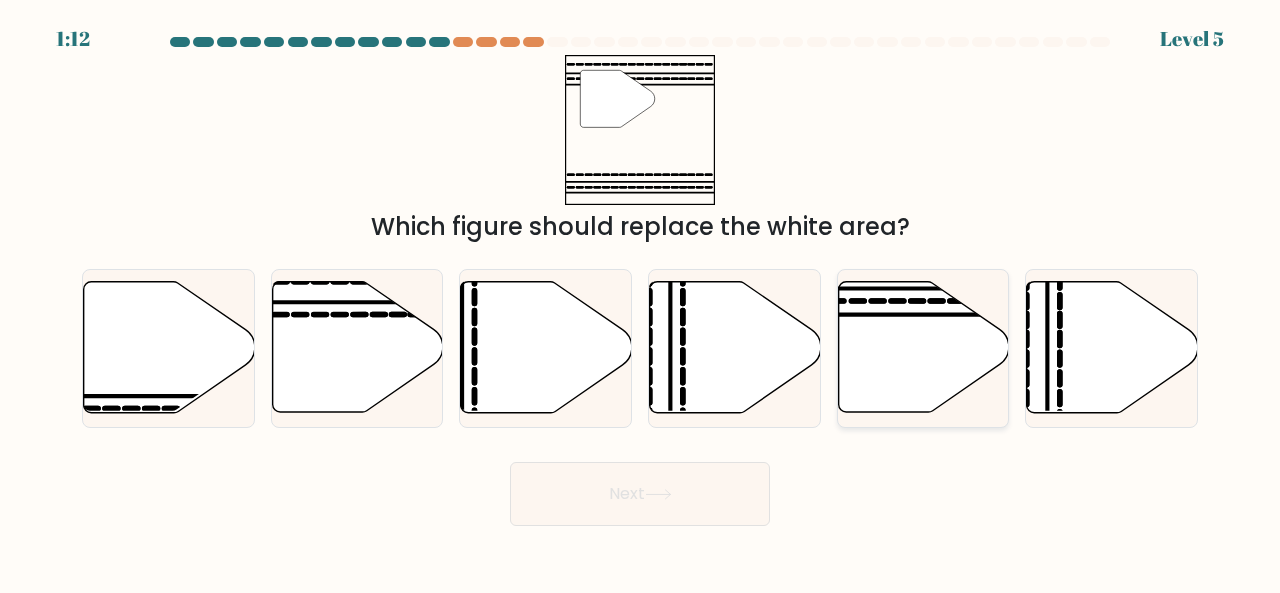 click at bounding box center (923, 347) 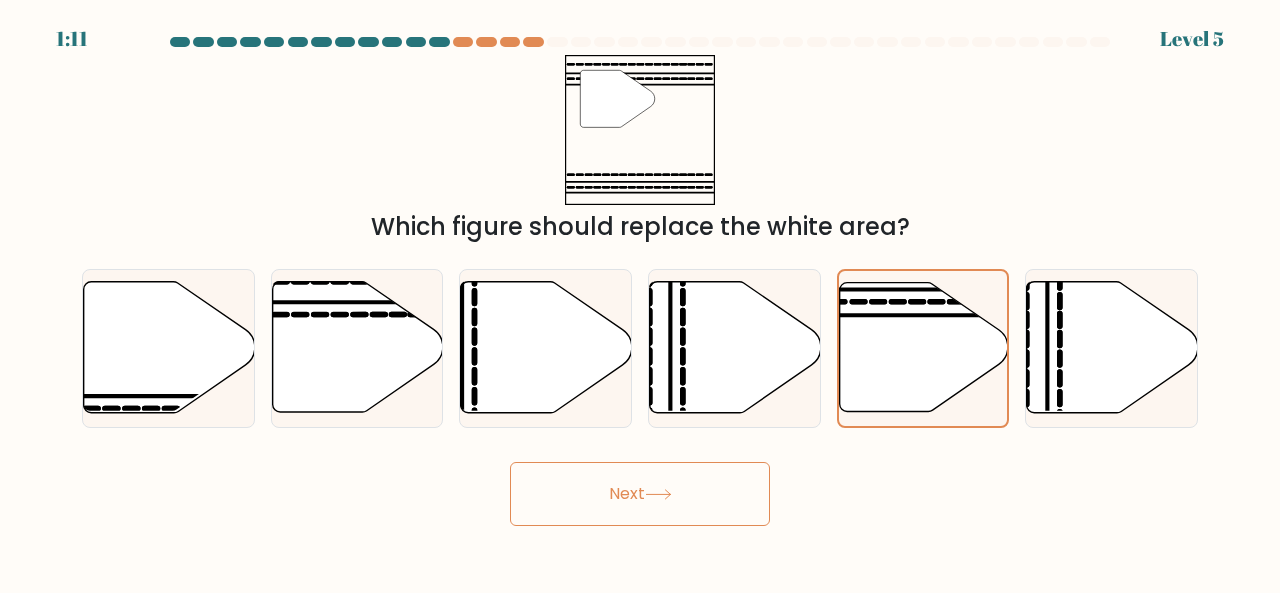 click on "Next" at bounding box center (640, 494) 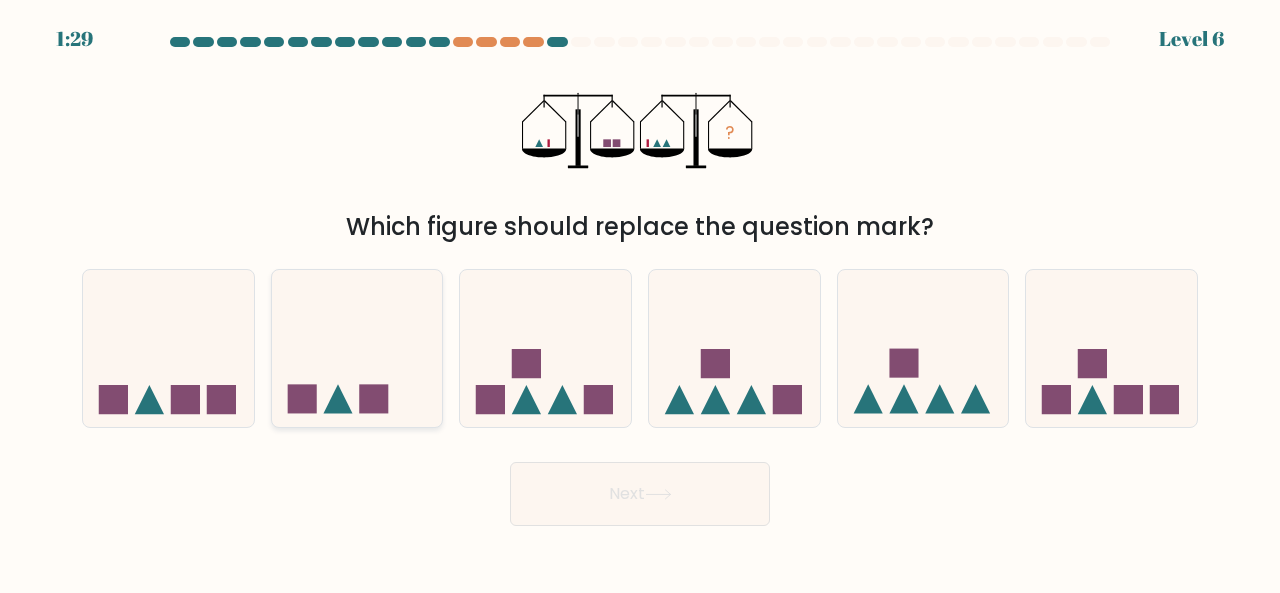 click at bounding box center [357, 347] 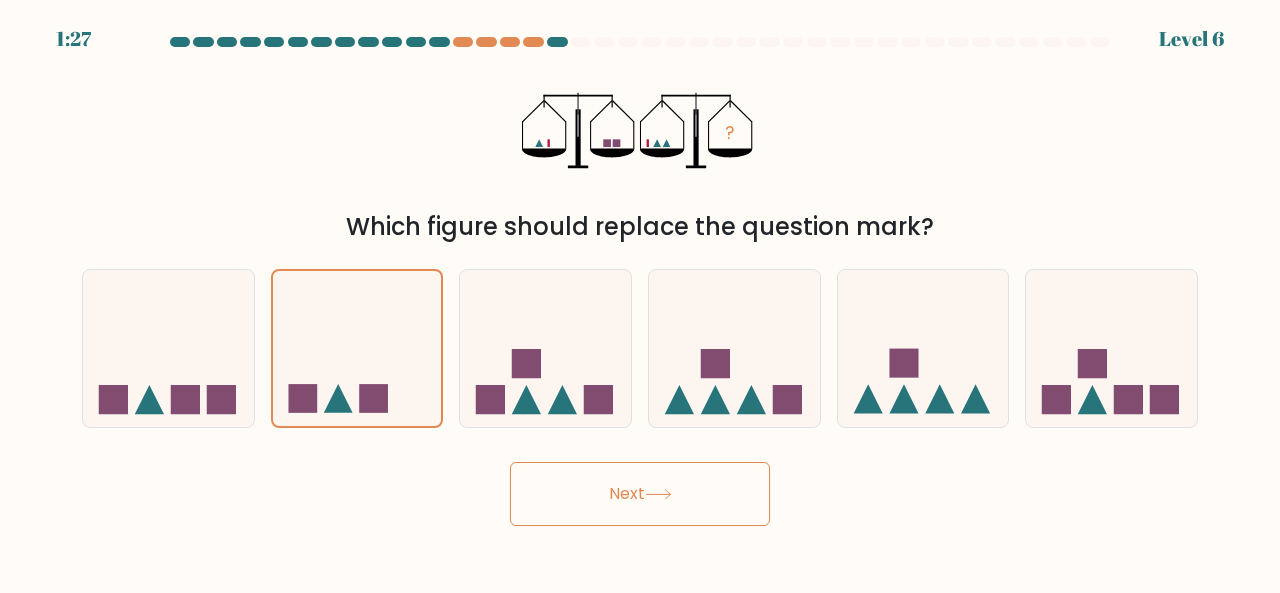 click on "Next" at bounding box center [640, 494] 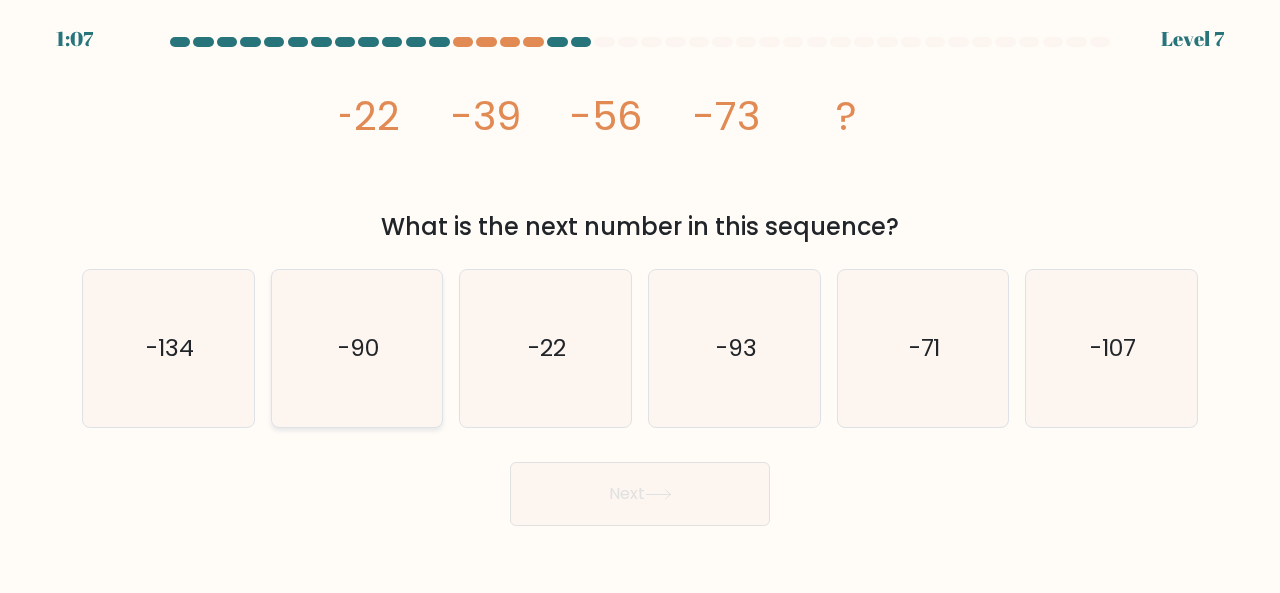 click on "-90" at bounding box center (357, 348) 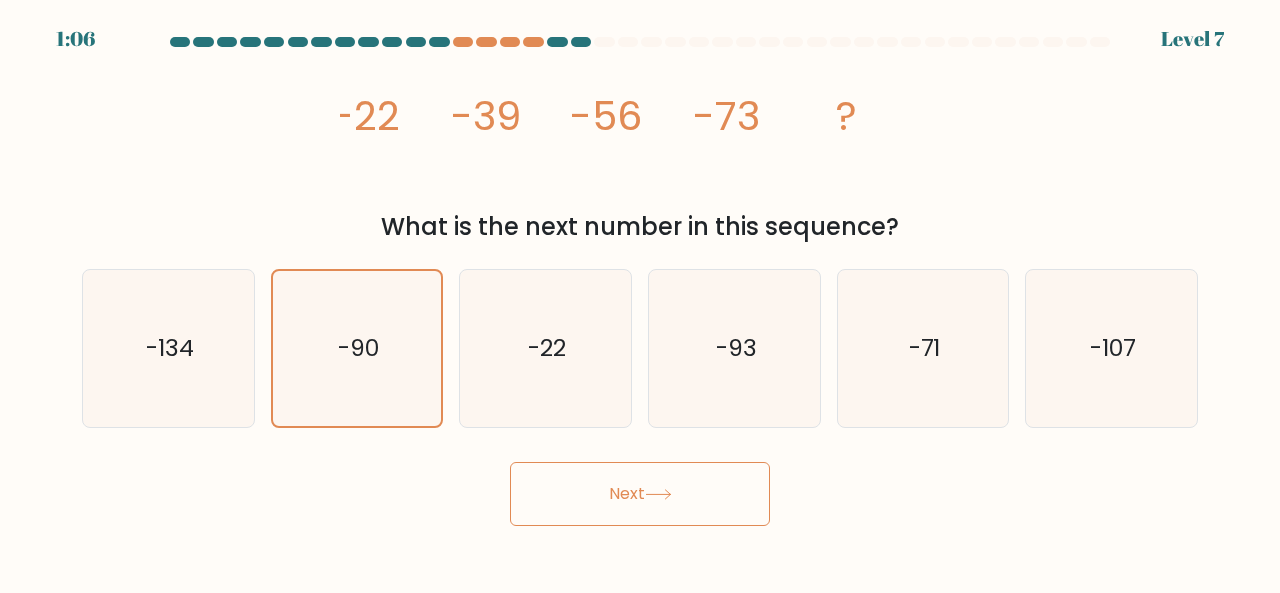 click on "Next" at bounding box center [640, 494] 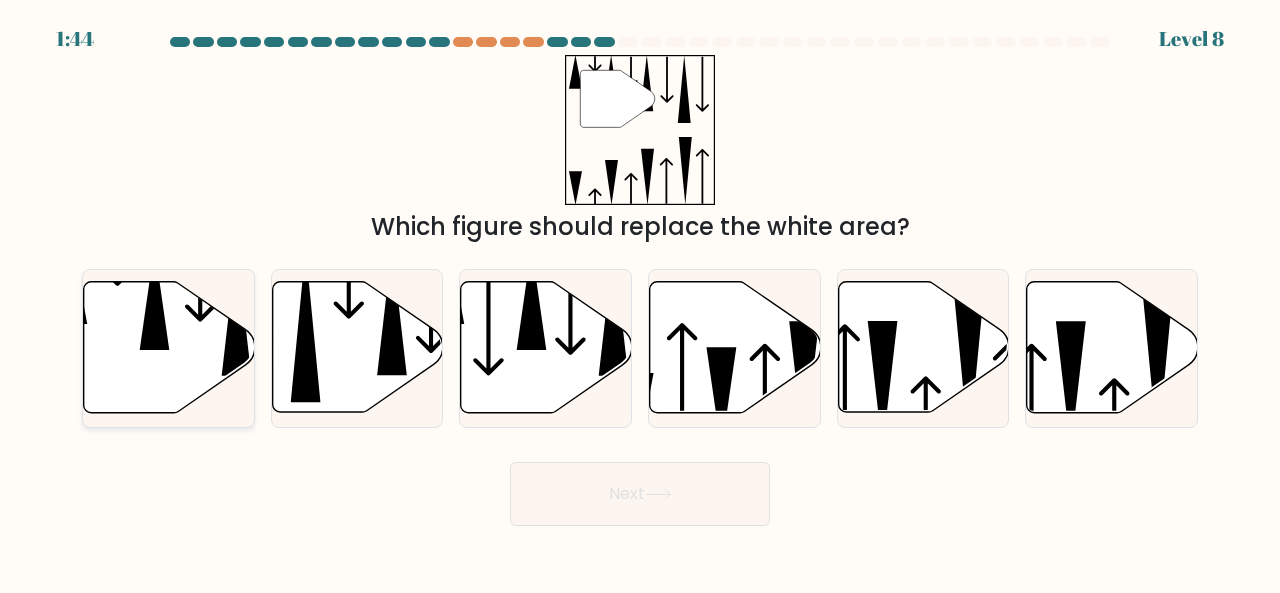 click at bounding box center [169, 347] 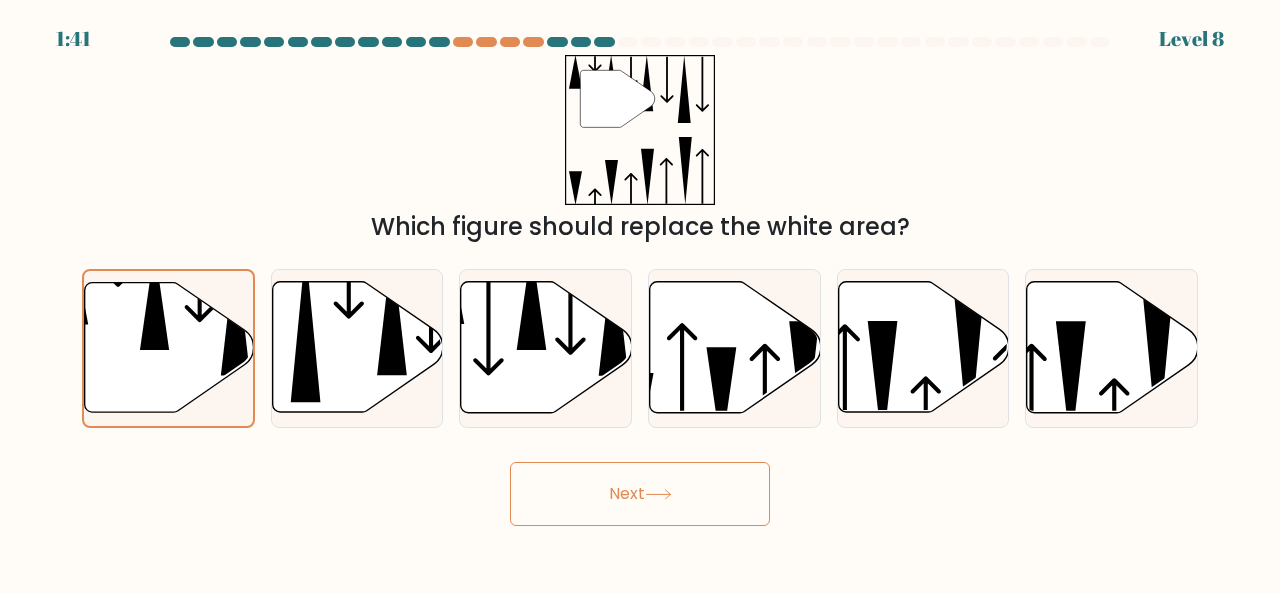 click on "Next" at bounding box center (640, 494) 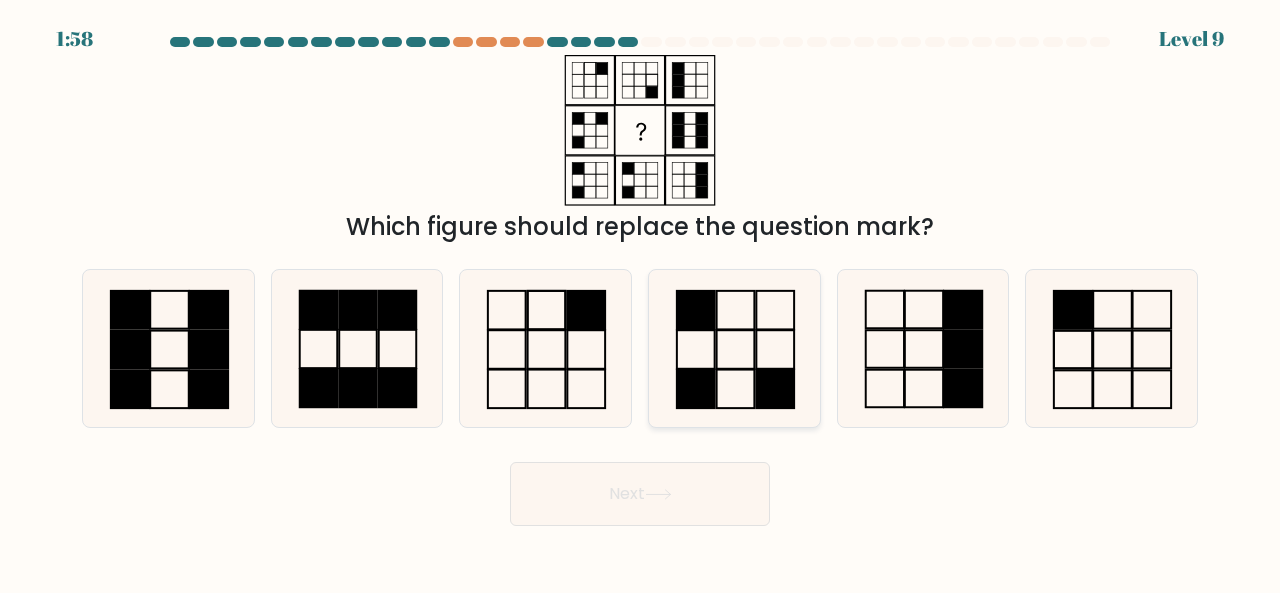 click at bounding box center [734, 348] 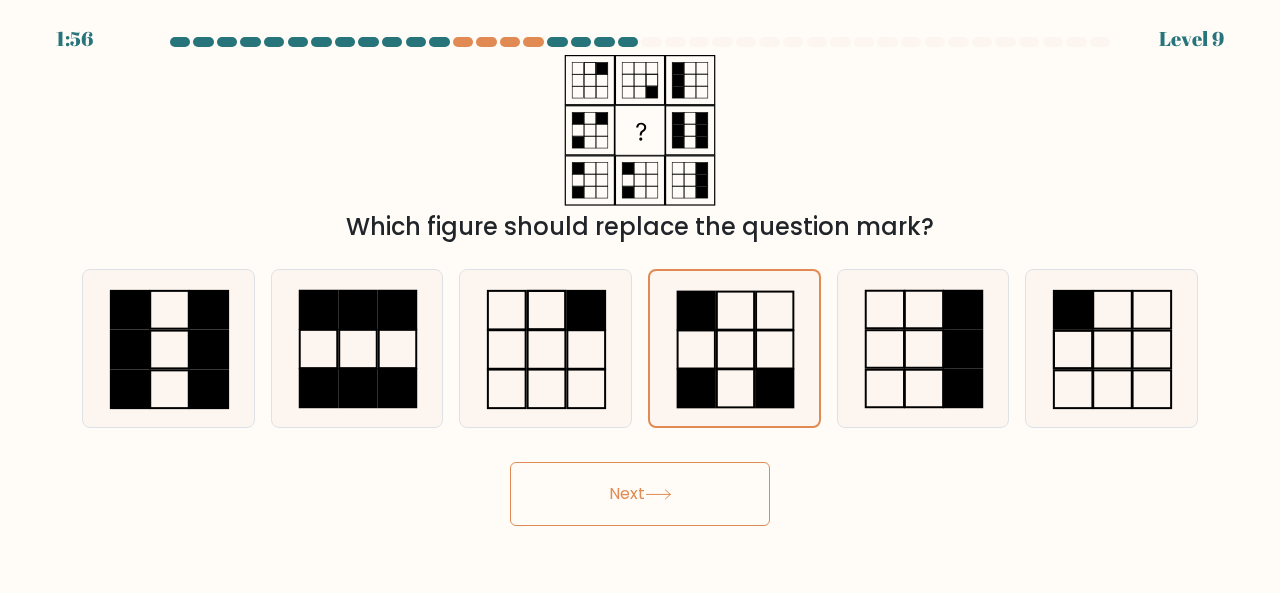 click at bounding box center [658, 494] 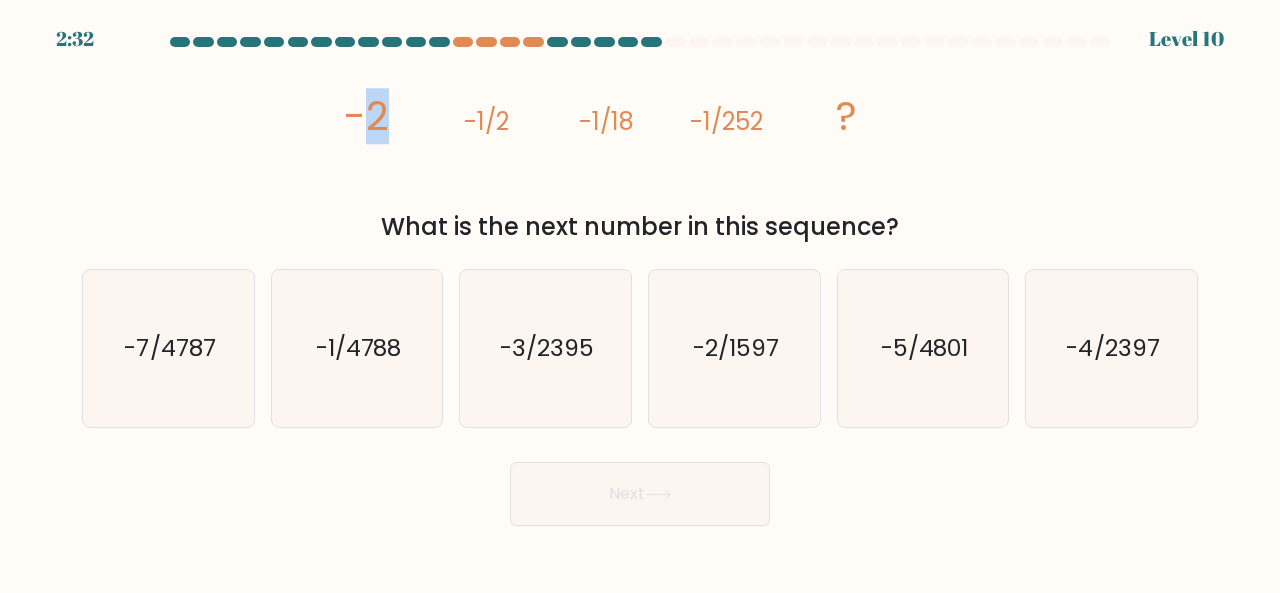 drag, startPoint x: 362, startPoint y: 124, endPoint x: 397, endPoint y: 129, distance: 35.35534 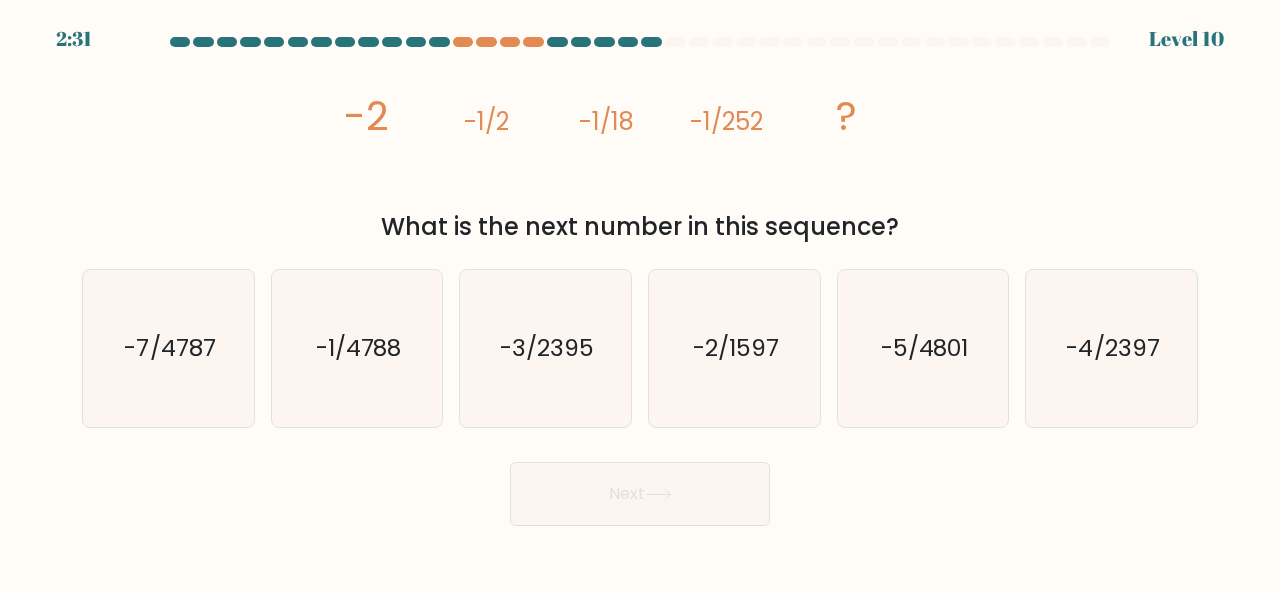 click on "-1/2" at bounding box center [366, 116] 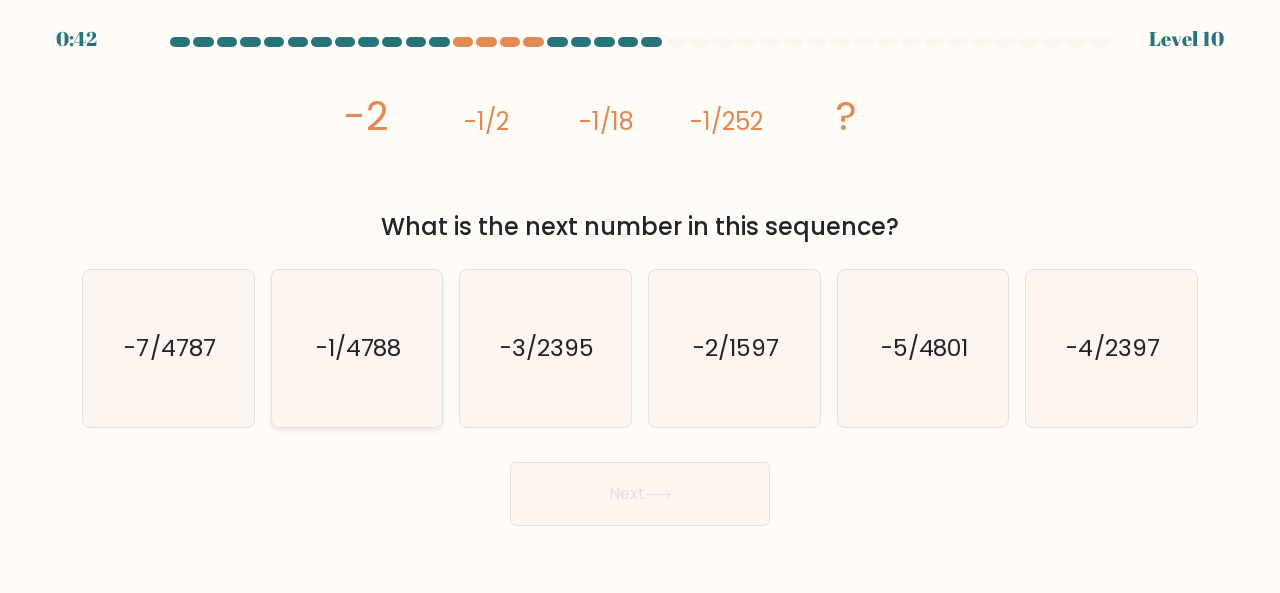 click on "-1/4788" at bounding box center [359, 347] 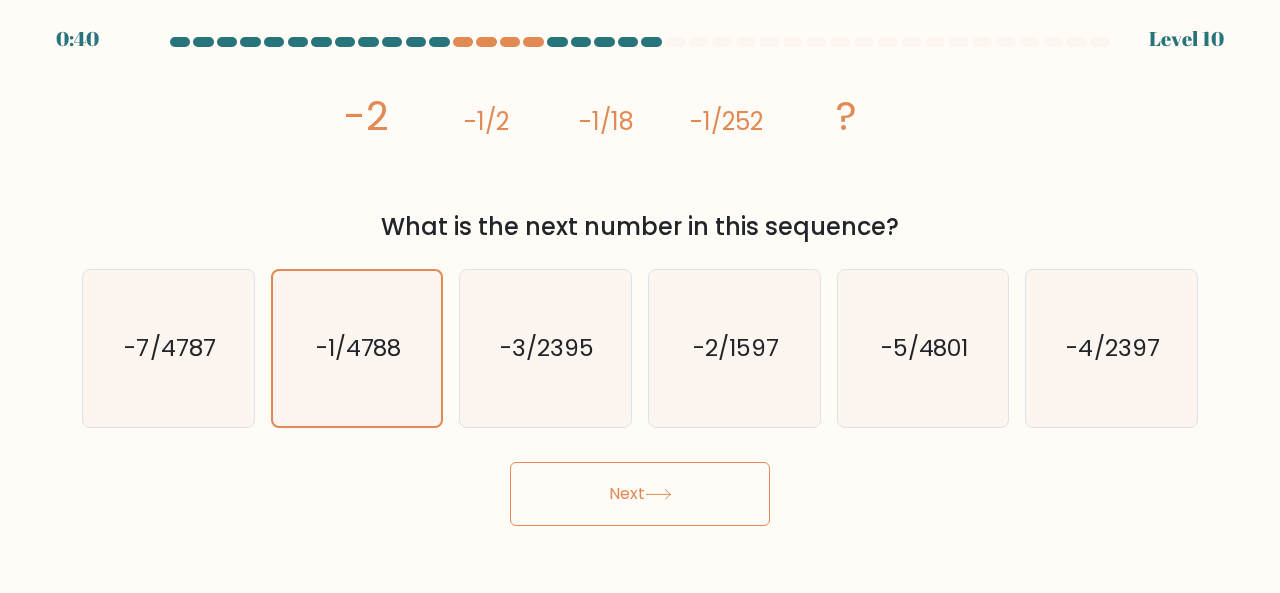 click at bounding box center [658, 494] 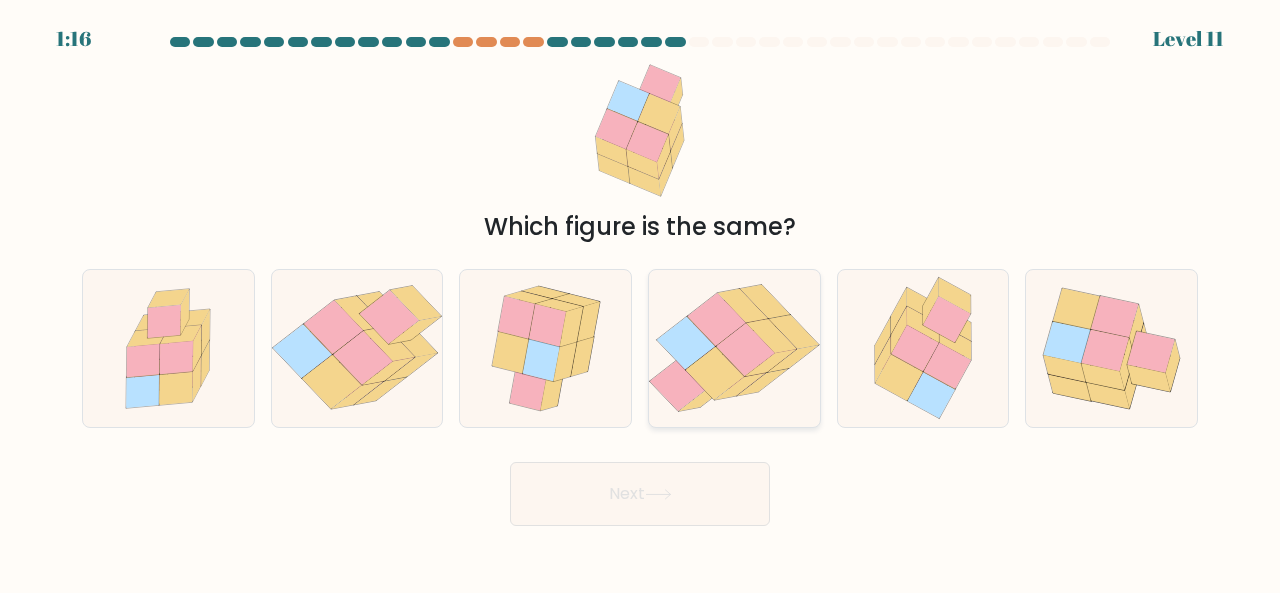 click at bounding box center (715, 373) 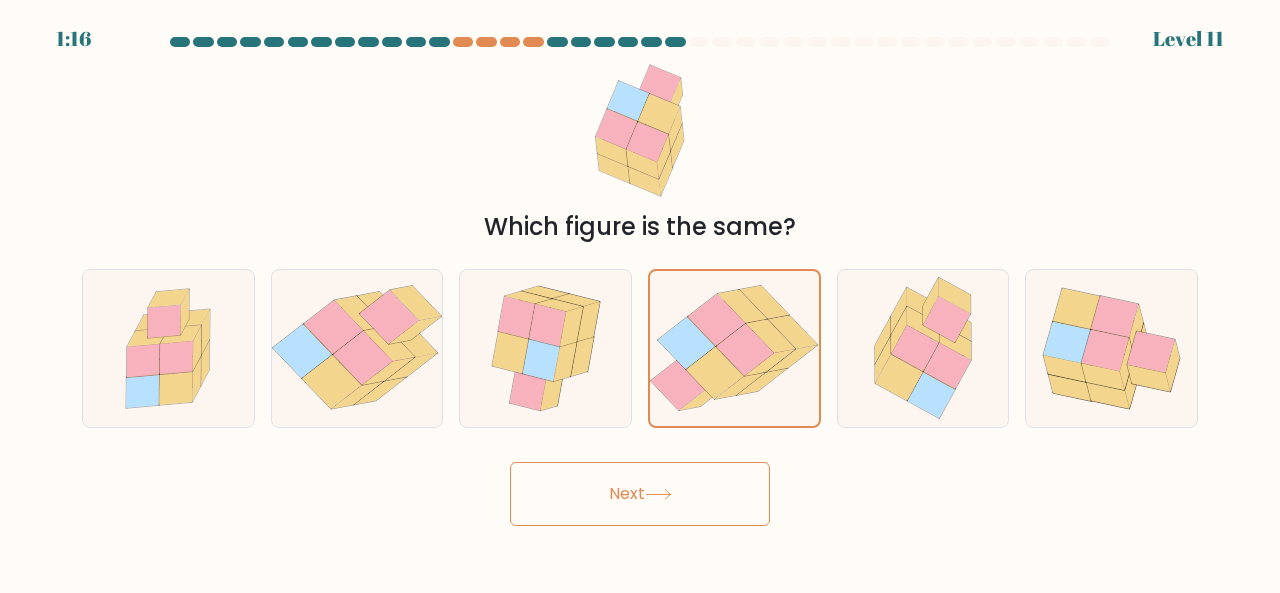 click on "Next" at bounding box center [640, 494] 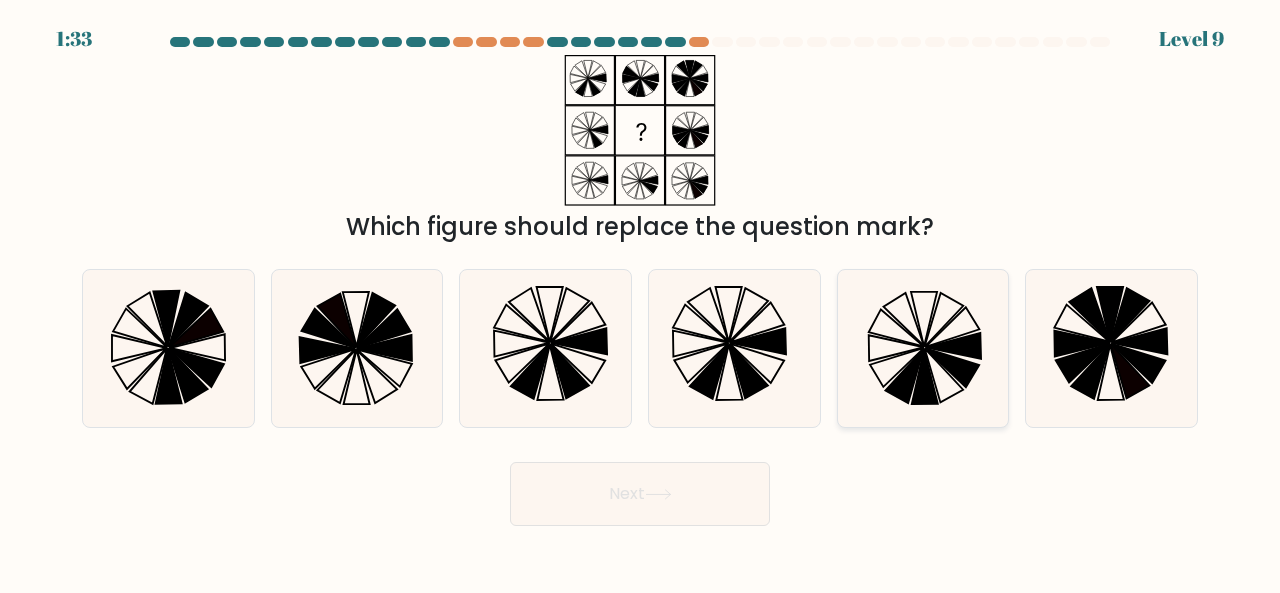 click at bounding box center (904, 376) 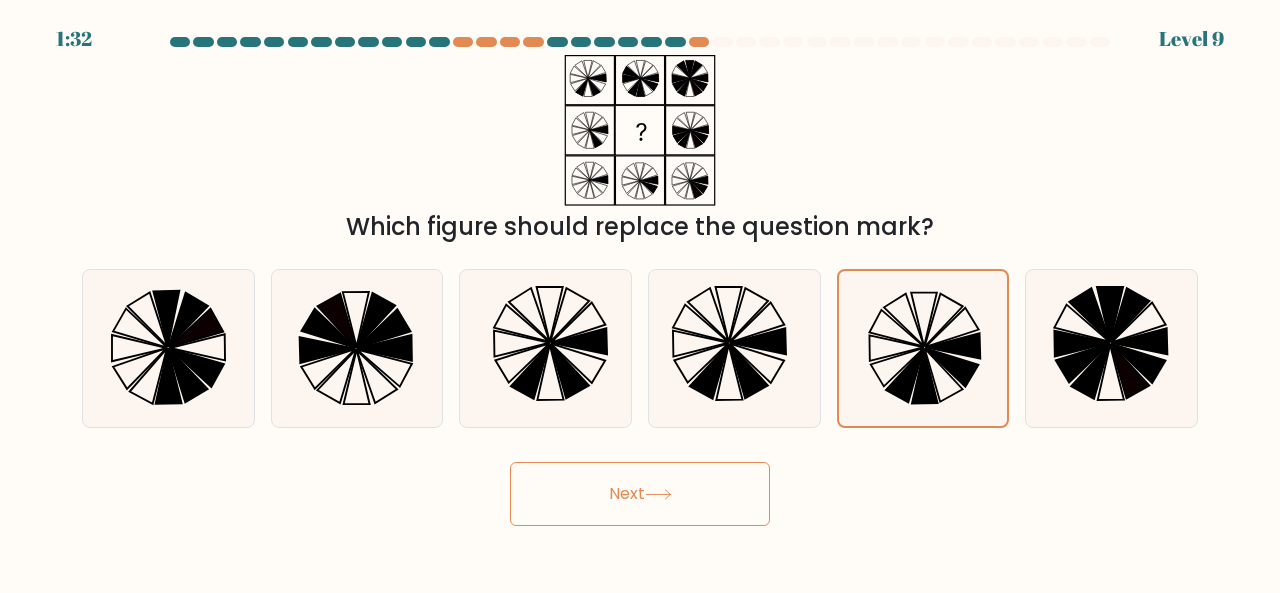 click on "Next" at bounding box center (640, 494) 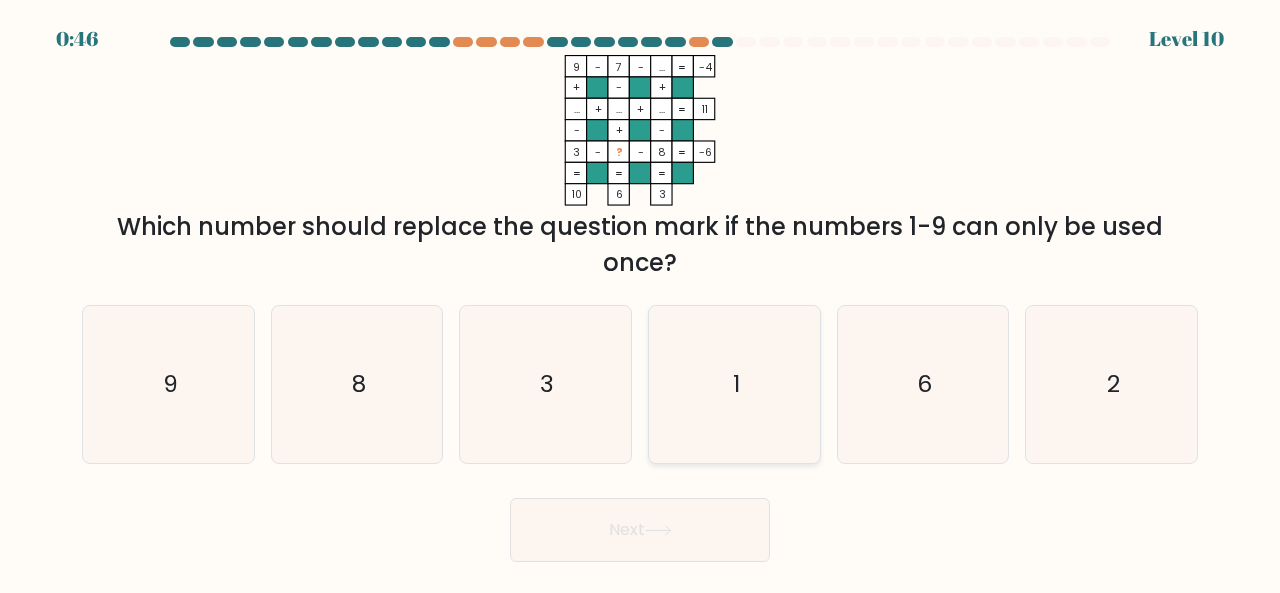 click on "1" at bounding box center (735, 383) 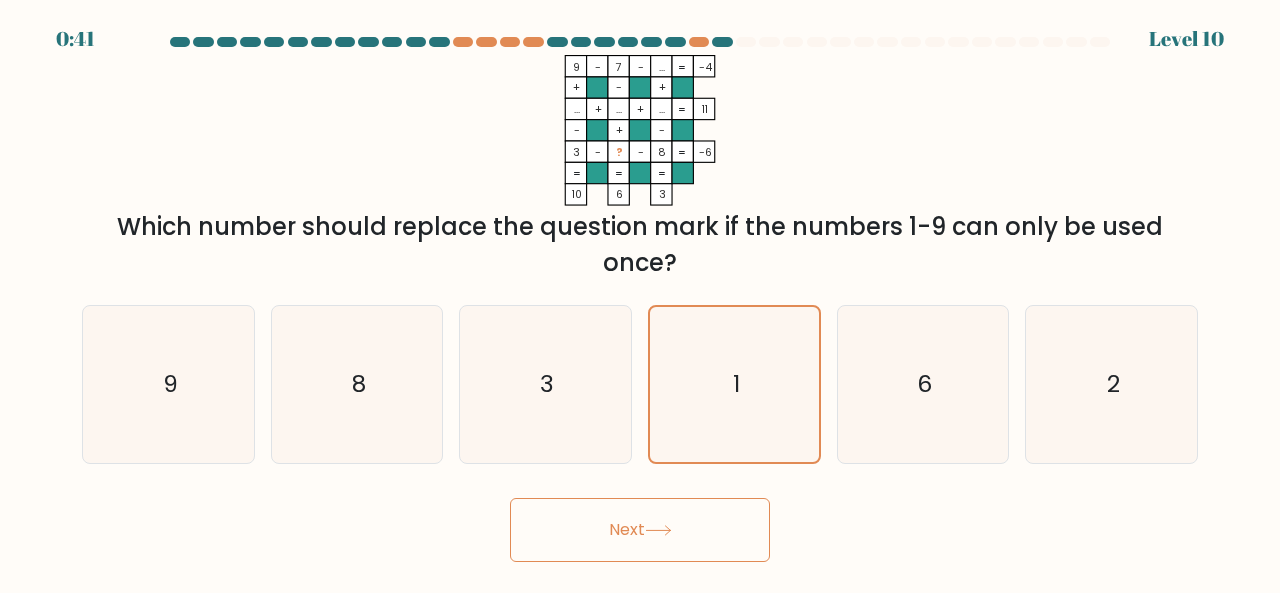 click on "Next" at bounding box center (640, 530) 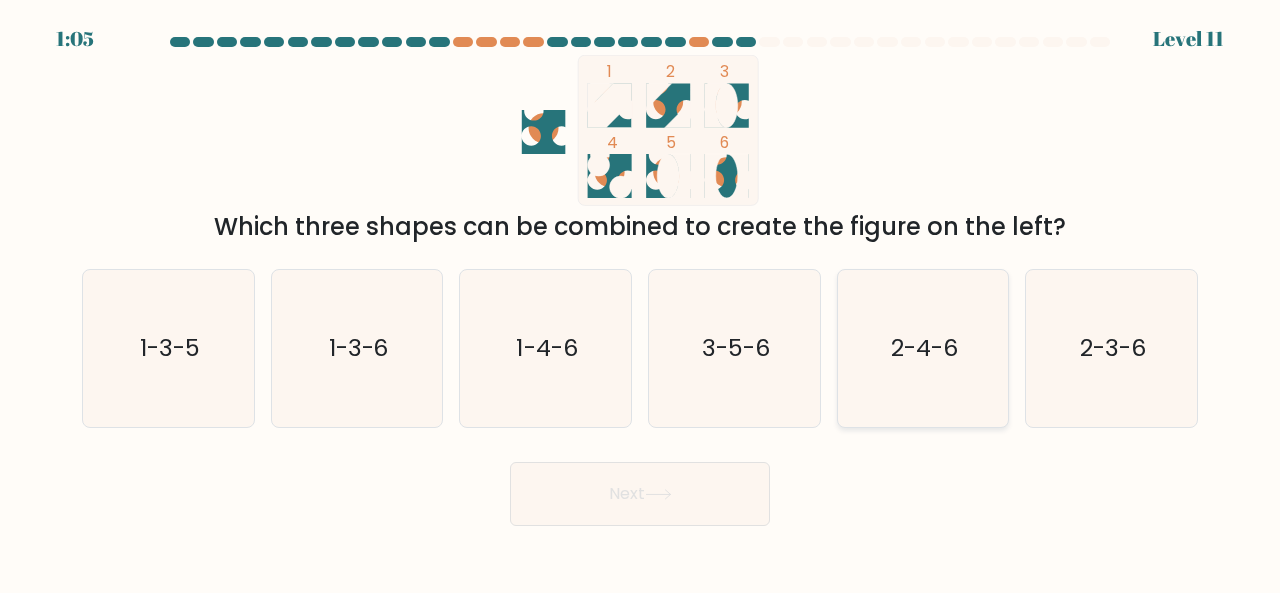 click on "2-4-6" at bounding box center (923, 348) 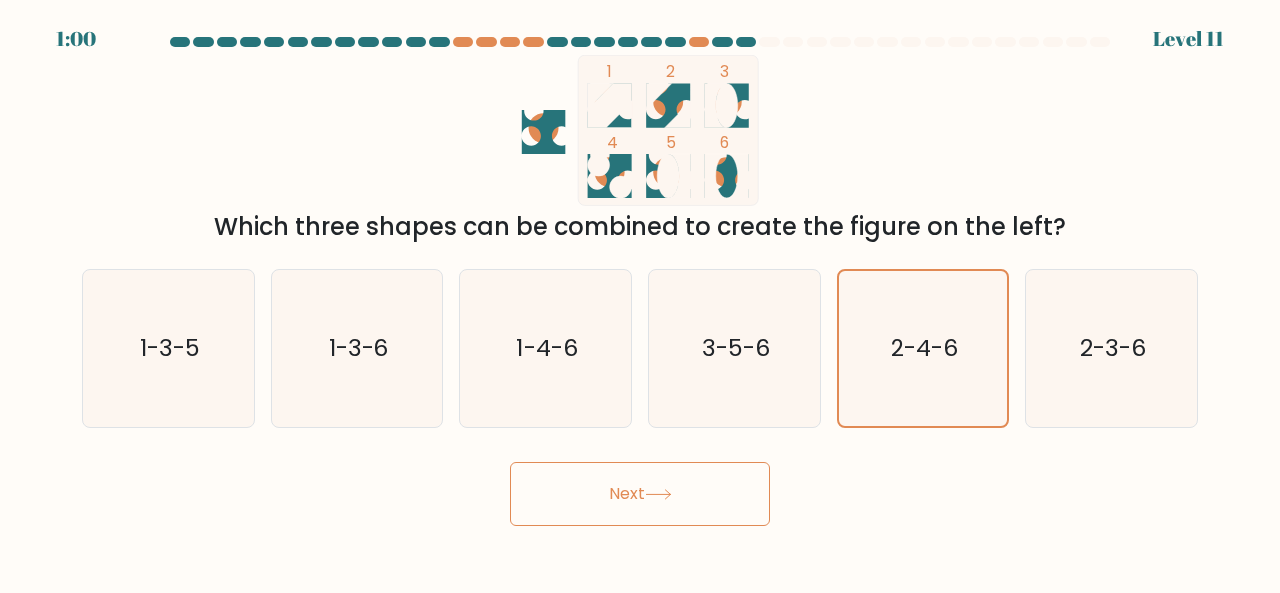 click at bounding box center (658, 494) 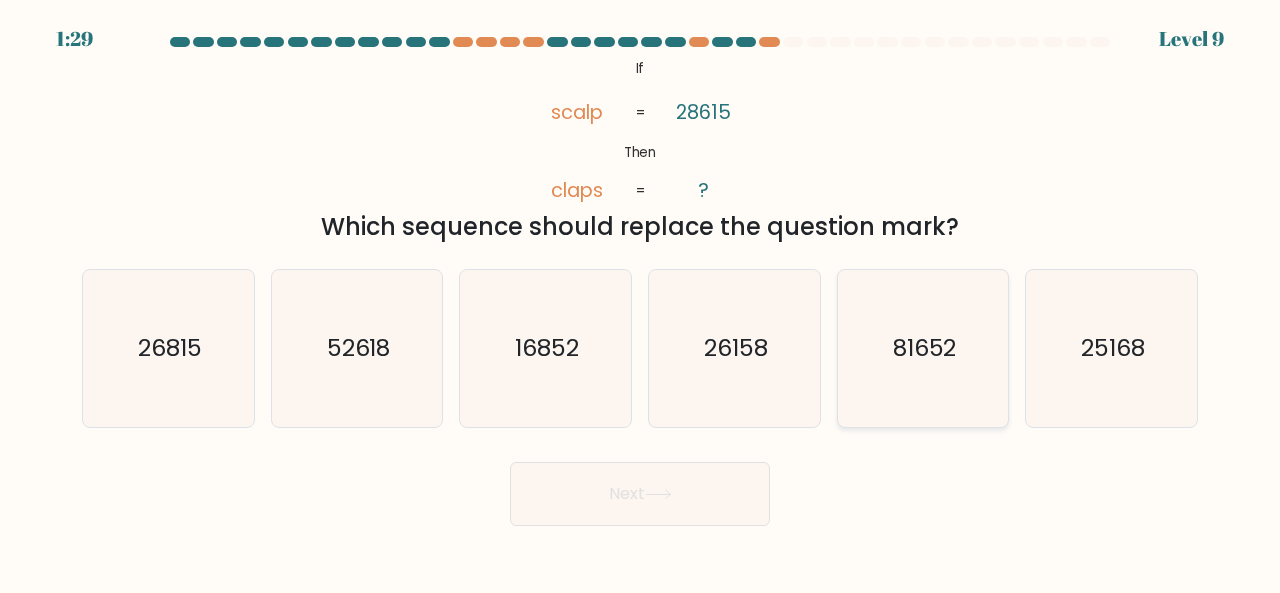 click on "81652" at bounding box center (923, 348) 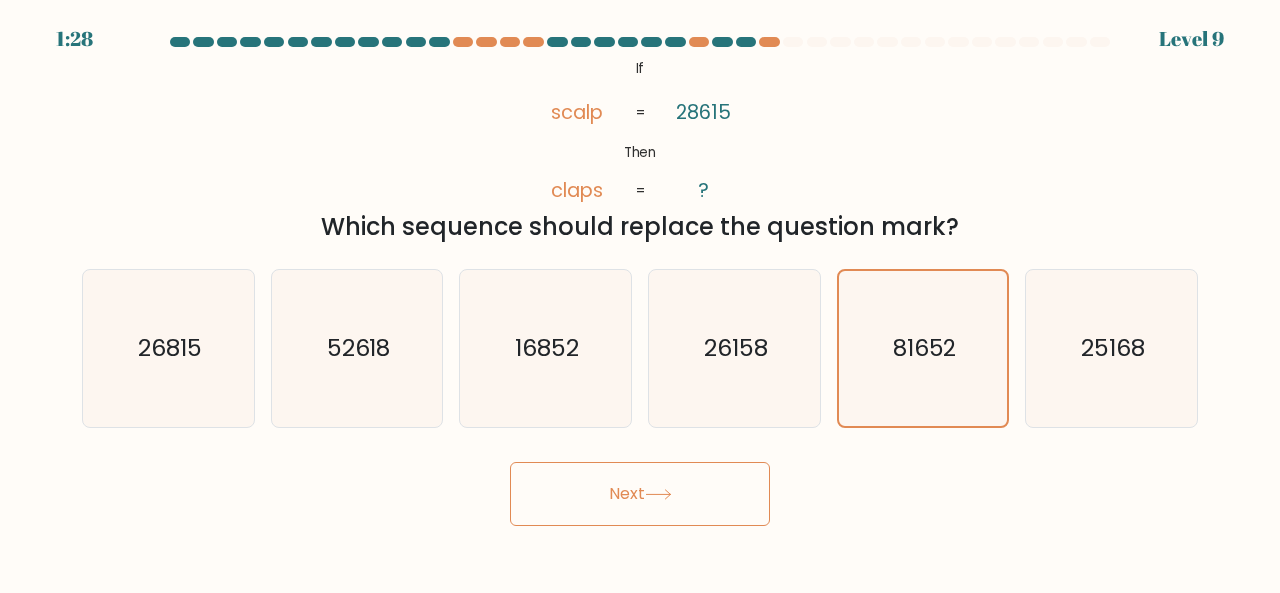 click at bounding box center (658, 494) 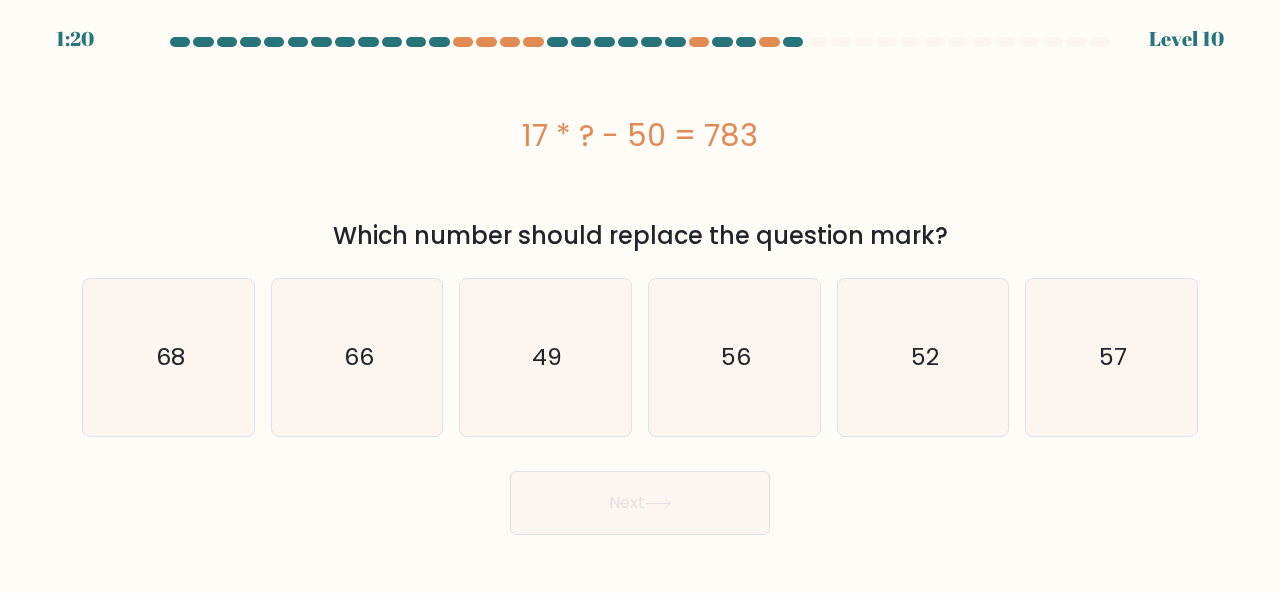 click on "17 * ? - 50 = 783" at bounding box center (640, 135) 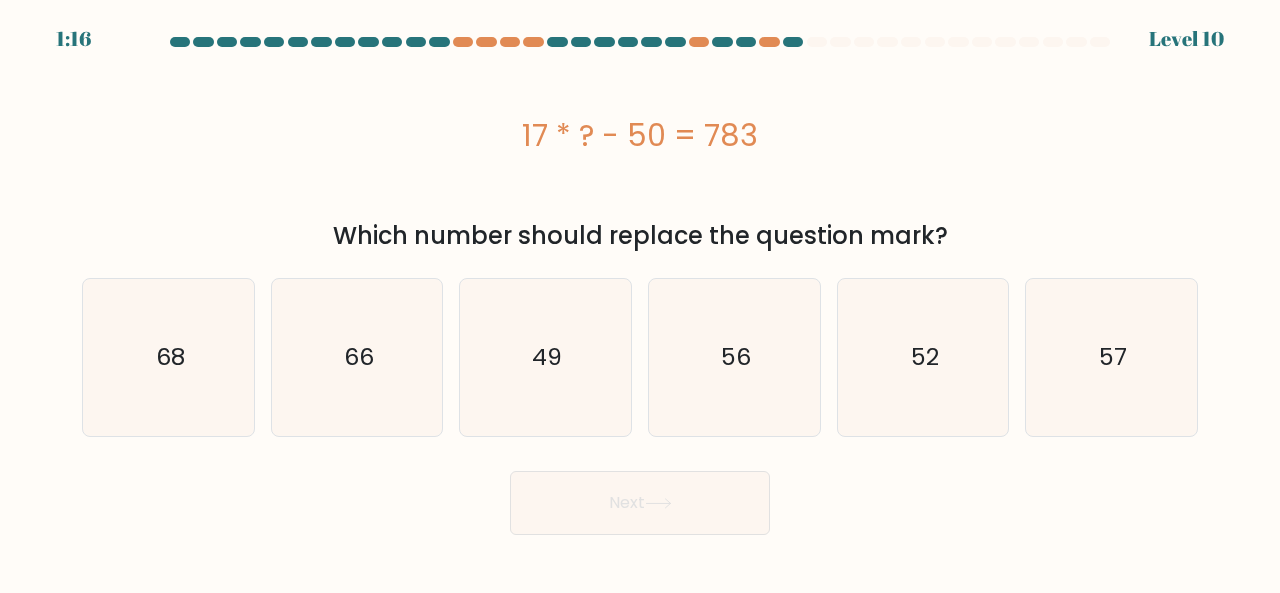 click on "17 * ? - 50 = 783" at bounding box center [640, 135] 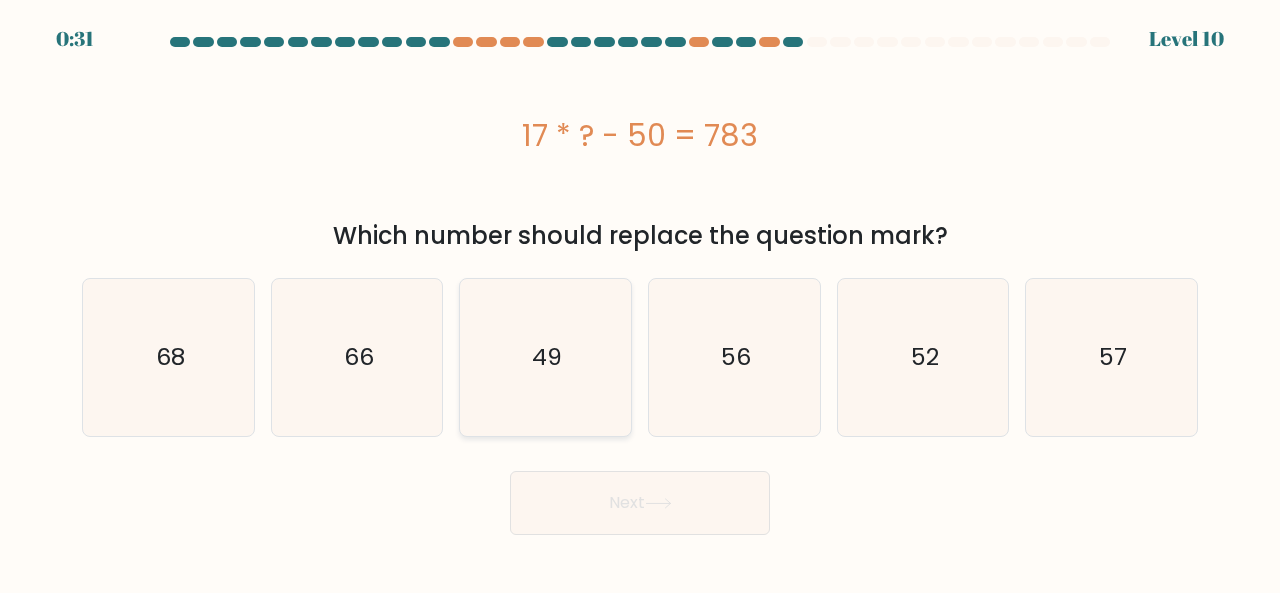 click on "49" at bounding box center [545, 357] 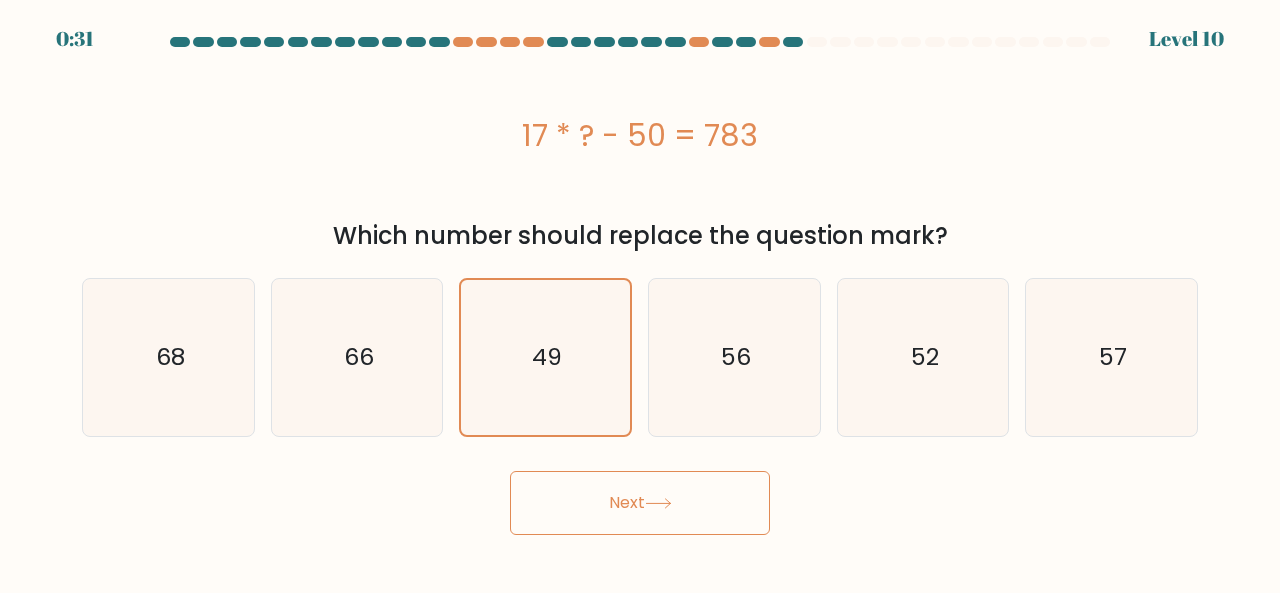 click on "Next" at bounding box center [640, 503] 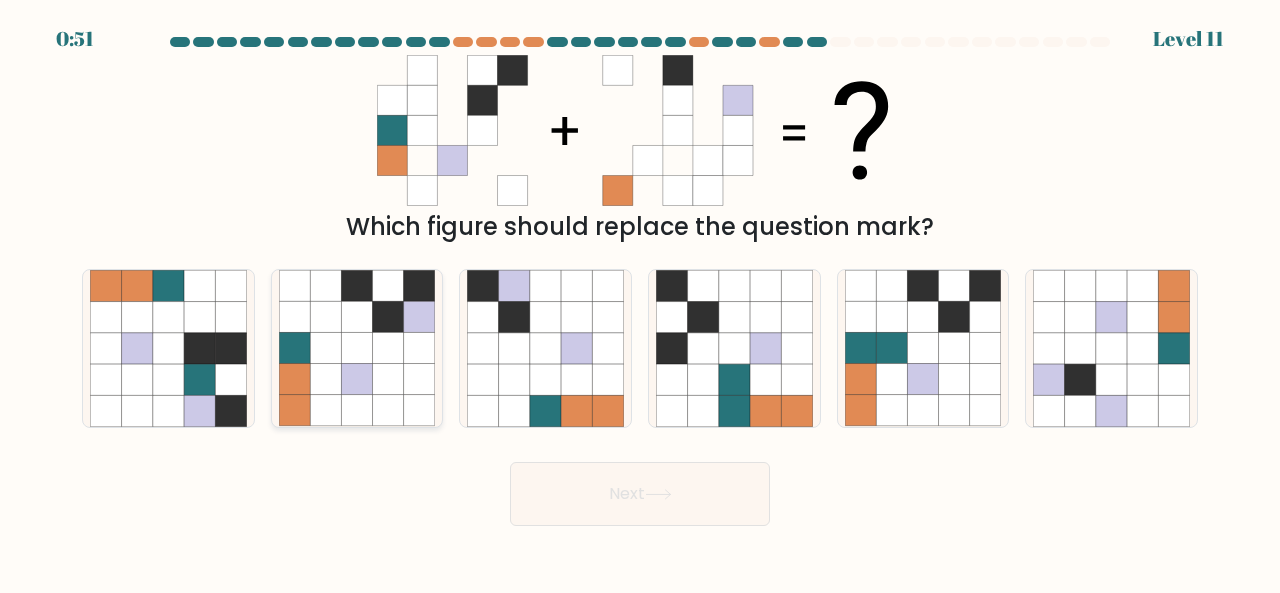 click at bounding box center (356, 348) 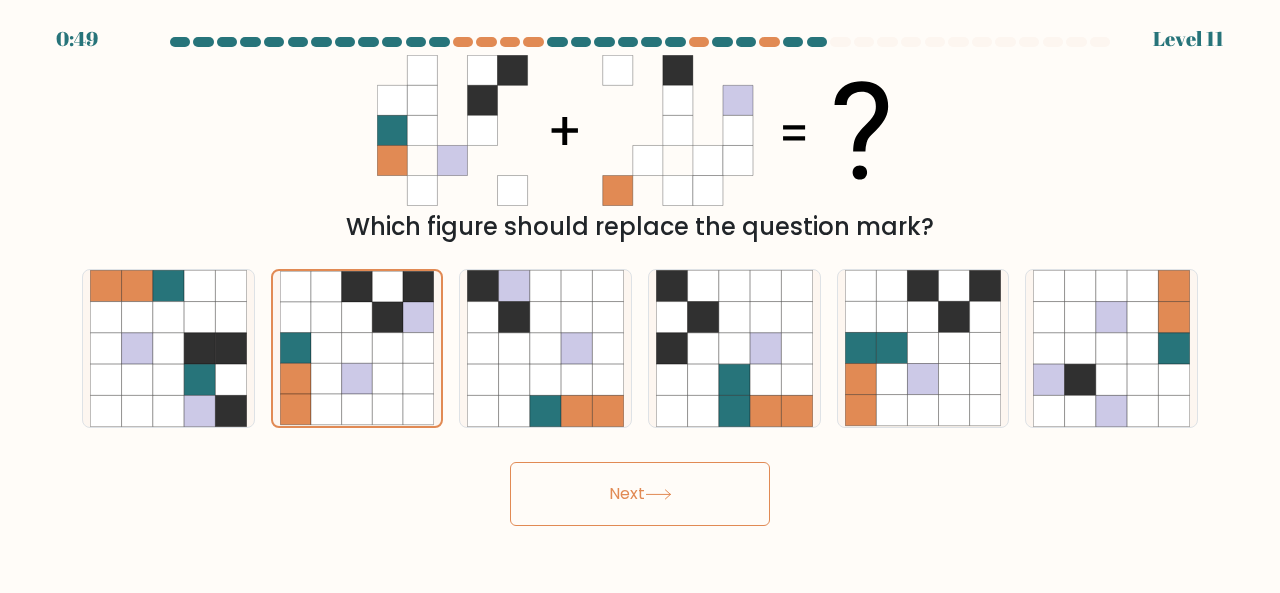 click on "Next" at bounding box center (640, 494) 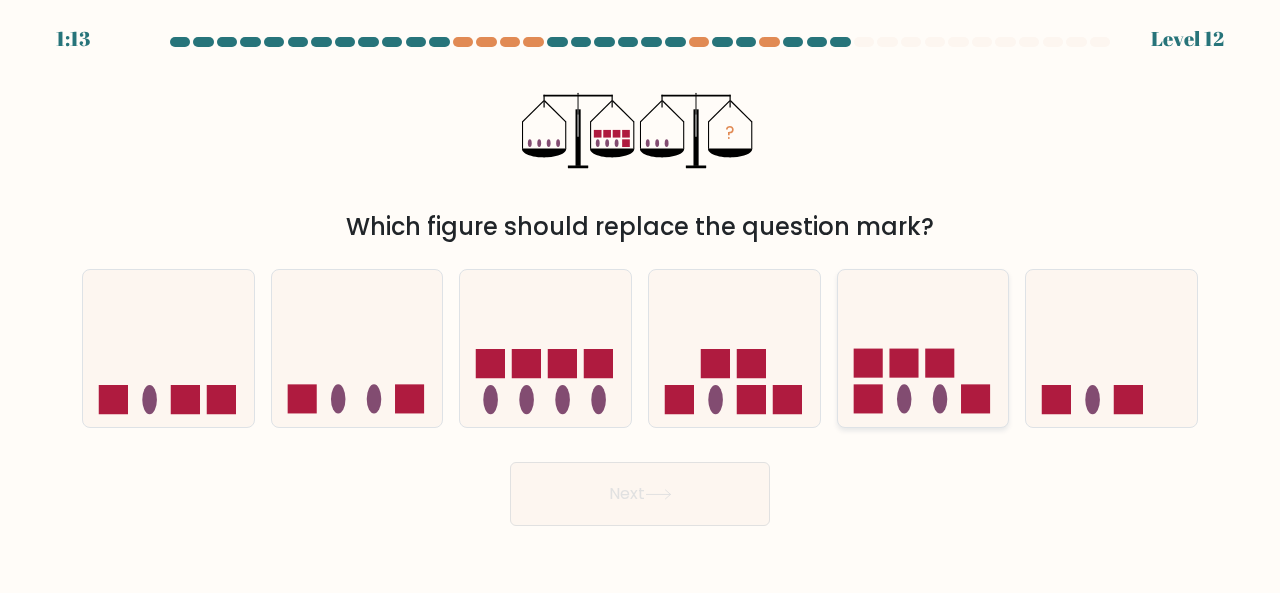 click at bounding box center [923, 347] 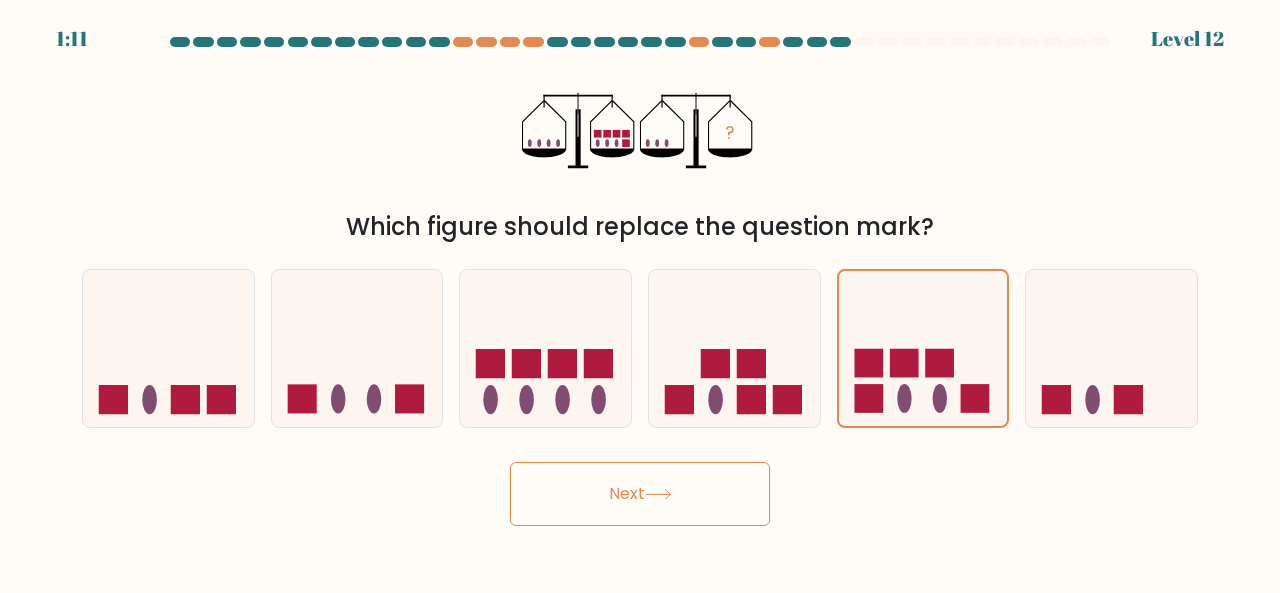 click on "Next" at bounding box center [640, 494] 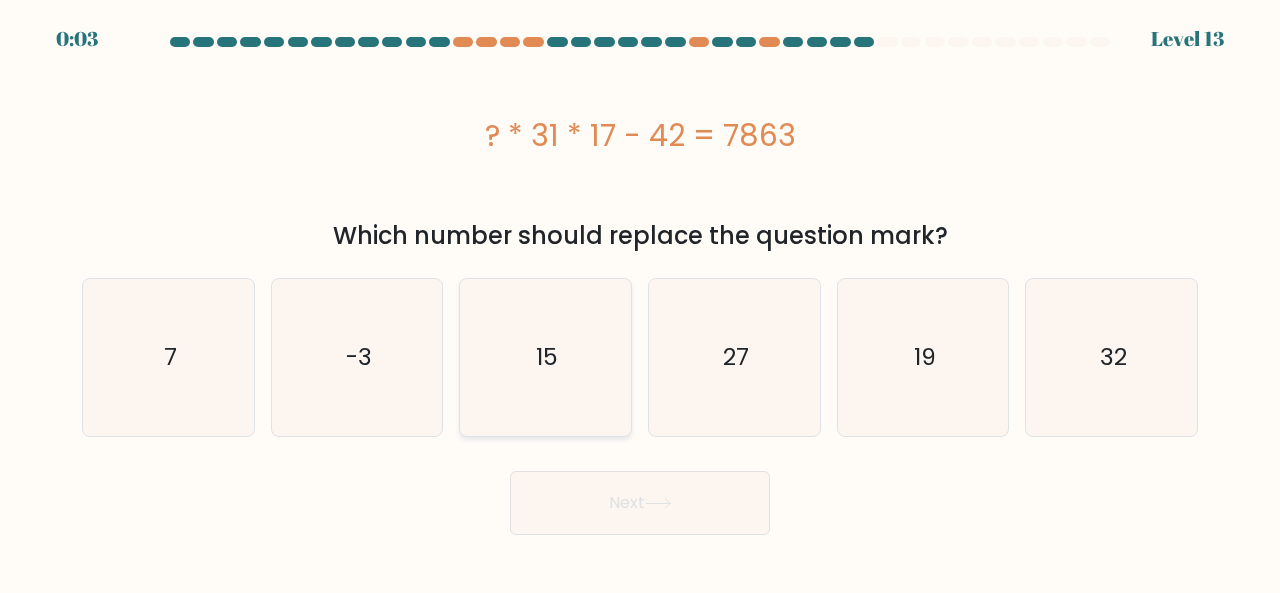 click on "15" at bounding box center (545, 357) 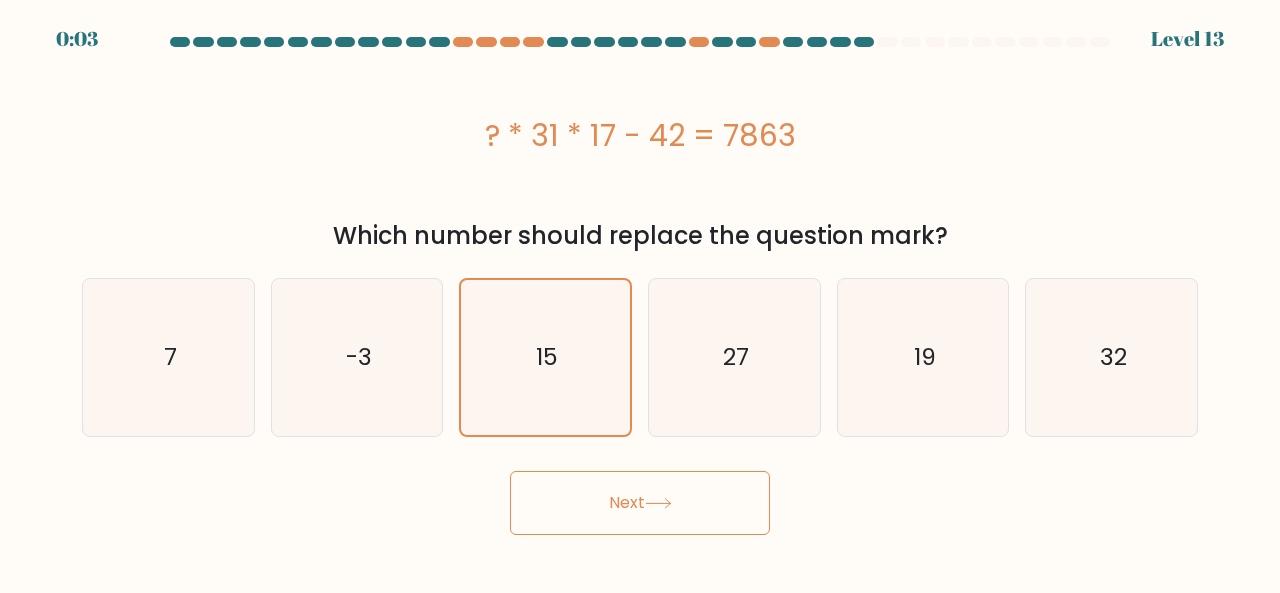 click on "Next" at bounding box center [640, 503] 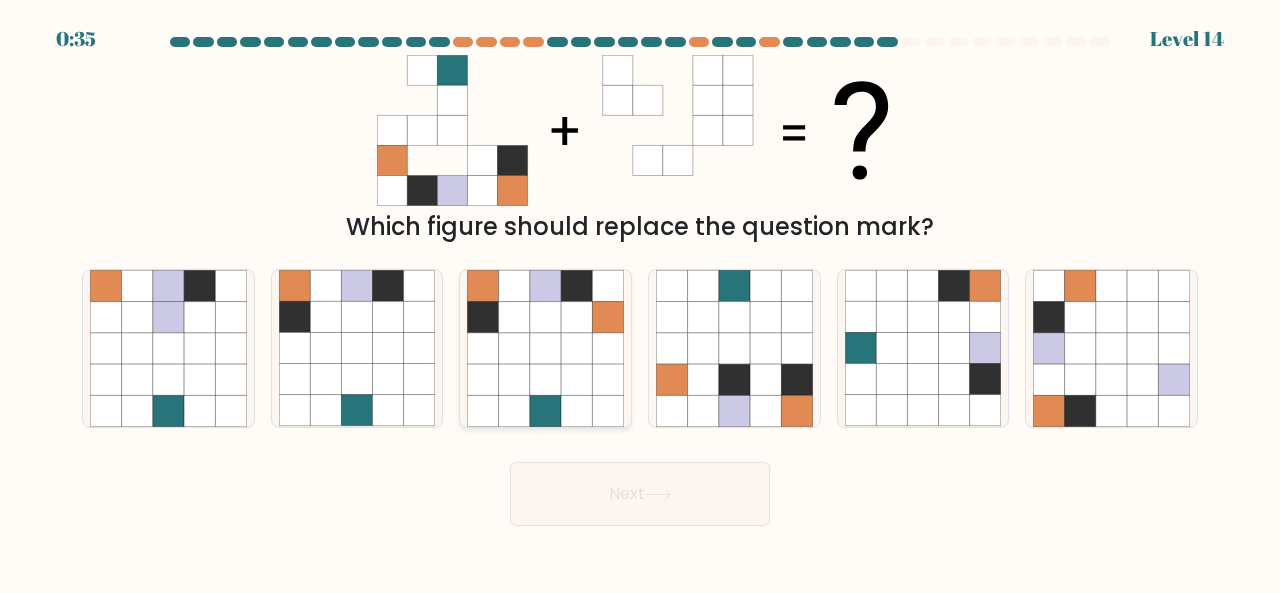 click at bounding box center [576, 379] 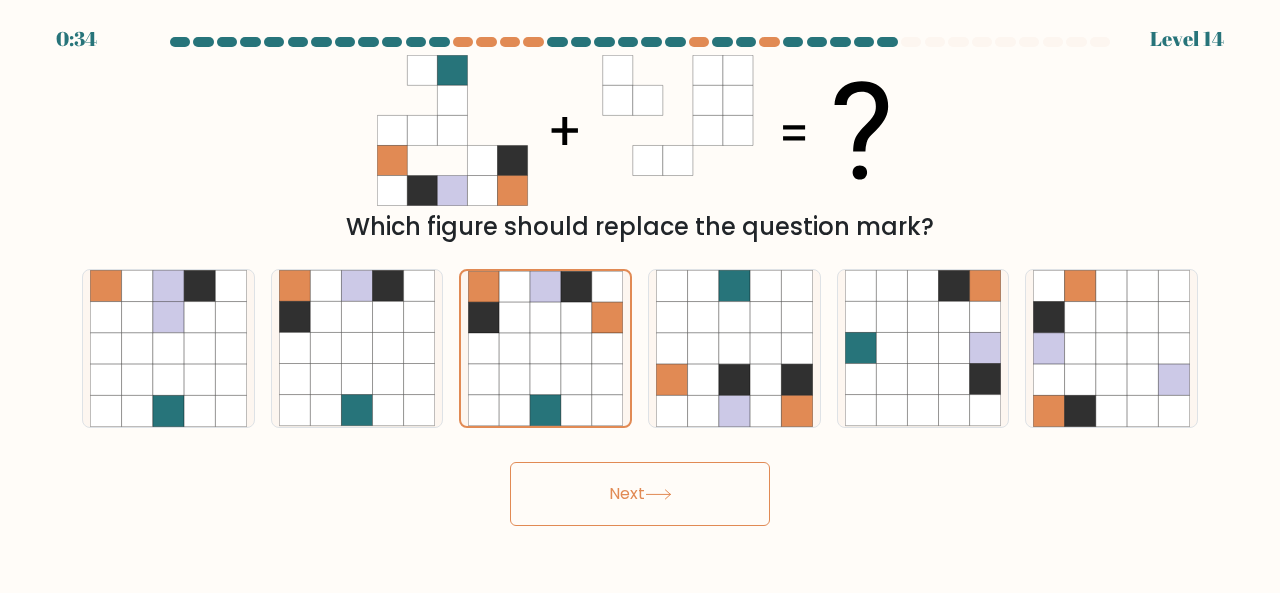 click on "Next" at bounding box center [640, 494] 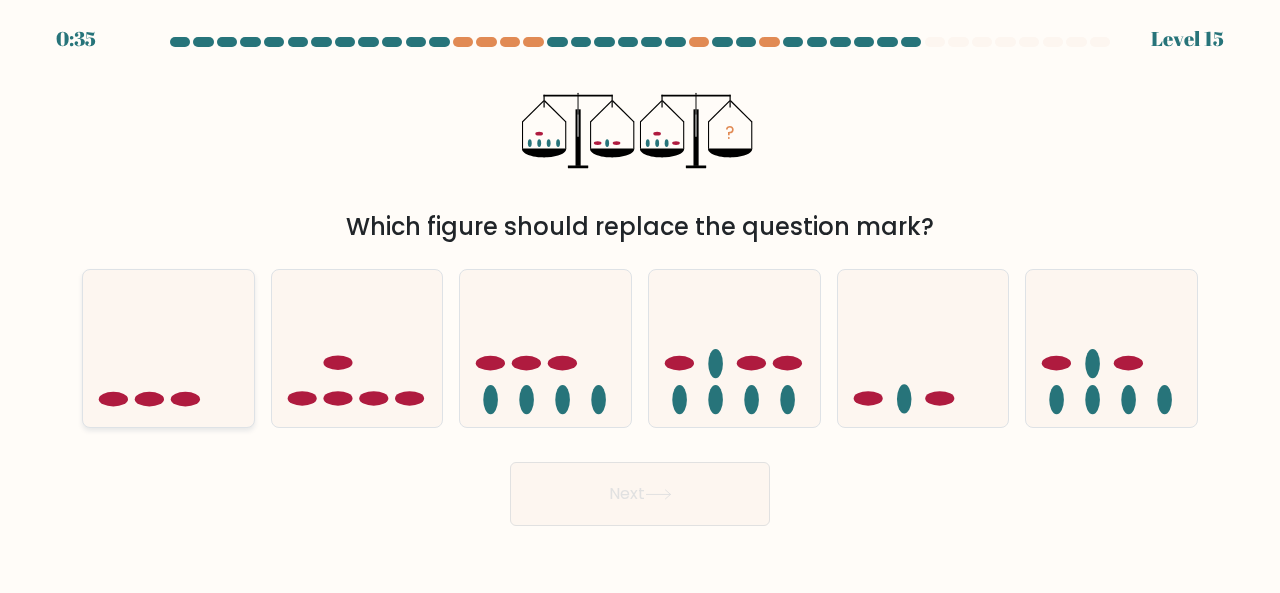 click at bounding box center (168, 347) 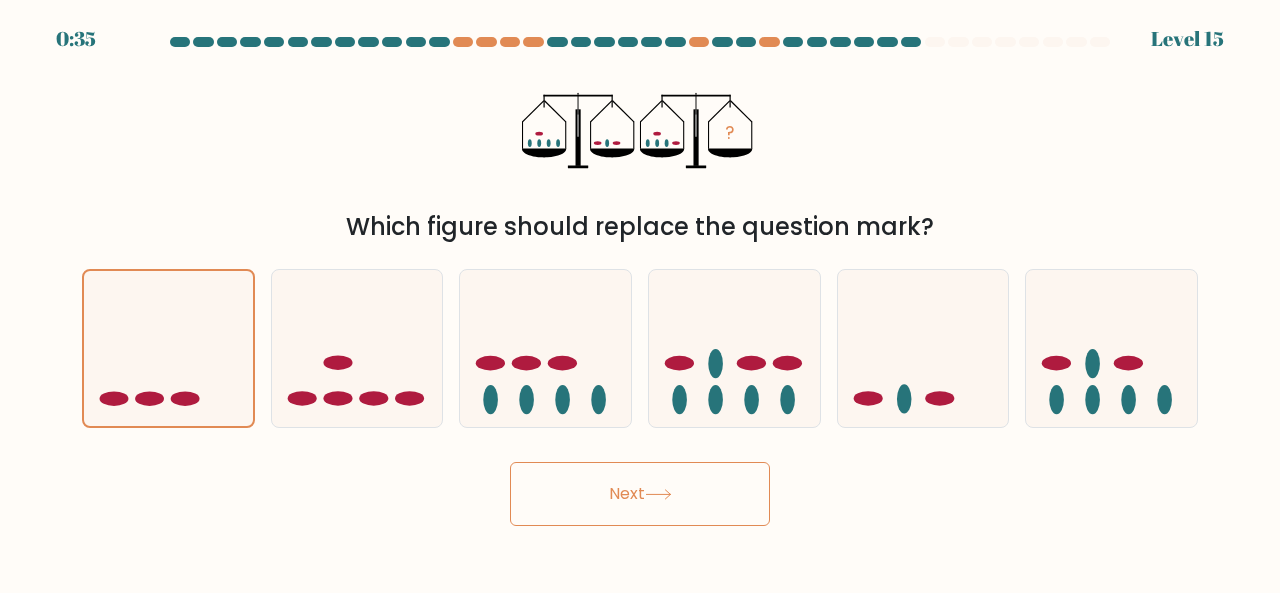 click on "Next" at bounding box center [640, 494] 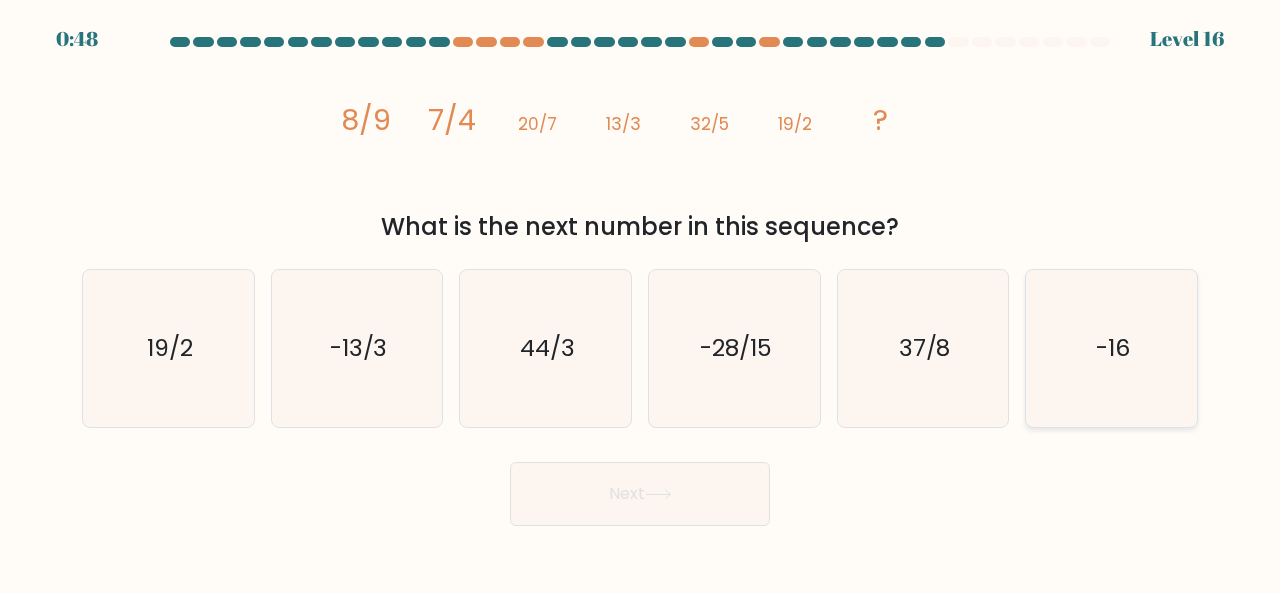 click on "-16" at bounding box center [1111, 348] 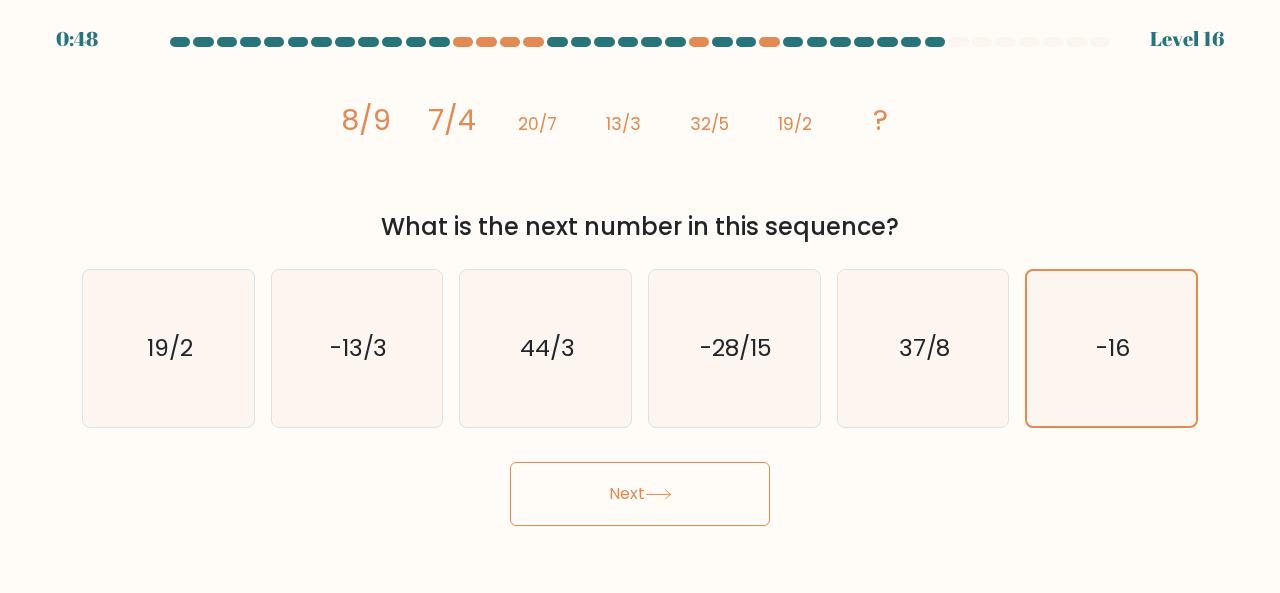 click on "Next" at bounding box center [640, 494] 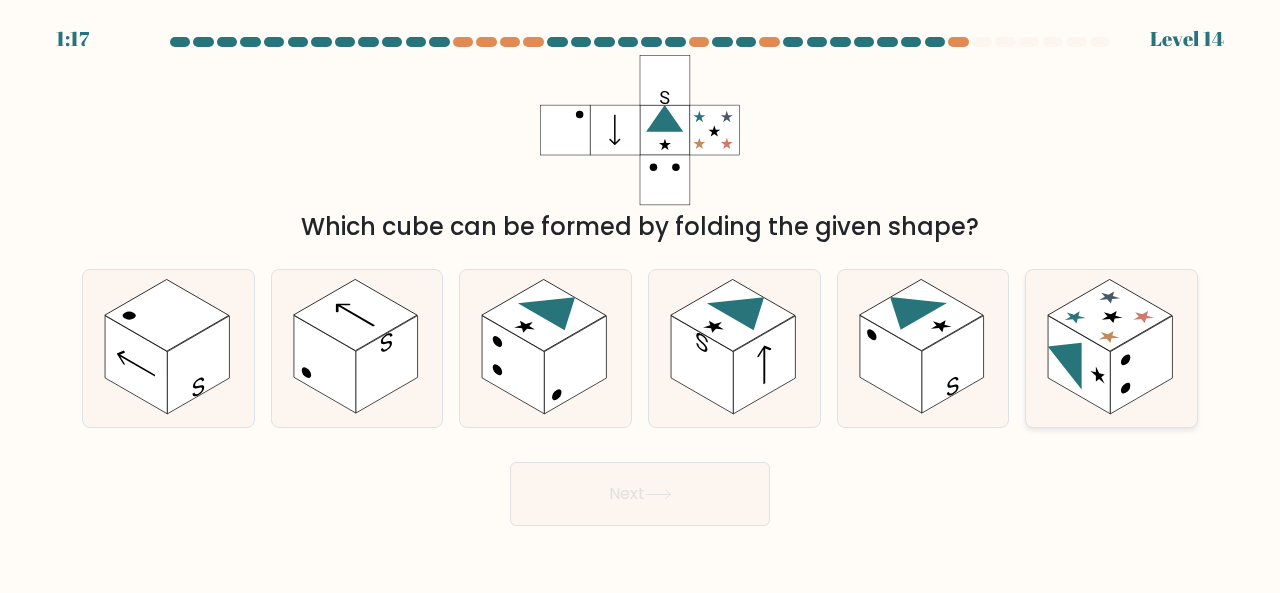 click at bounding box center (1141, 365) 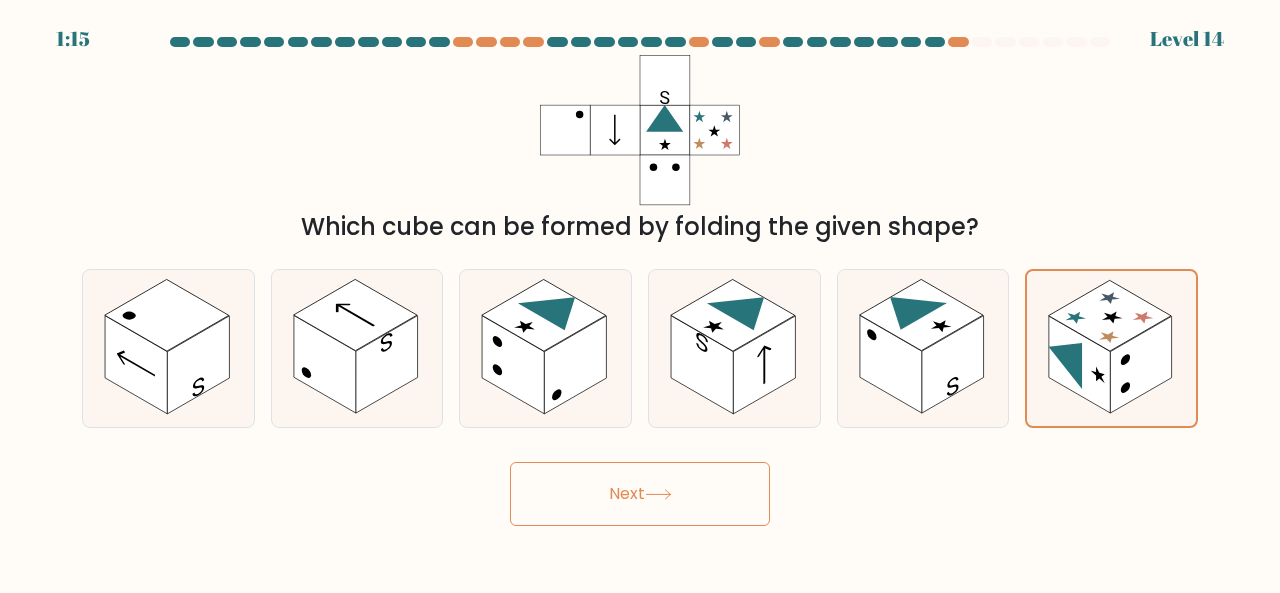 click on "Next" at bounding box center (640, 494) 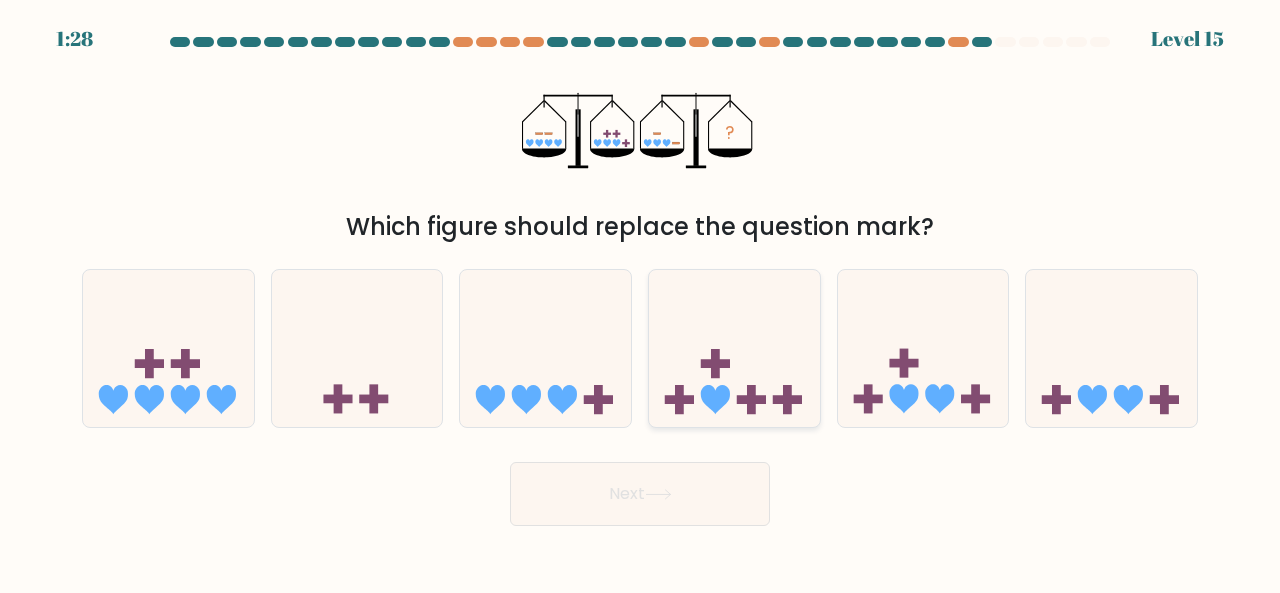 click at bounding box center (715, 399) 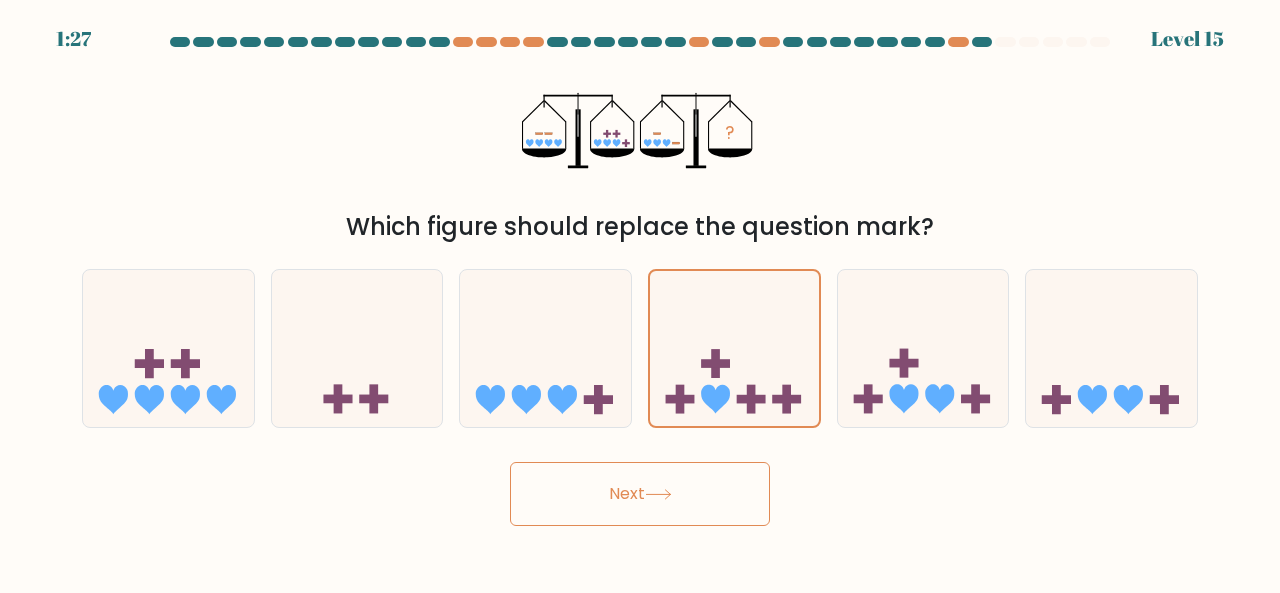 click on "Next" at bounding box center (640, 494) 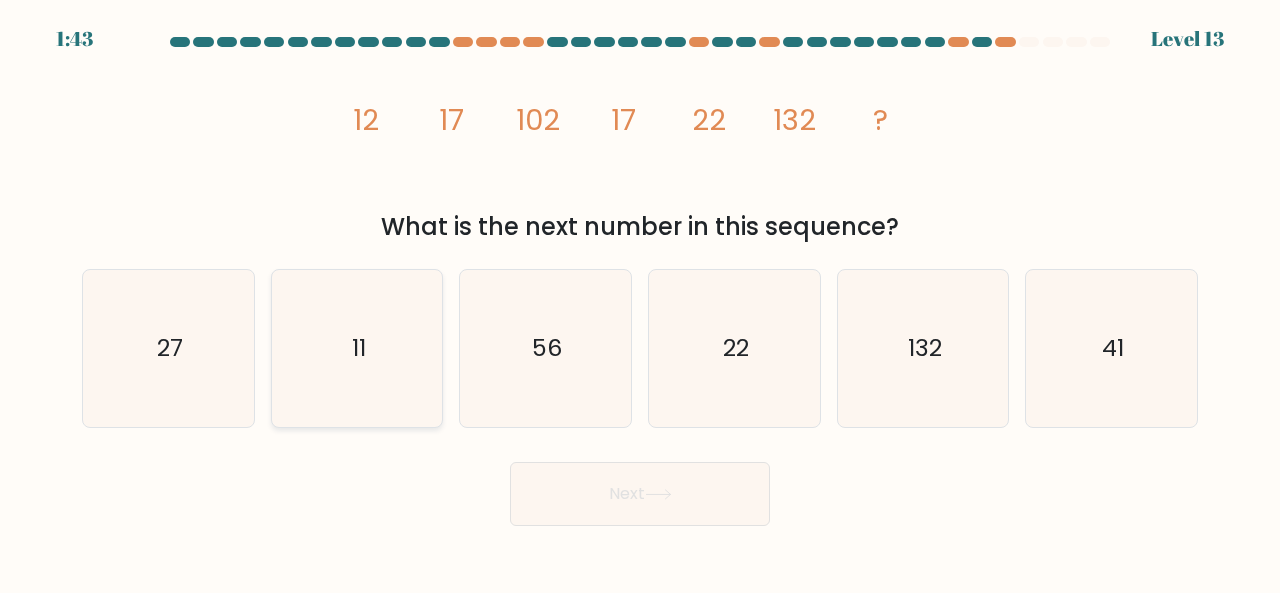 click on "11" at bounding box center (357, 348) 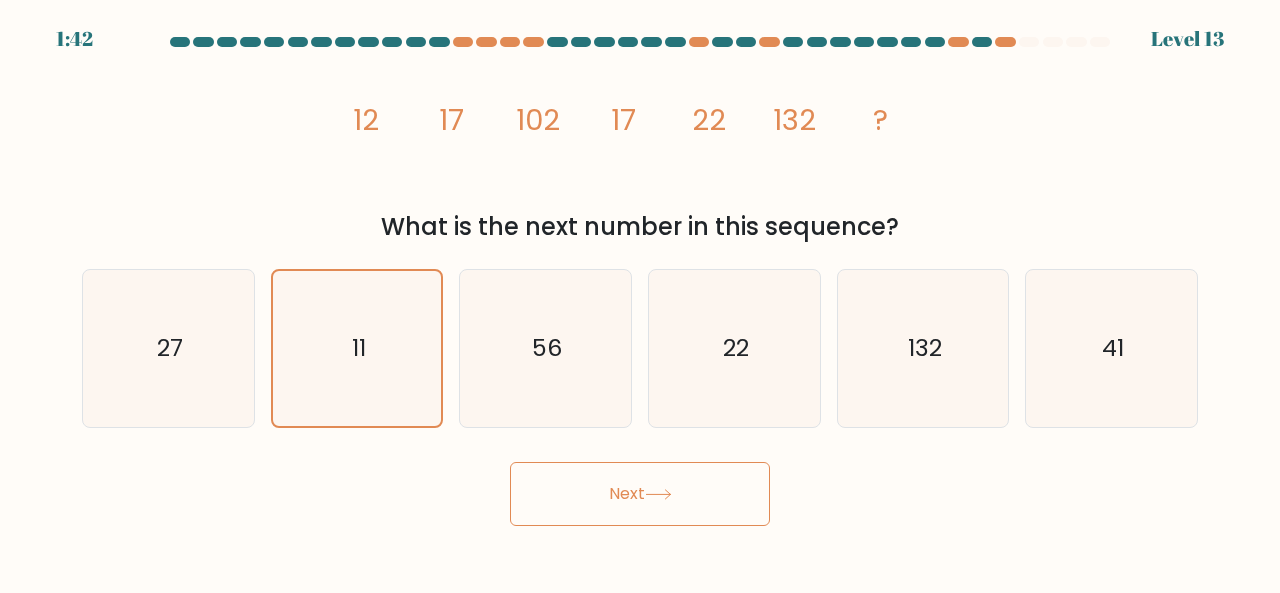 click on "Next" at bounding box center [640, 494] 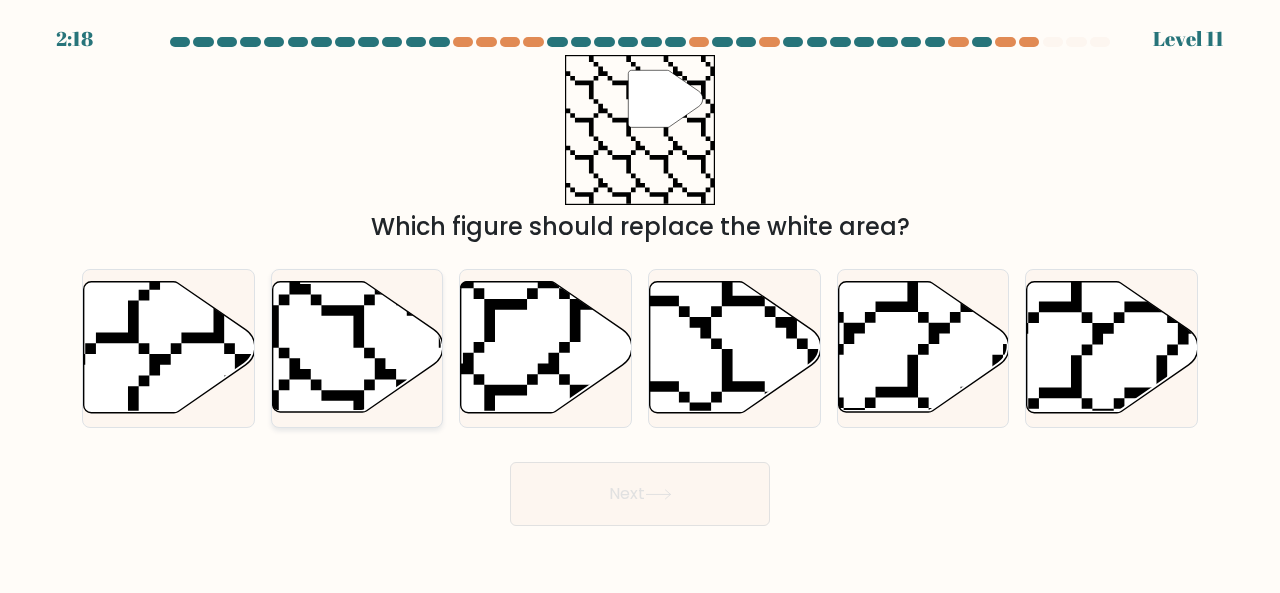 click at bounding box center (357, 347) 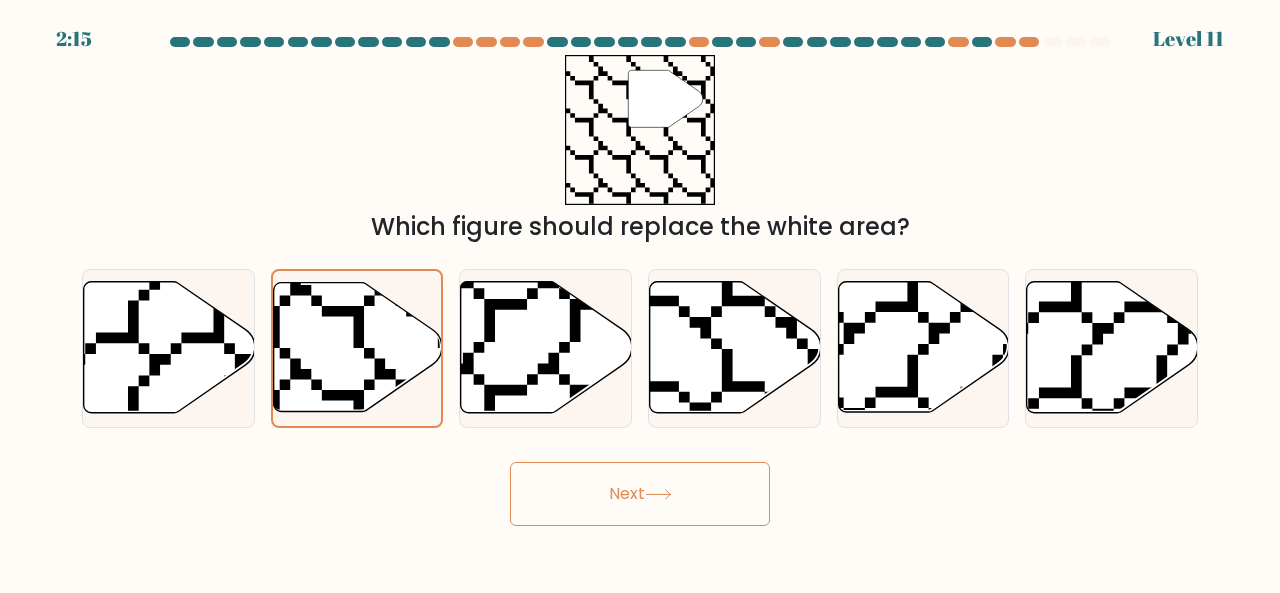 click on "Next" at bounding box center [640, 494] 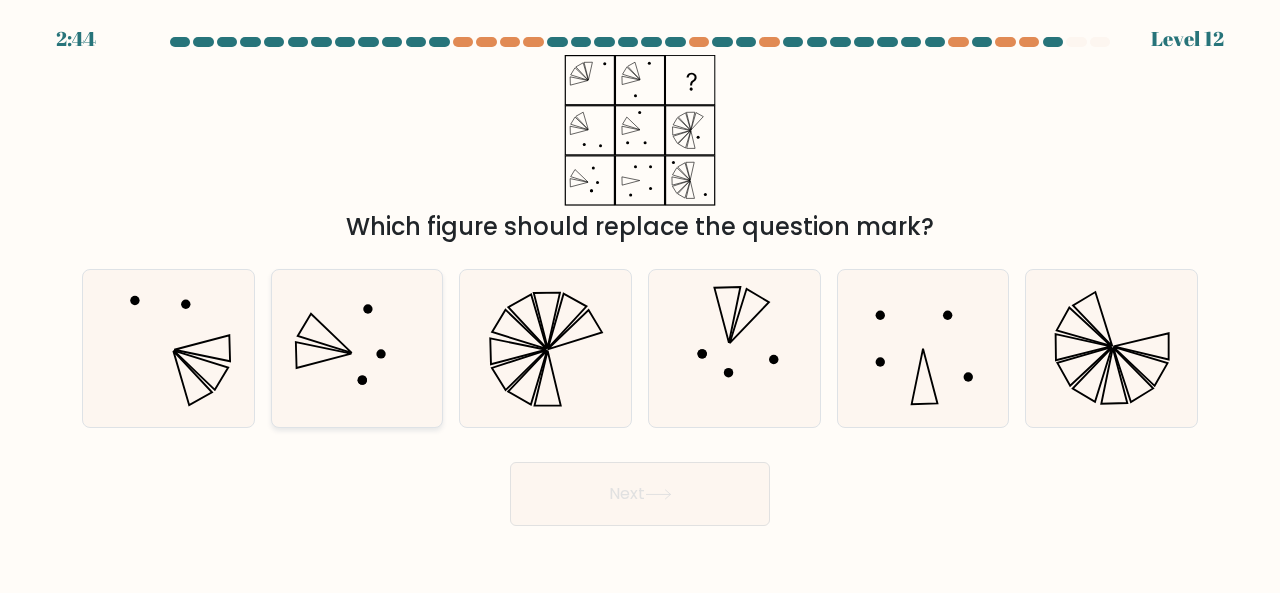 click at bounding box center (357, 348) 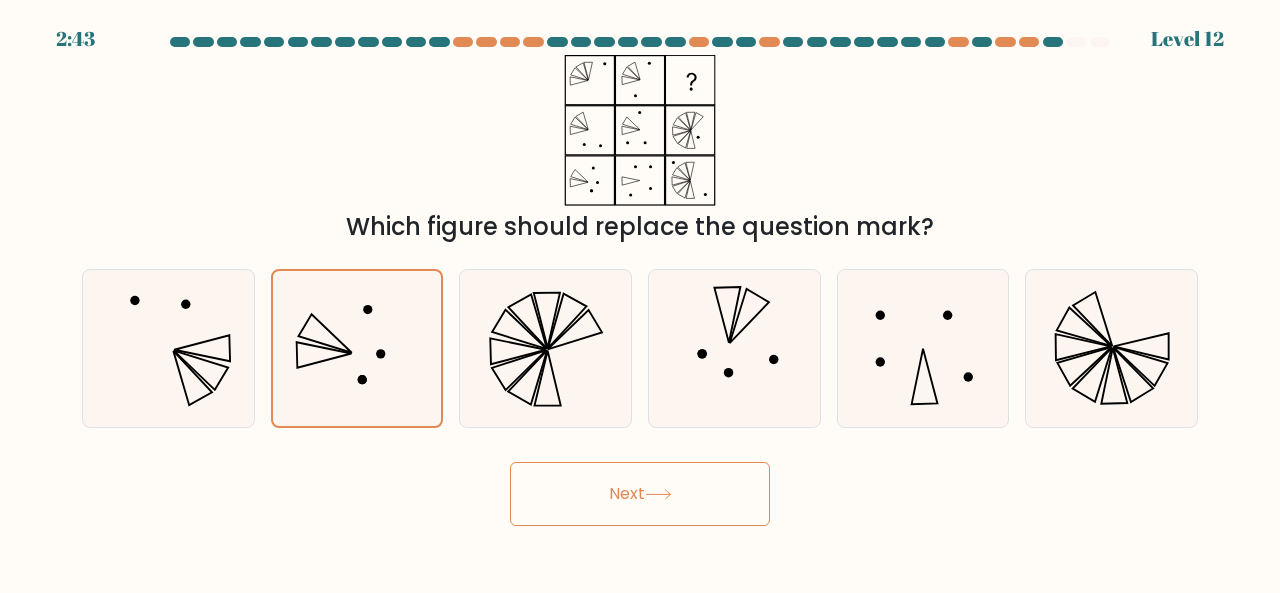click on "Next" at bounding box center [640, 494] 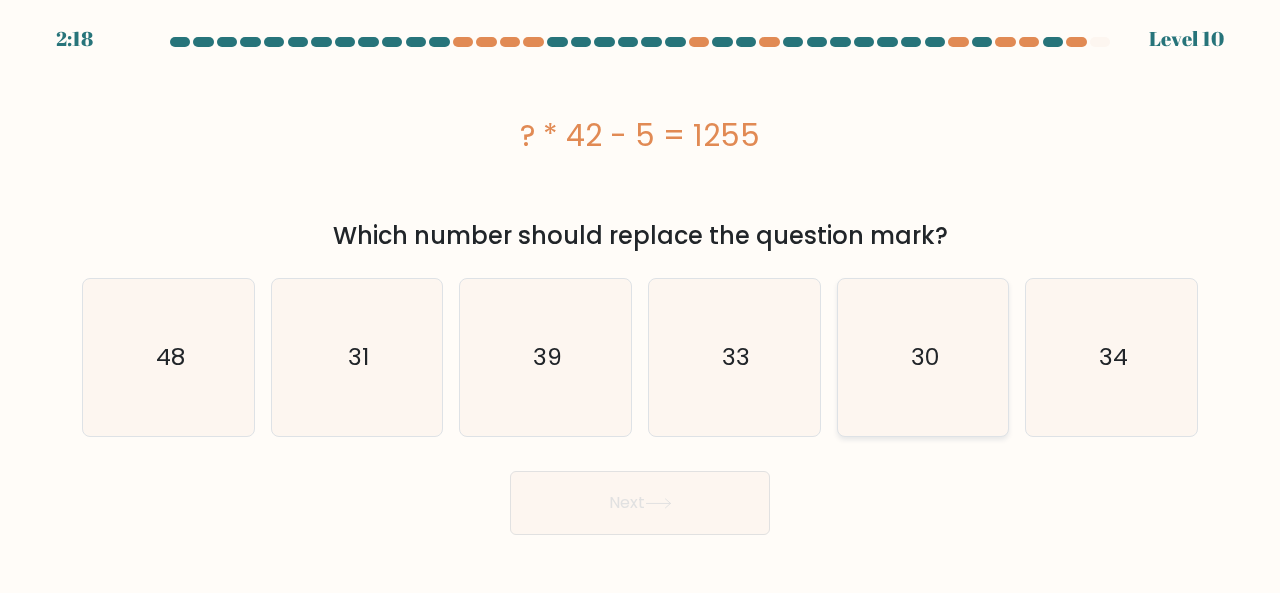 click on "30" at bounding box center (925, 357) 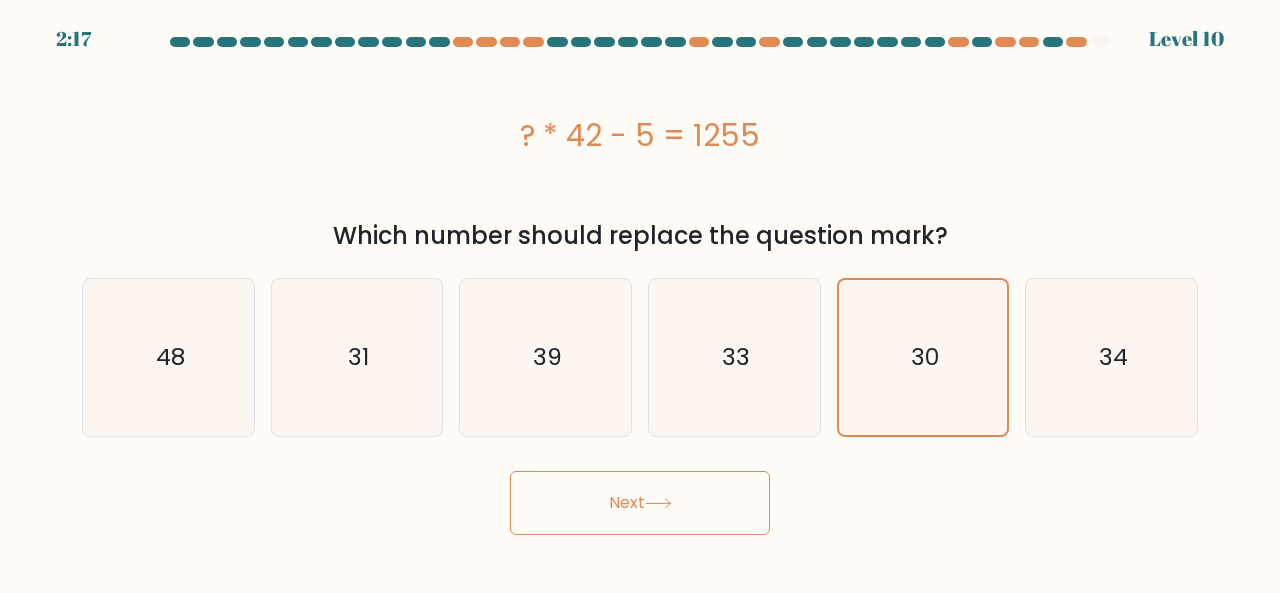click on "Next" at bounding box center (640, 503) 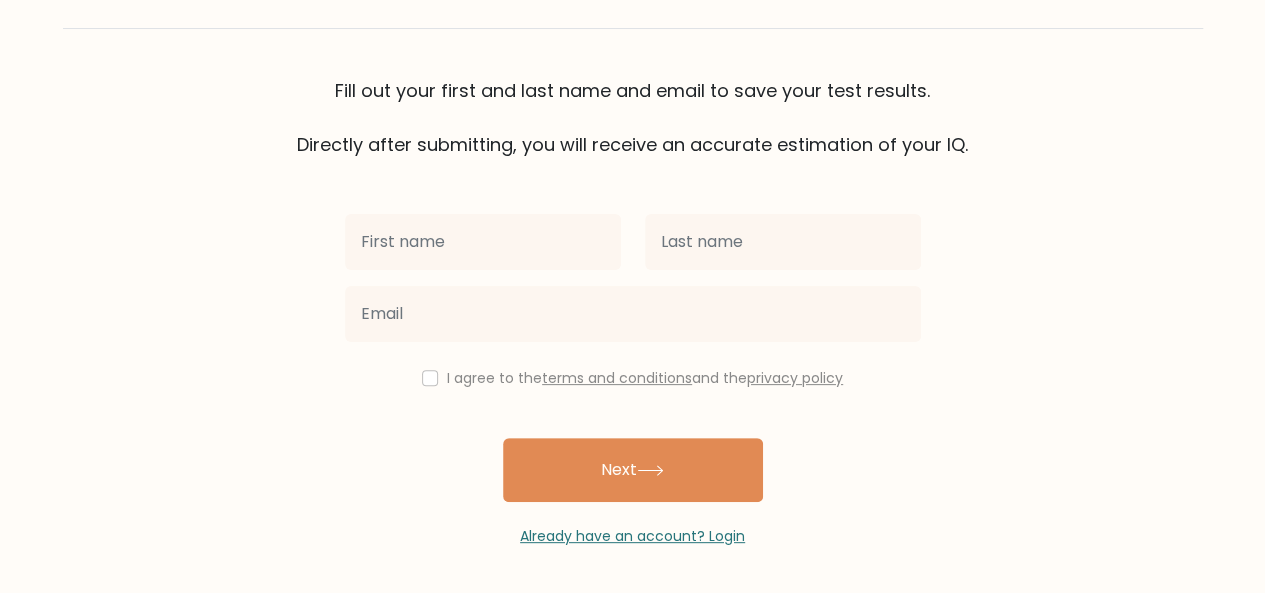 scroll, scrollTop: 0, scrollLeft: 0, axis: both 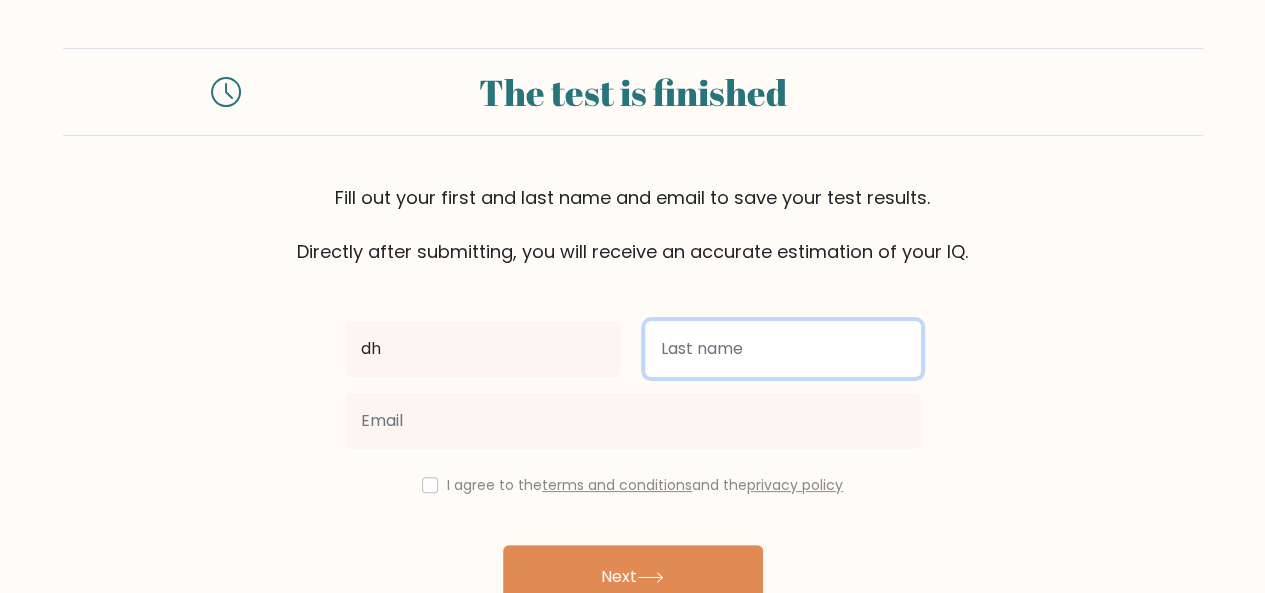 click at bounding box center [783, 349] 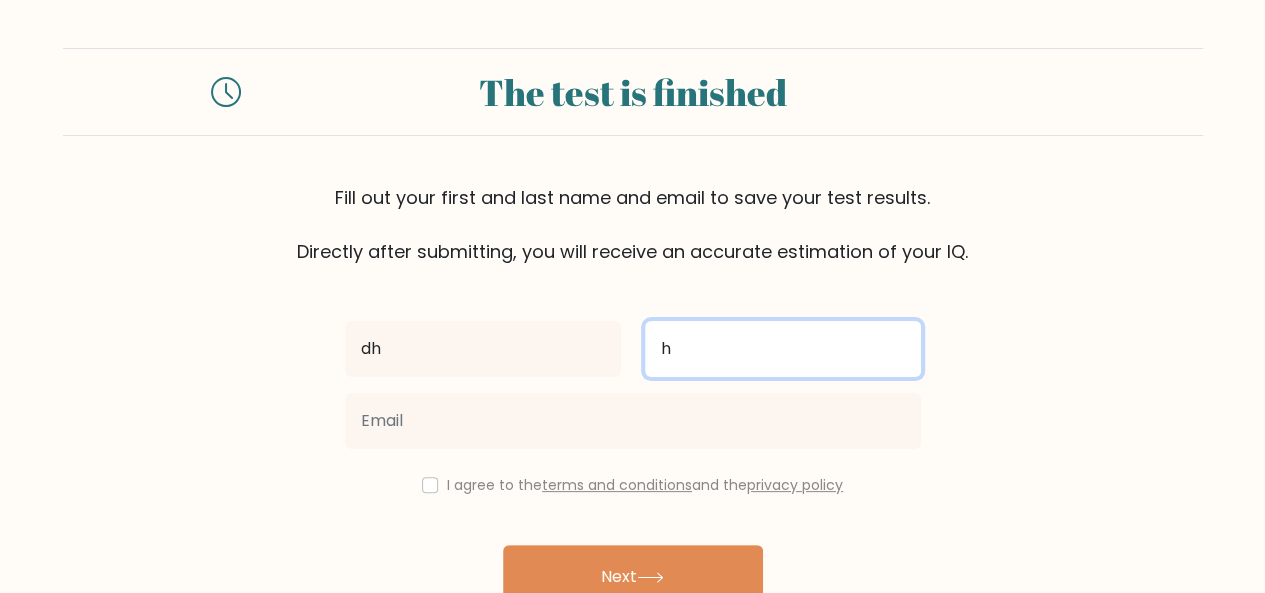 type on "h" 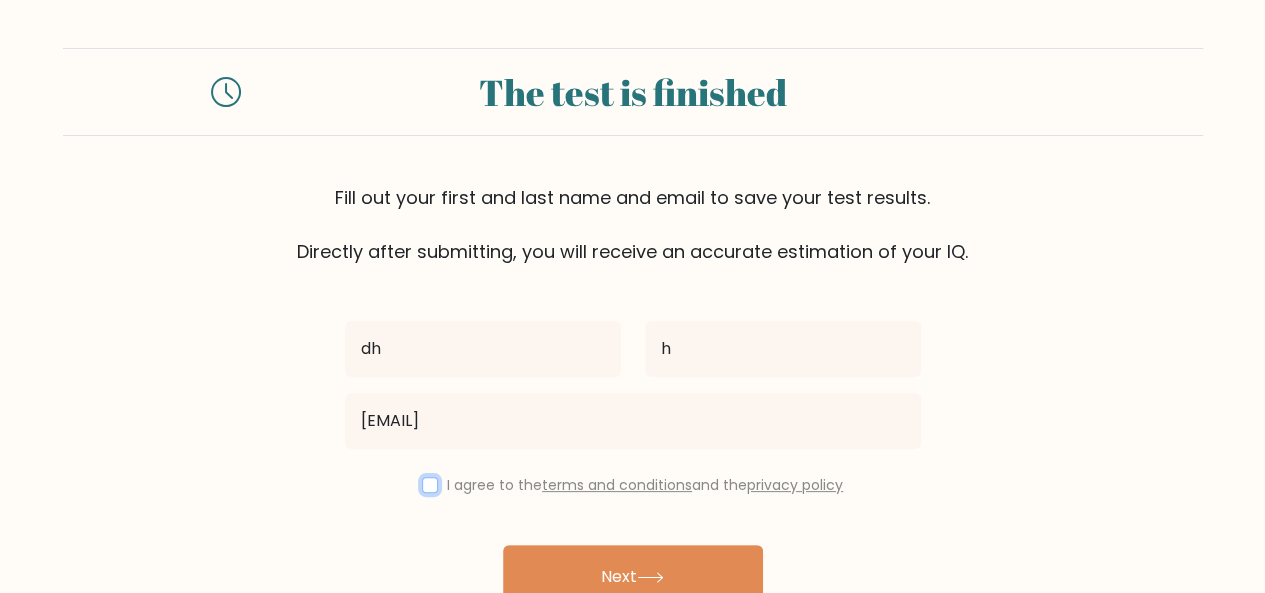 click at bounding box center (430, 485) 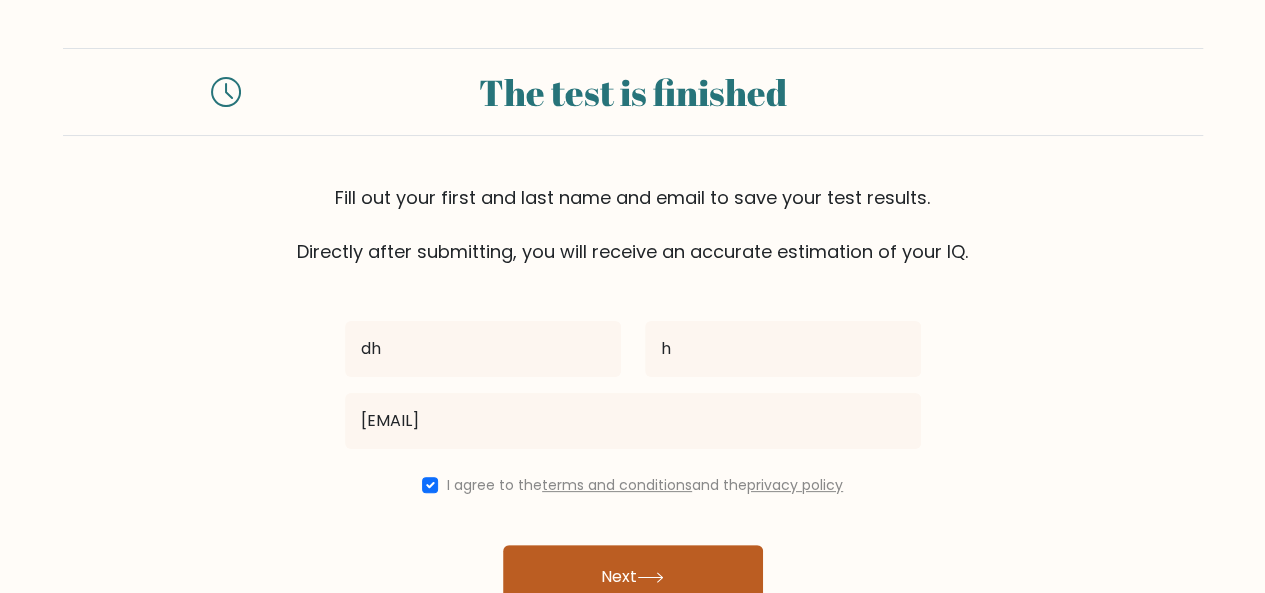click on "Next" at bounding box center (633, 577) 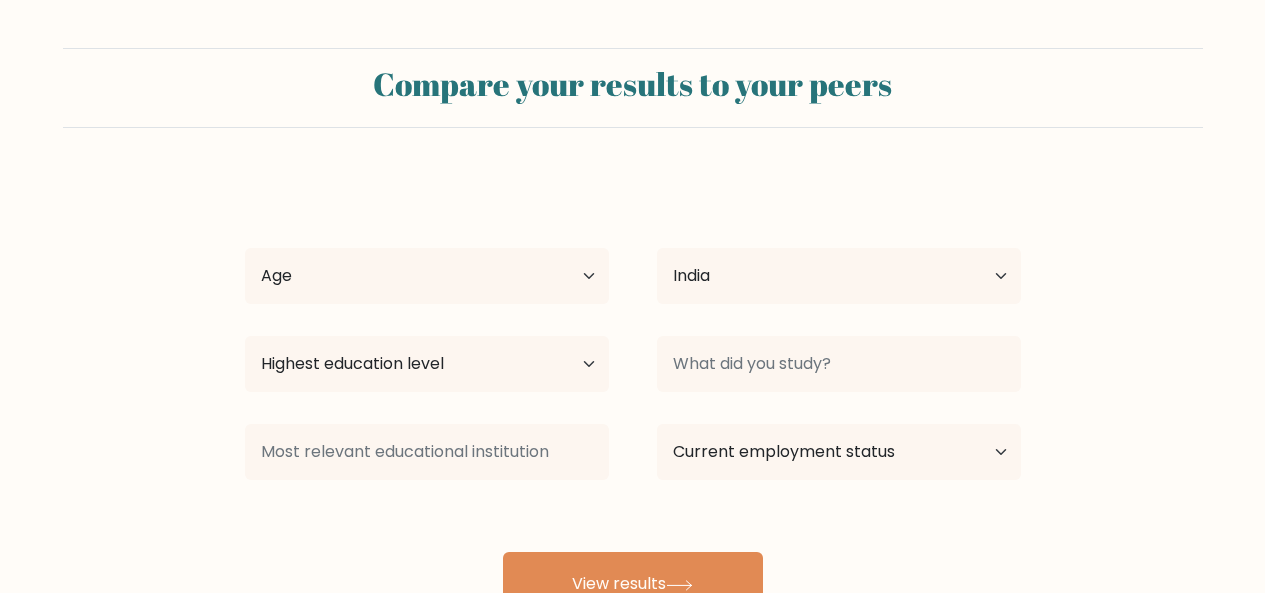 scroll, scrollTop: 0, scrollLeft: 0, axis: both 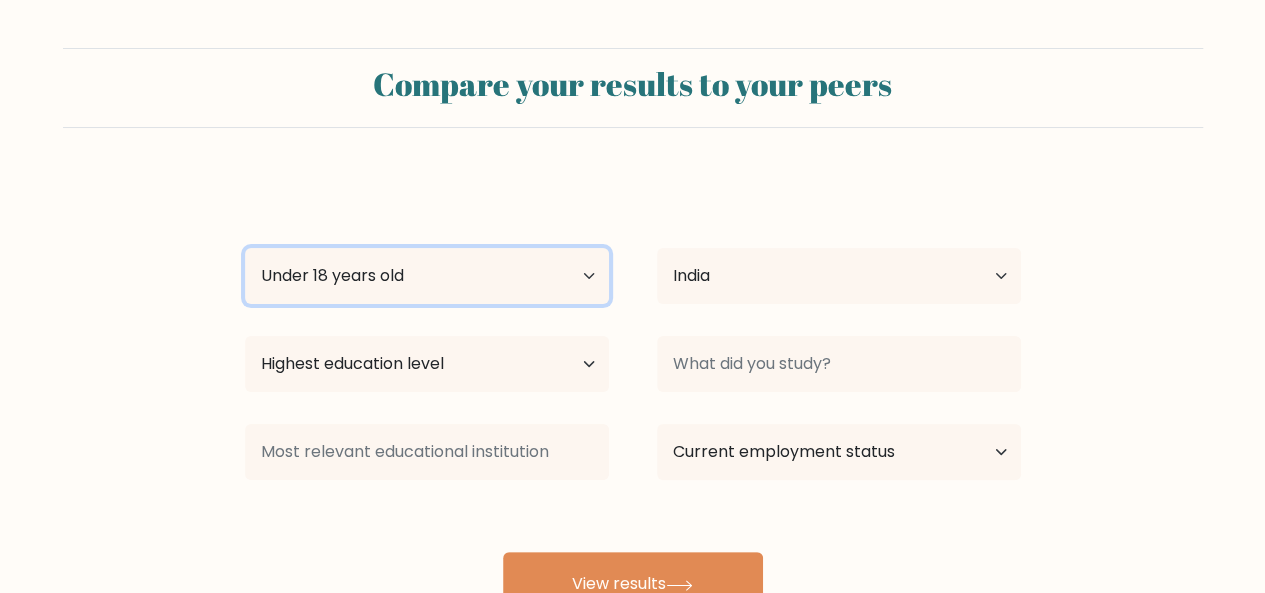 click on "Age
Under 18 years old
18-24 years old
25-34 years old
35-44 years old
45-54 years old
55-64 years old
65 years old and above" at bounding box center [427, 276] 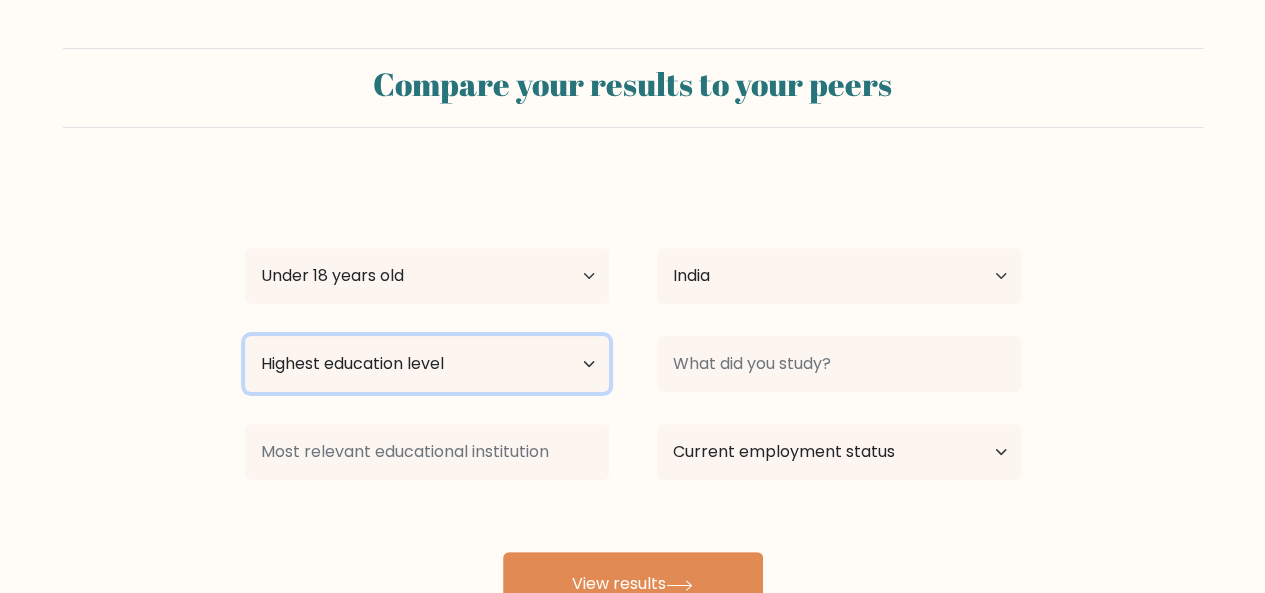select on "lower_secondary" 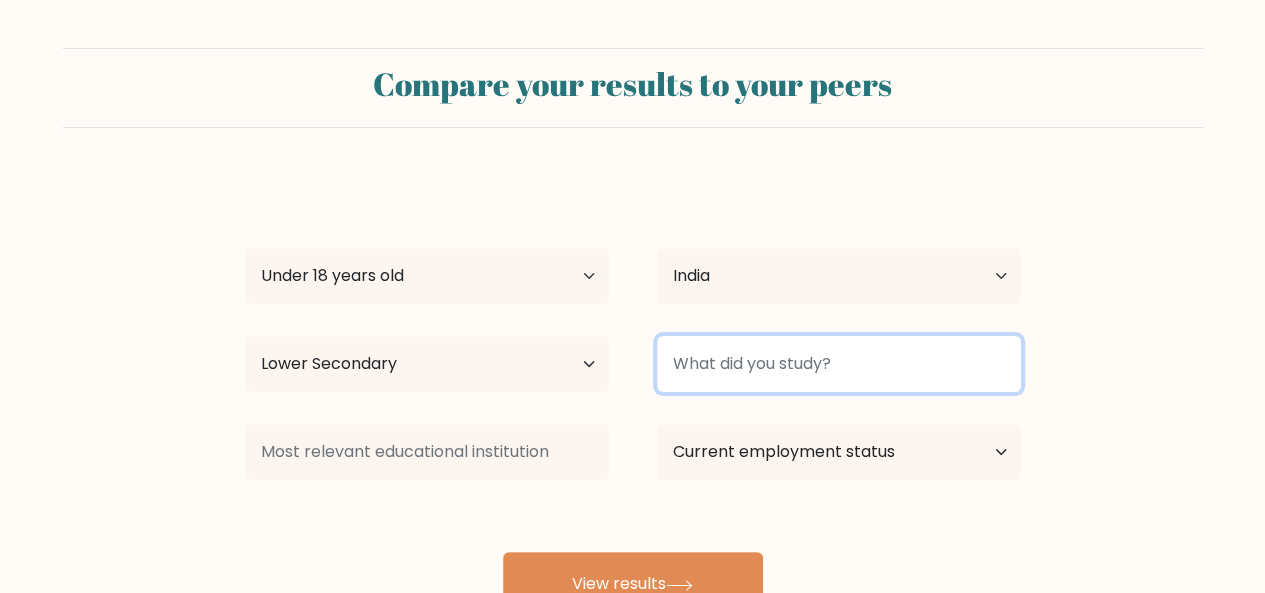 scroll, scrollTop: 164, scrollLeft: 0, axis: vertical 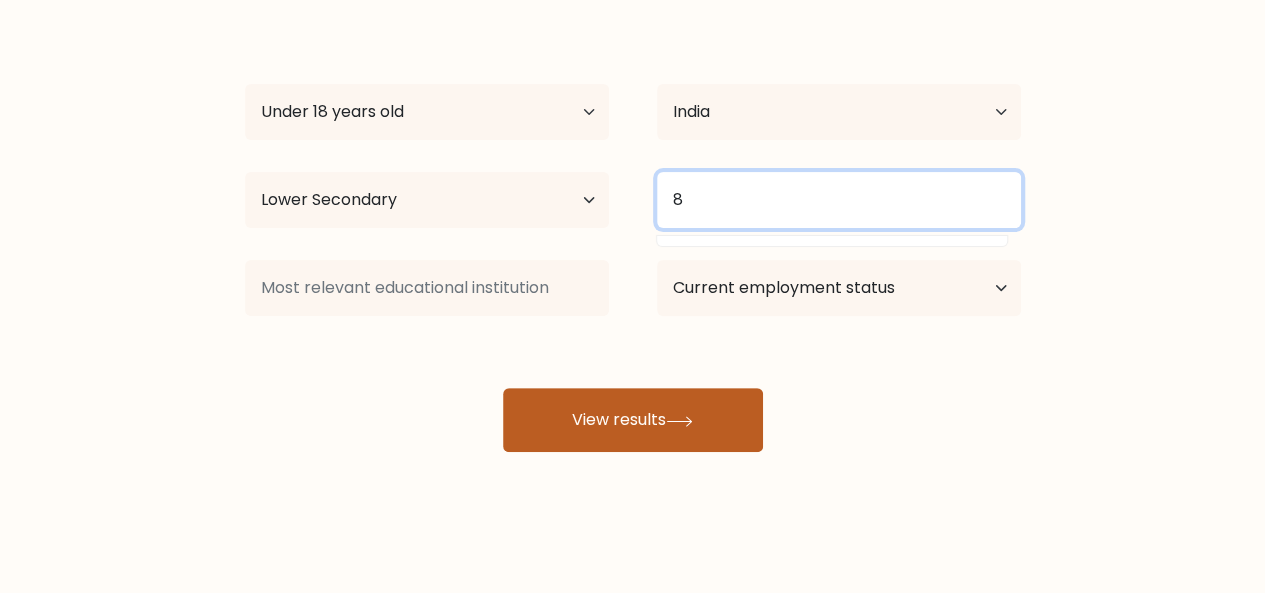type on "8" 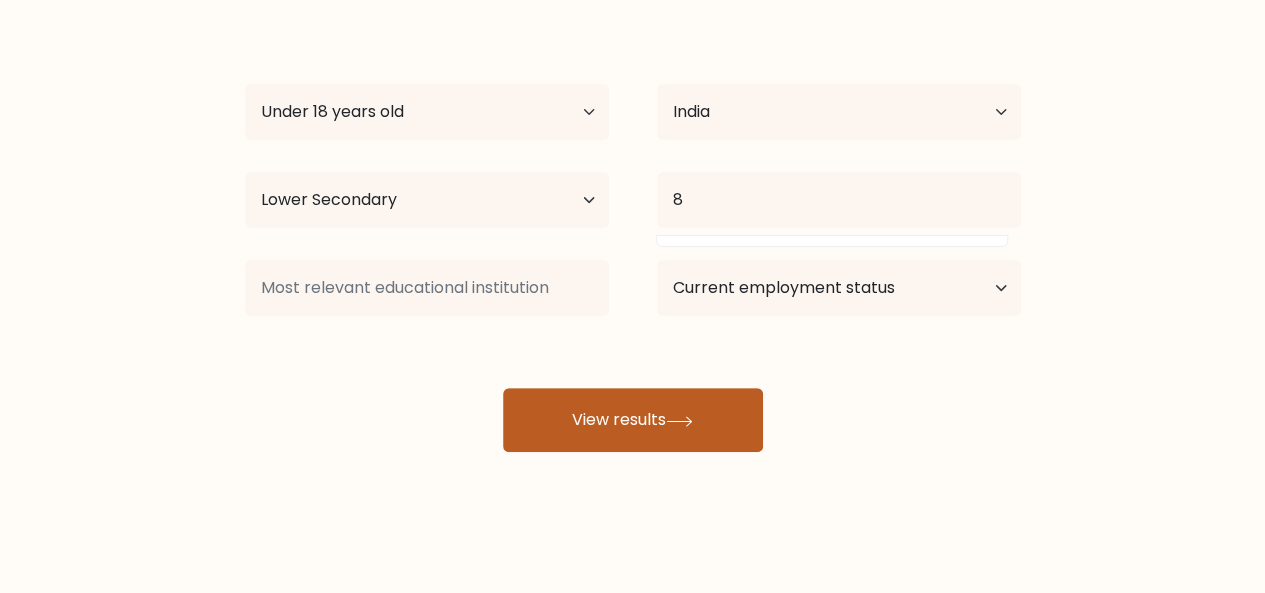 click on "View results" at bounding box center [633, 420] 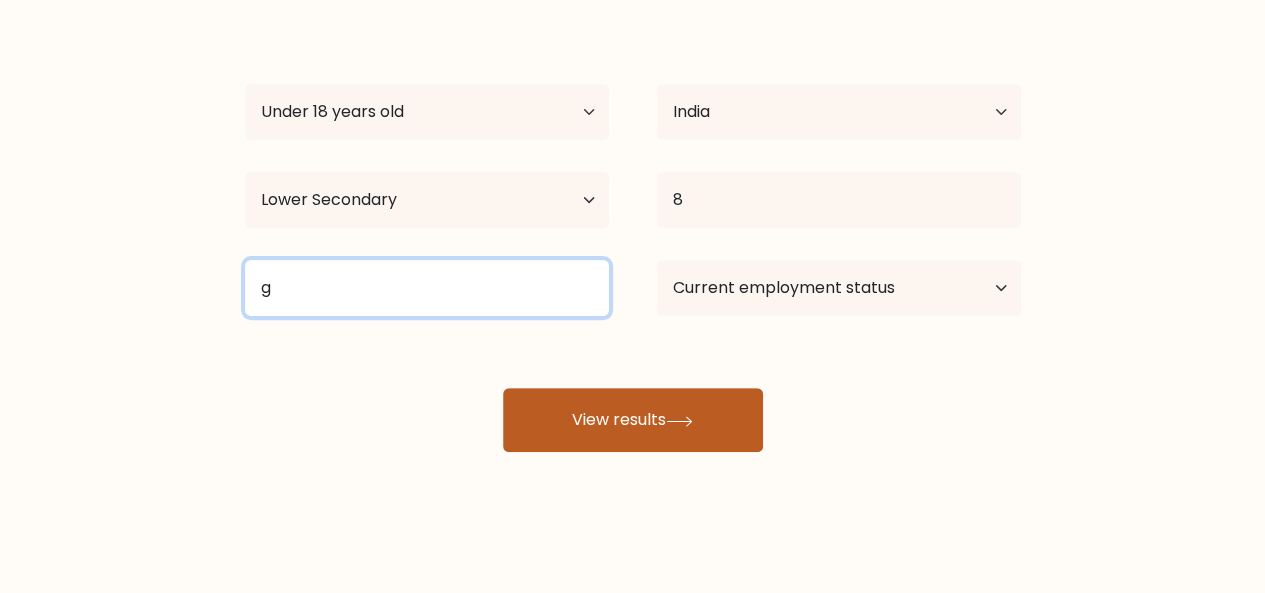 type on "g" 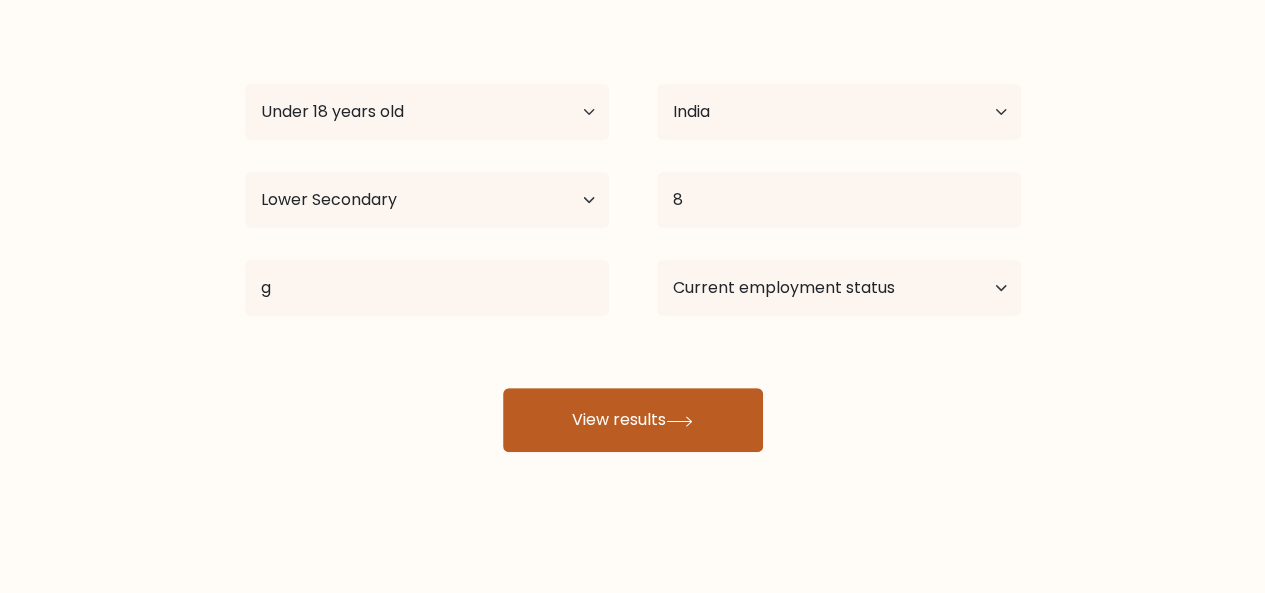 click on "View results" at bounding box center (633, 420) 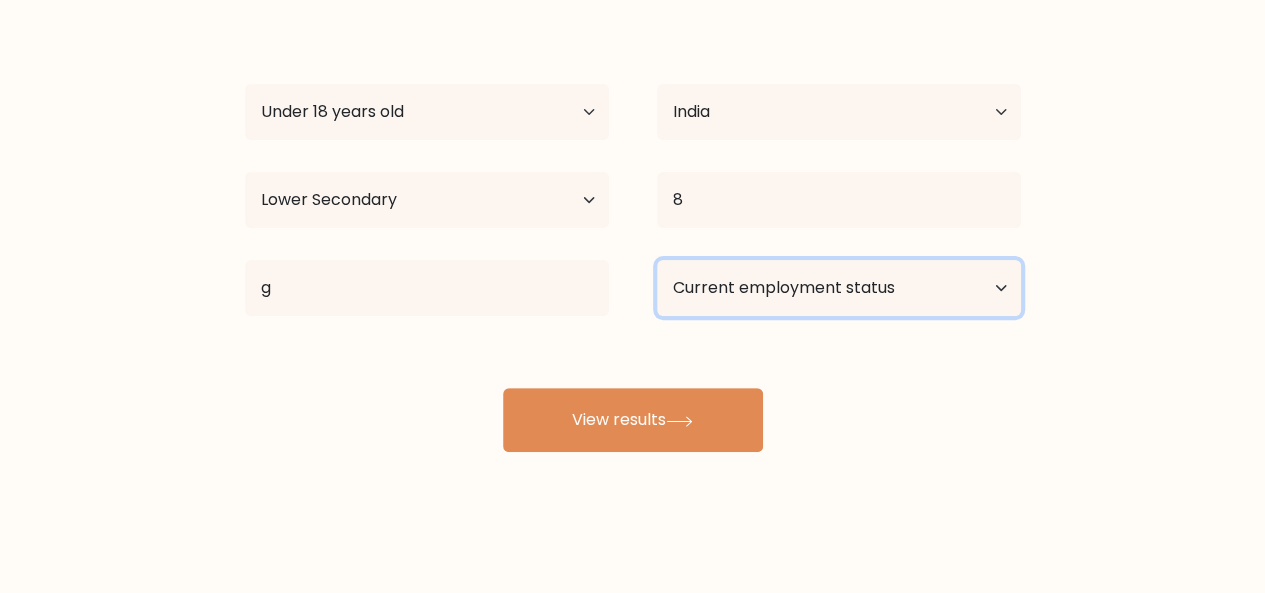 click on "Current employment status
Employed
Student
Retired
Other / prefer not to answer" at bounding box center [839, 288] 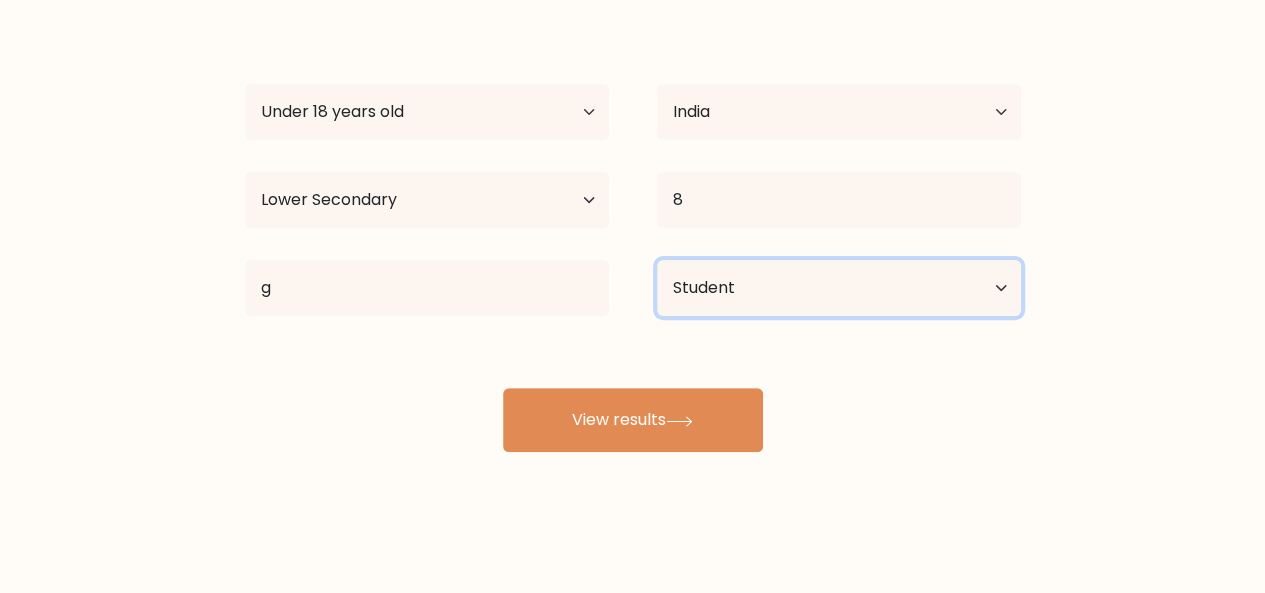 click on "Current employment status
Employed
Student
Retired
Other / prefer not to answer" at bounding box center (839, 288) 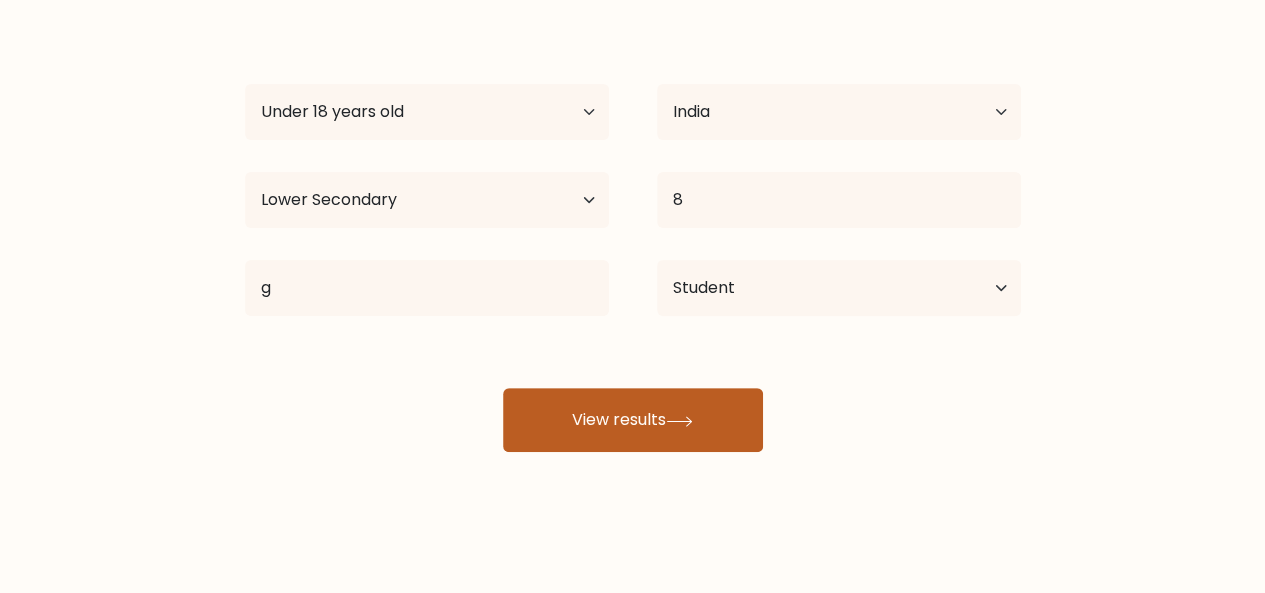 click at bounding box center (679, 421) 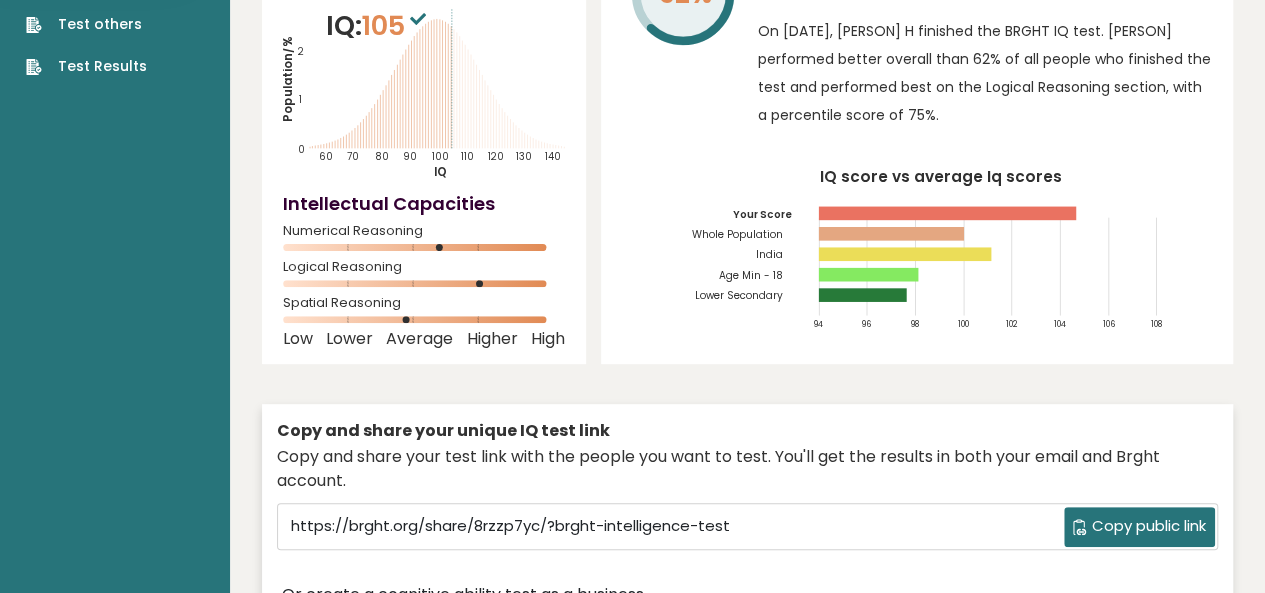 scroll, scrollTop: 0, scrollLeft: 0, axis: both 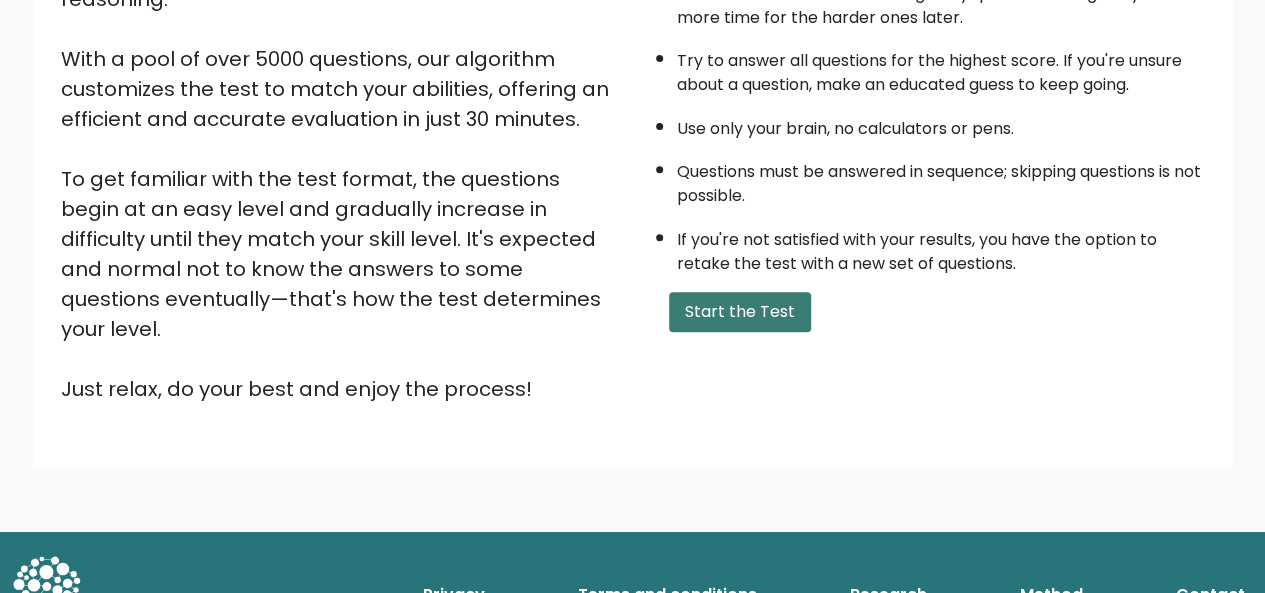 click on "Start the Test" at bounding box center (740, 312) 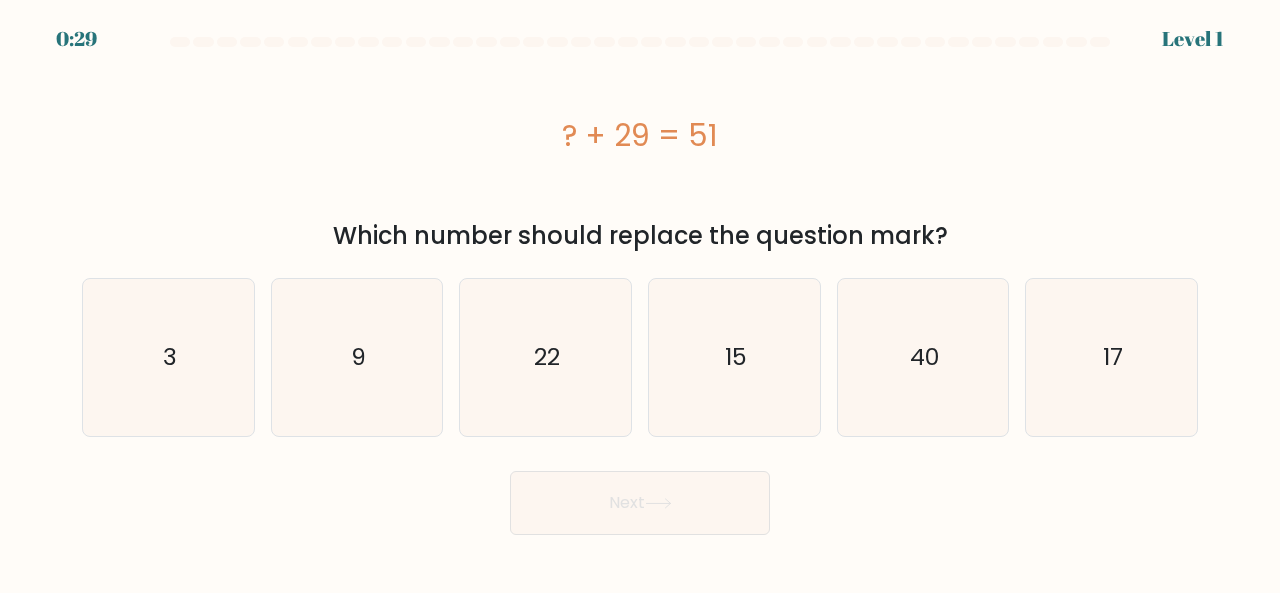 scroll, scrollTop: 0, scrollLeft: 0, axis: both 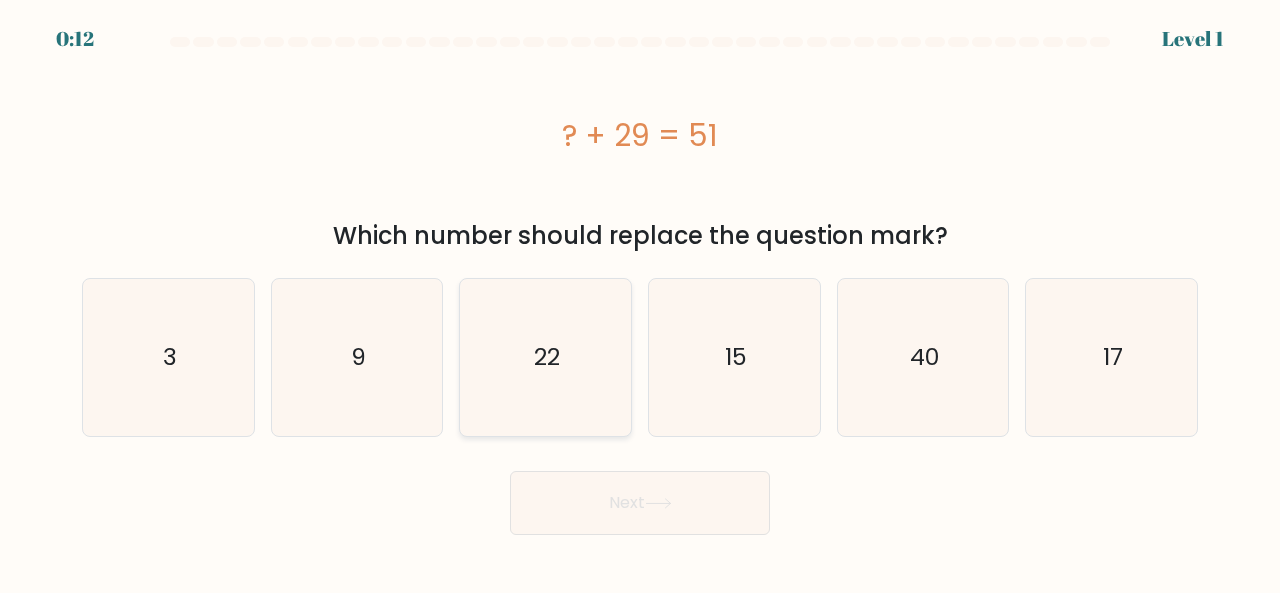 click on "22" at bounding box center [545, 357] 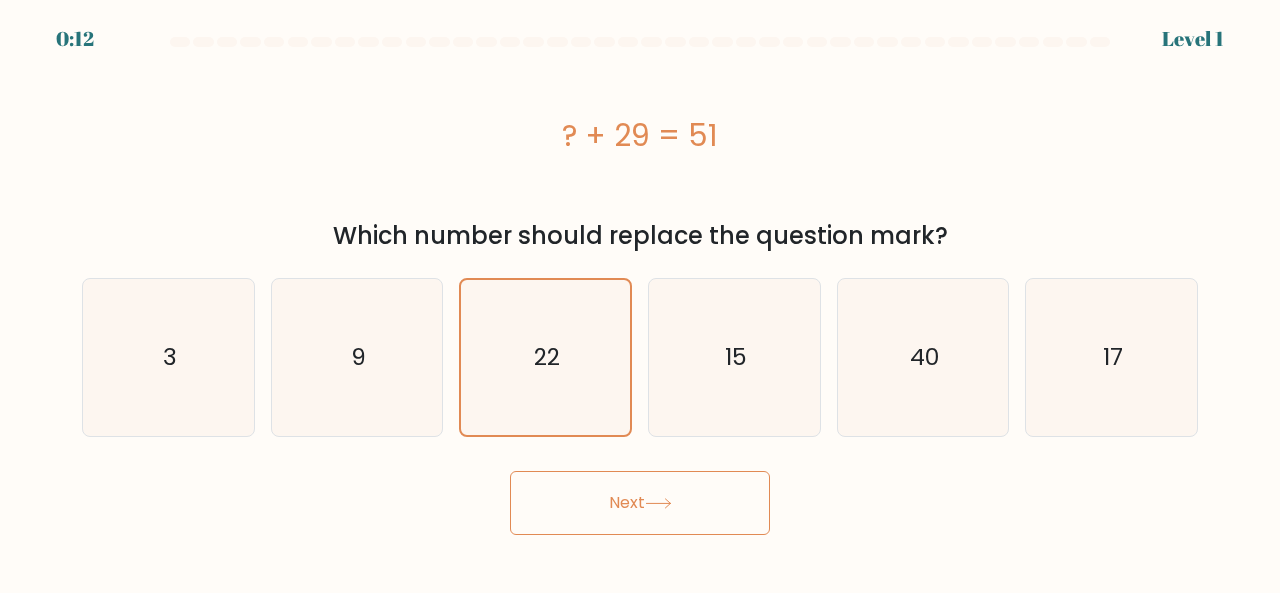 click on "Next" at bounding box center (640, 503) 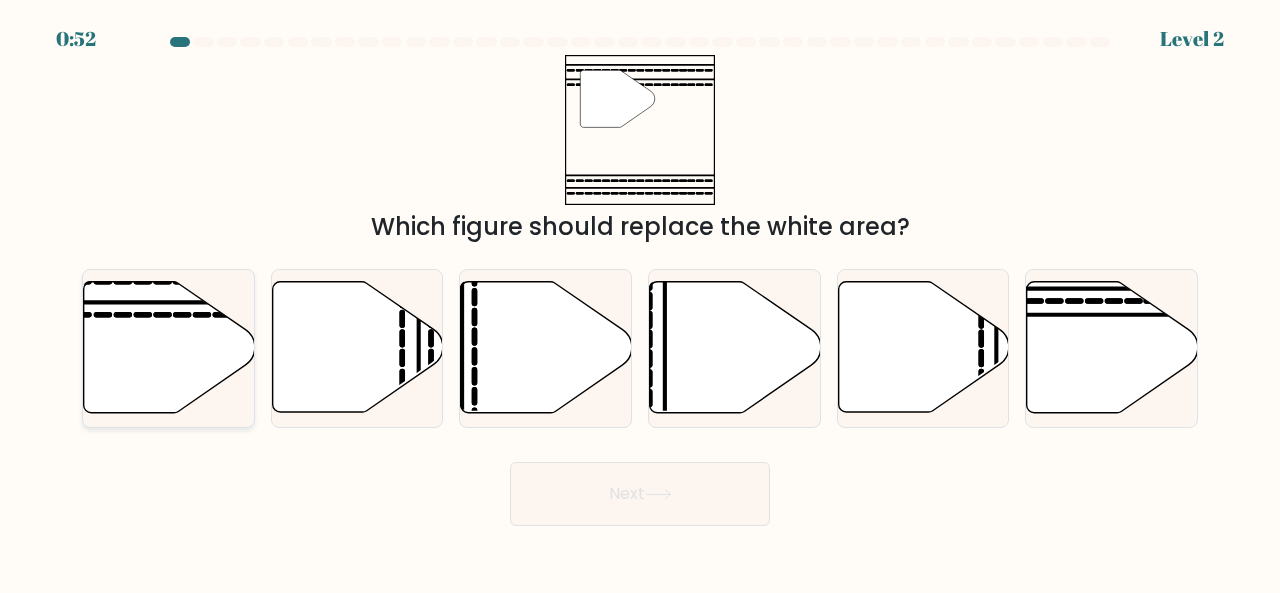 click at bounding box center (169, 347) 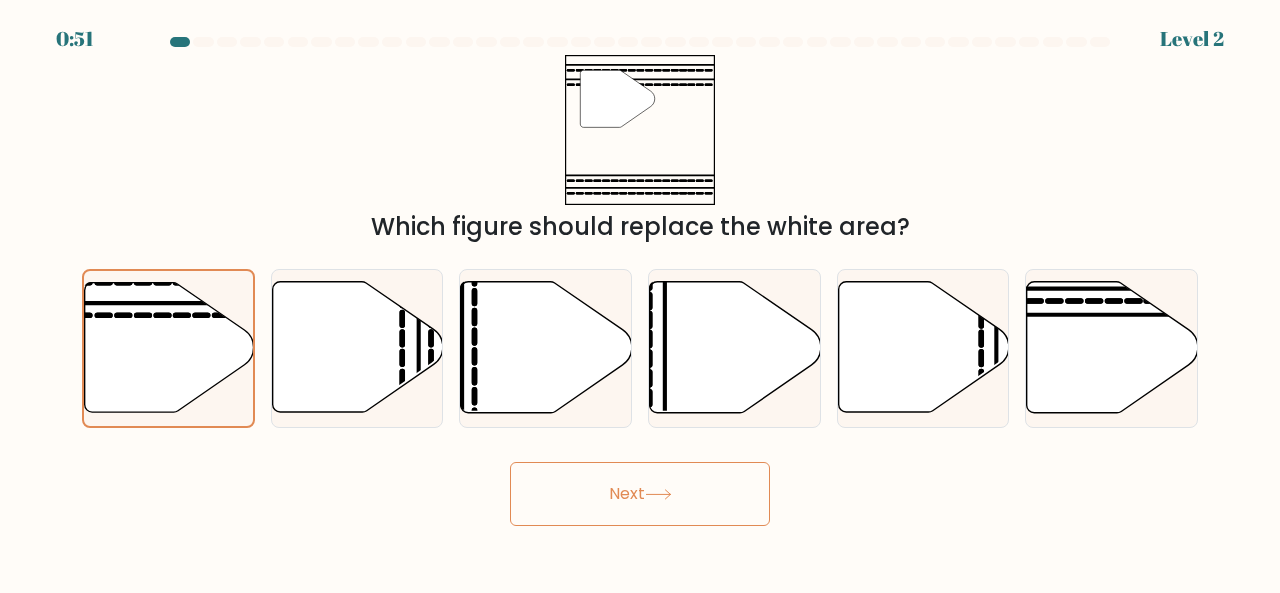 click on "Next" at bounding box center [640, 494] 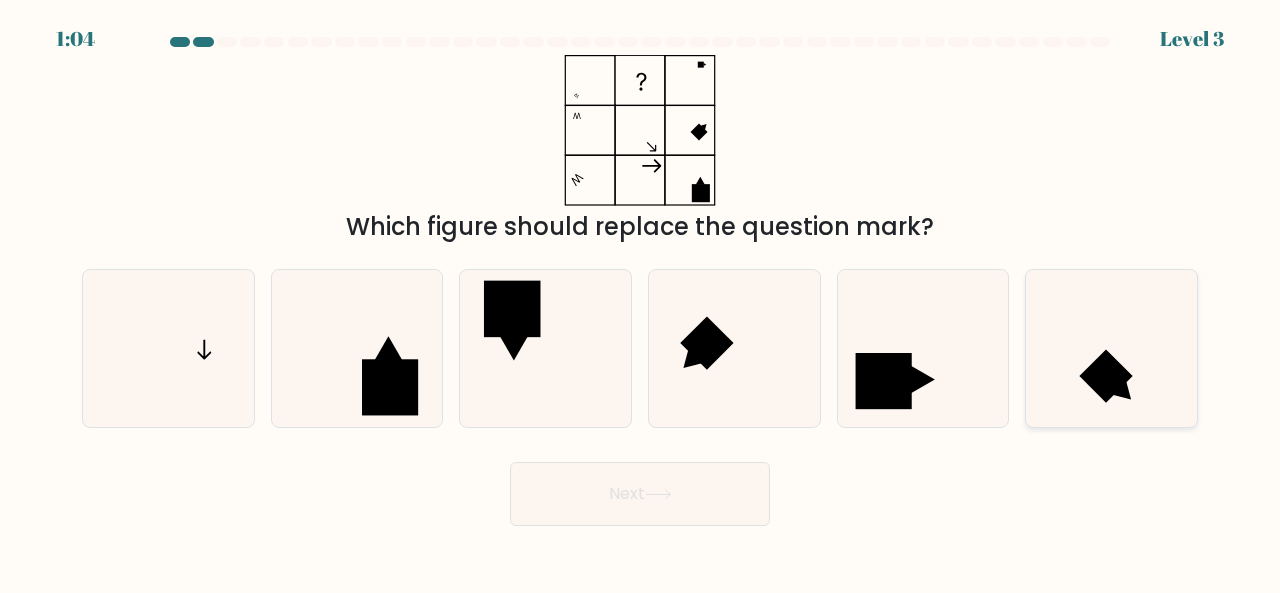 click at bounding box center [1111, 348] 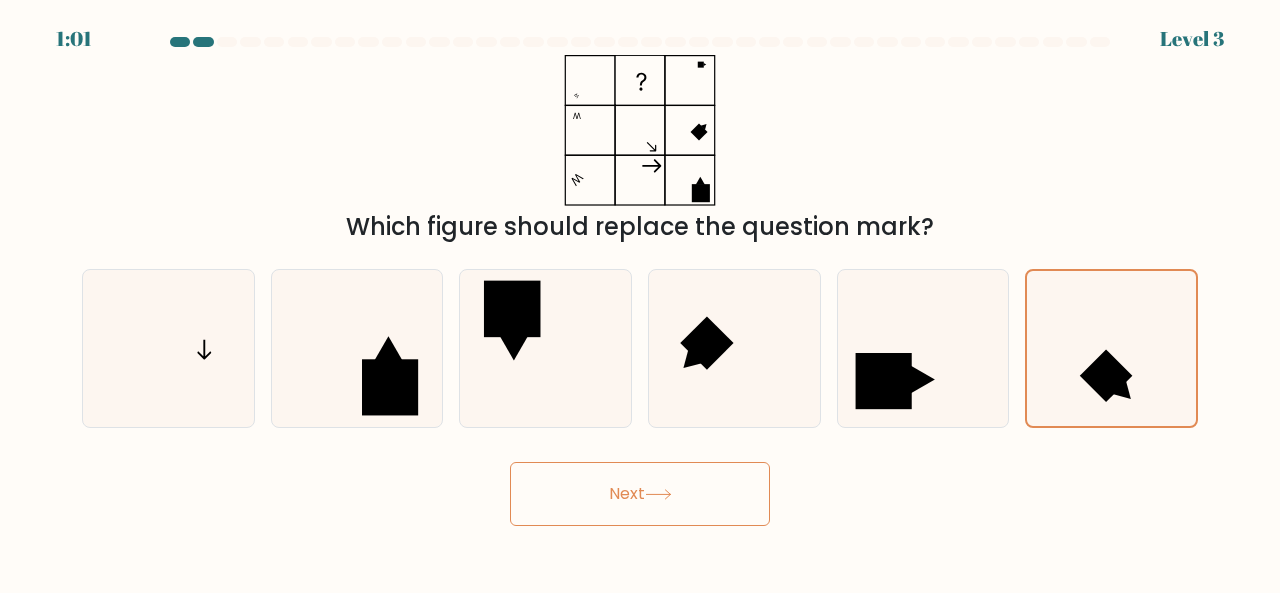 click on "Next" at bounding box center [640, 494] 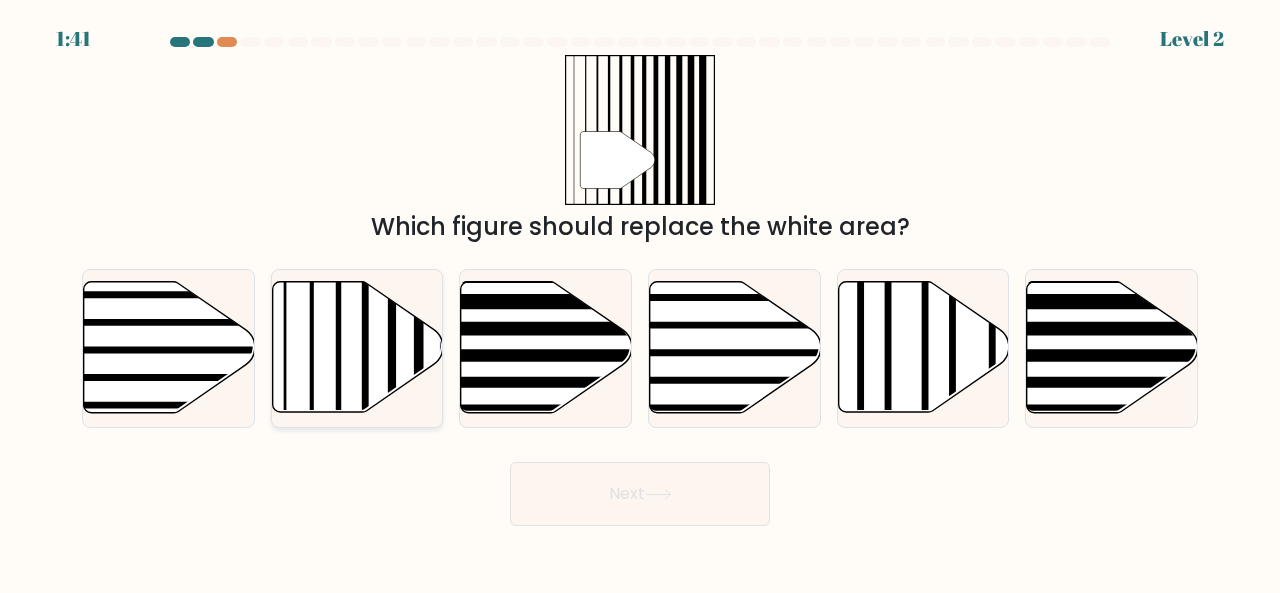 click at bounding box center (357, 347) 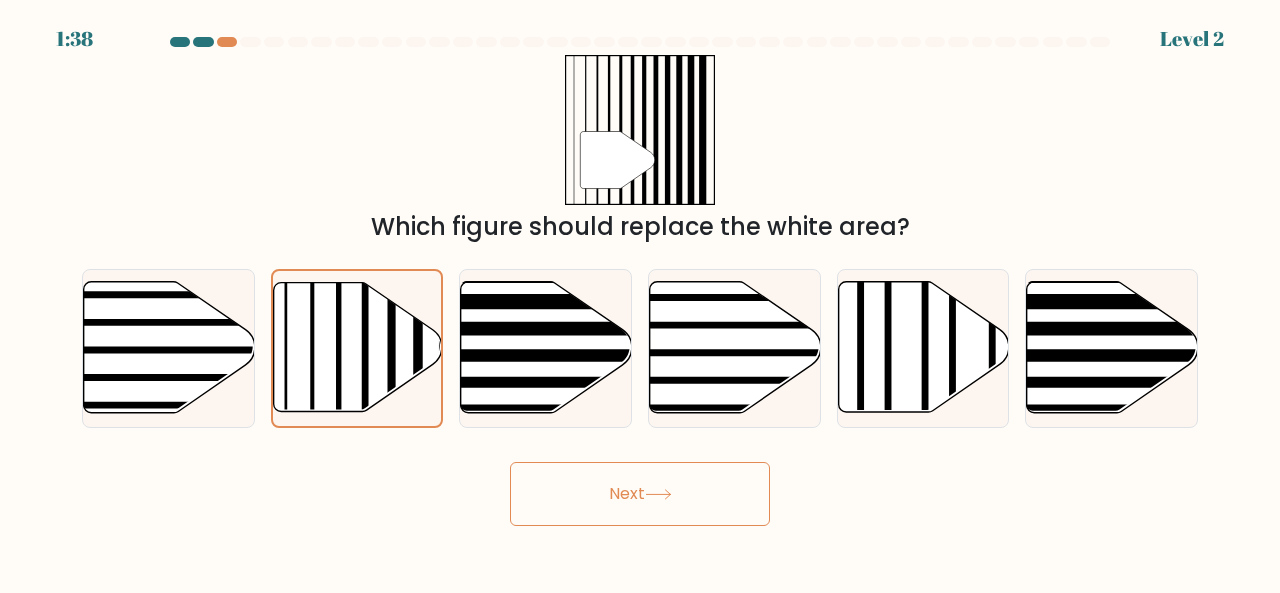 click on "Next" at bounding box center [640, 494] 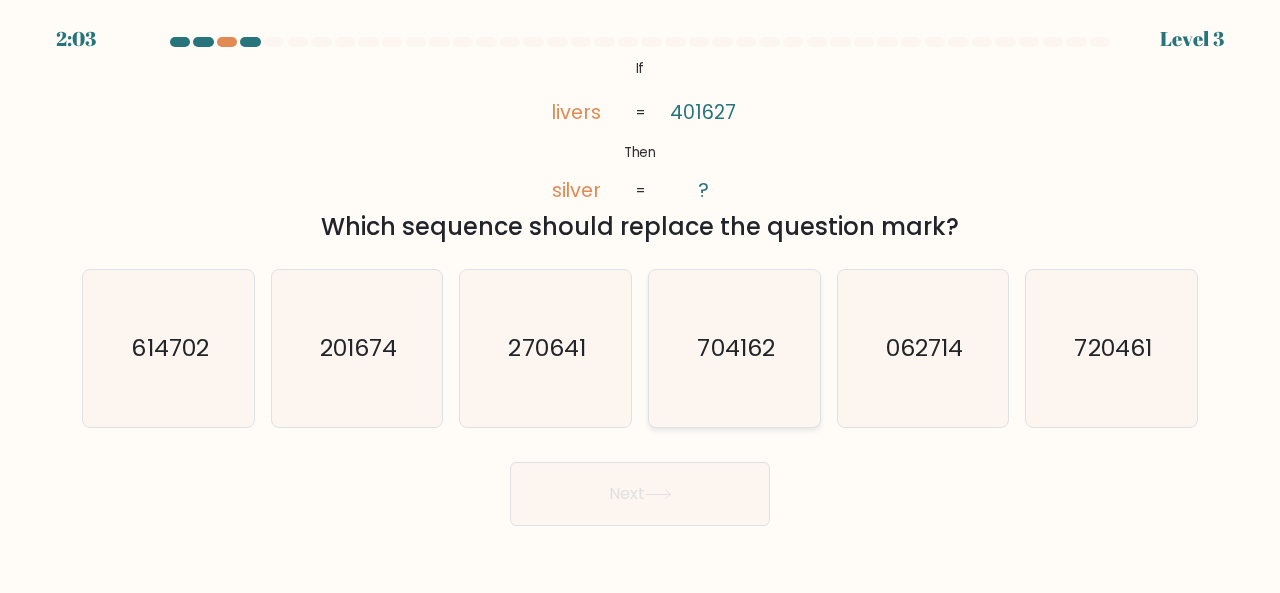 click on "704162" at bounding box center (735, 347) 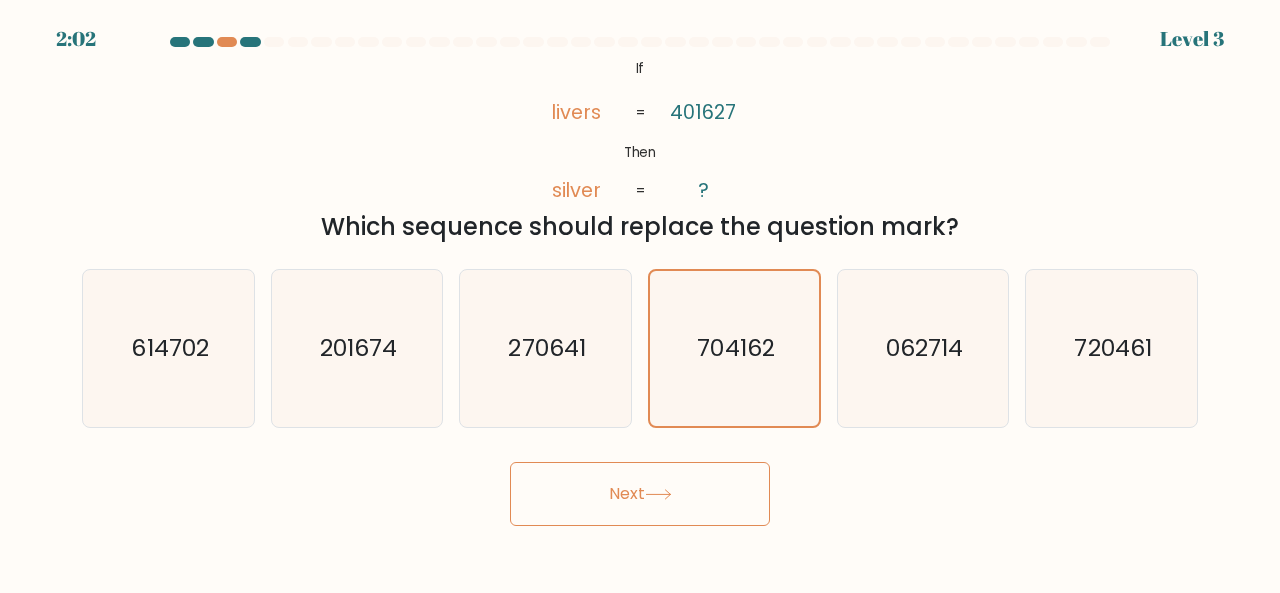 click on "Next" at bounding box center [640, 494] 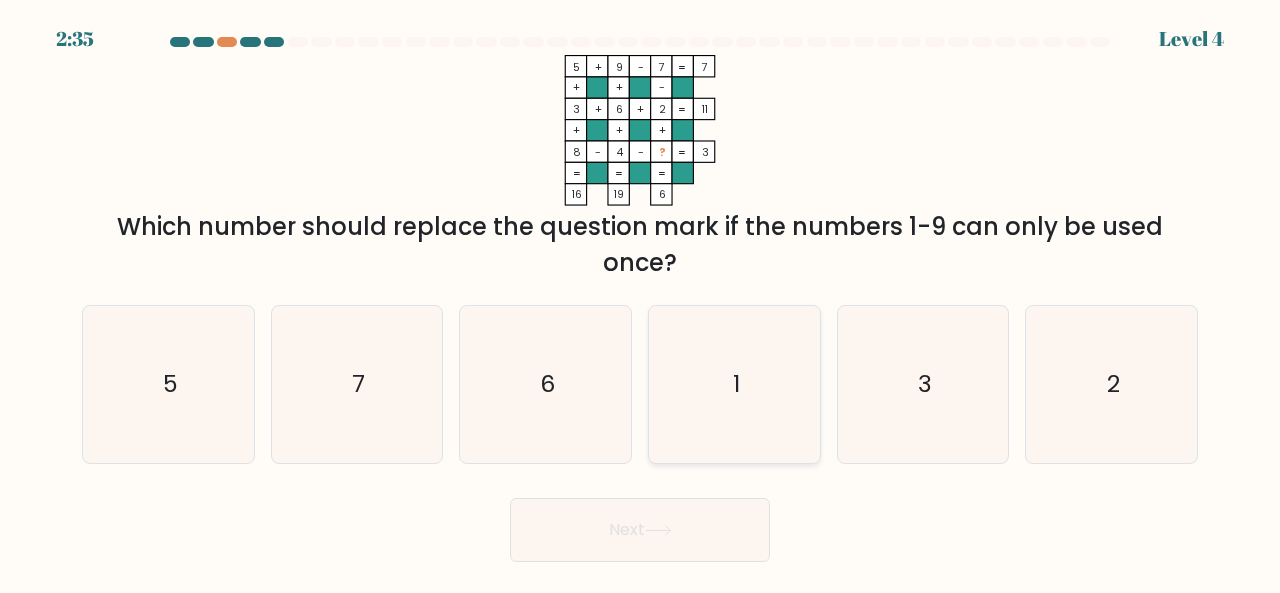 click on "1" at bounding box center (734, 384) 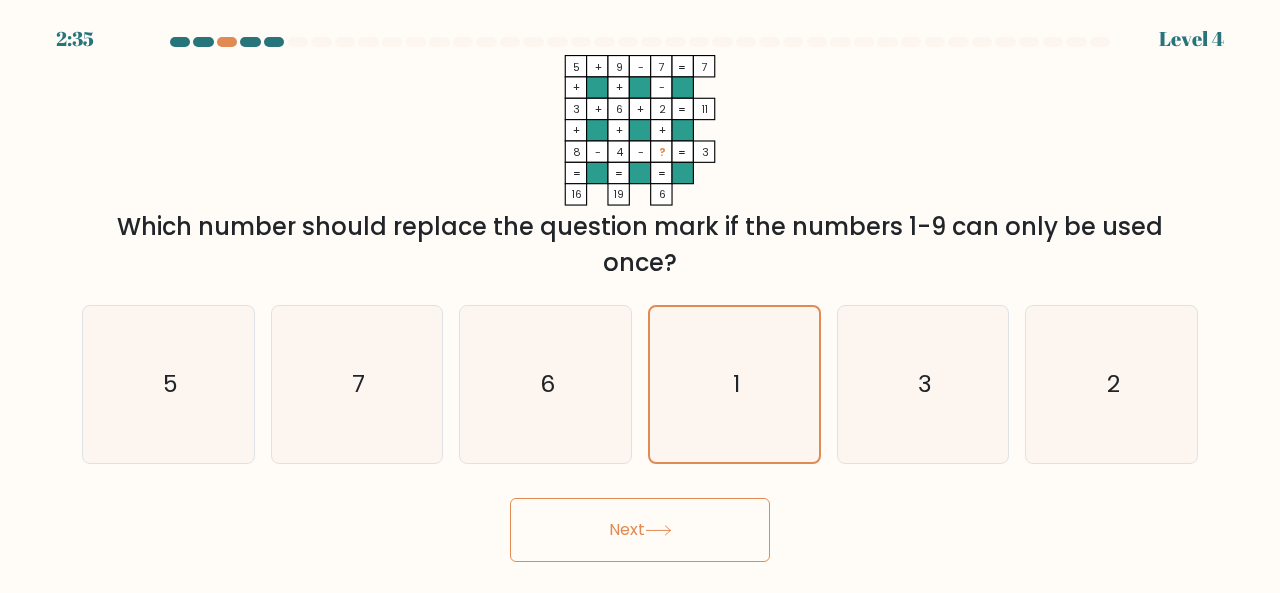 click on "Next" at bounding box center [640, 530] 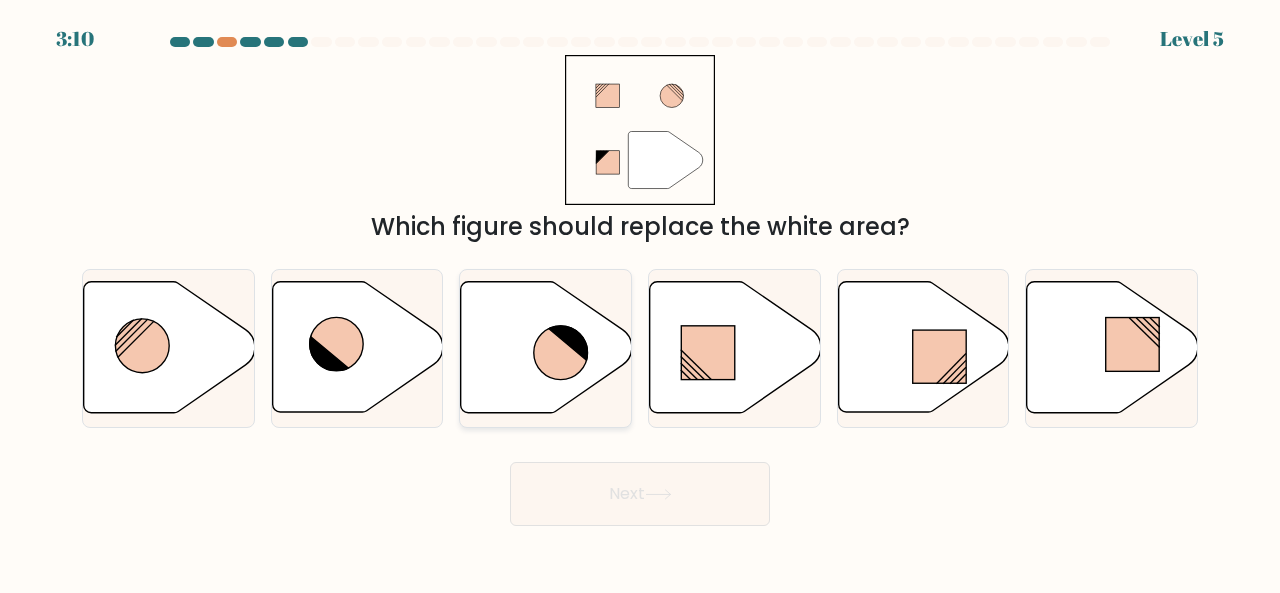 click at bounding box center [567, 342] 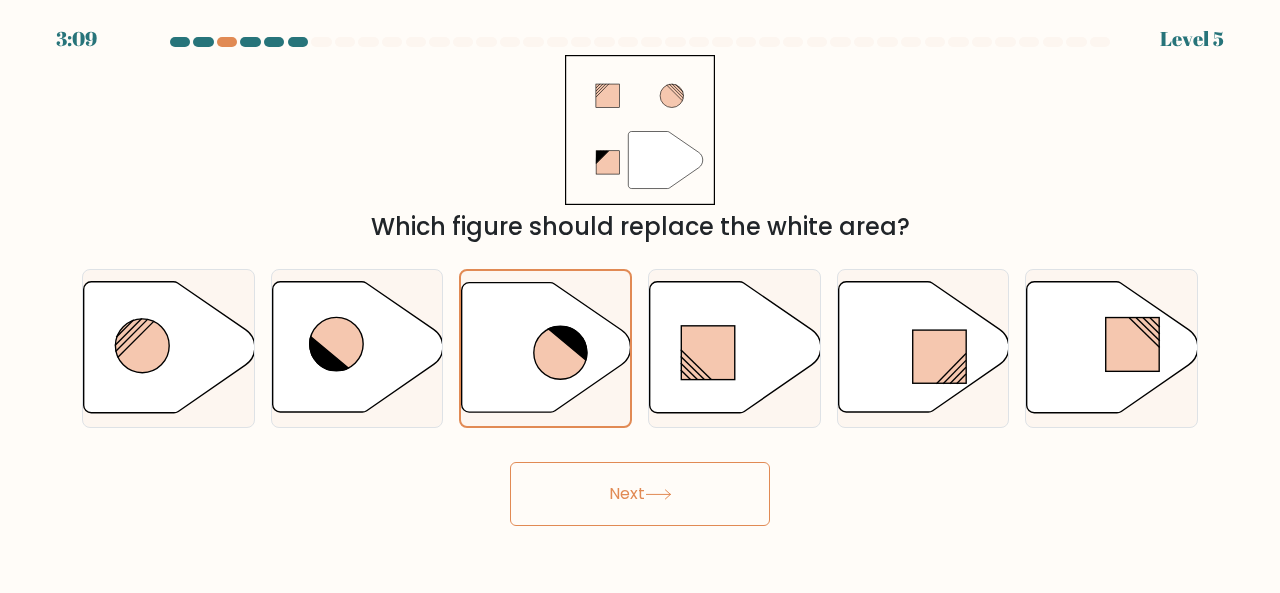 click on "Next" at bounding box center (640, 494) 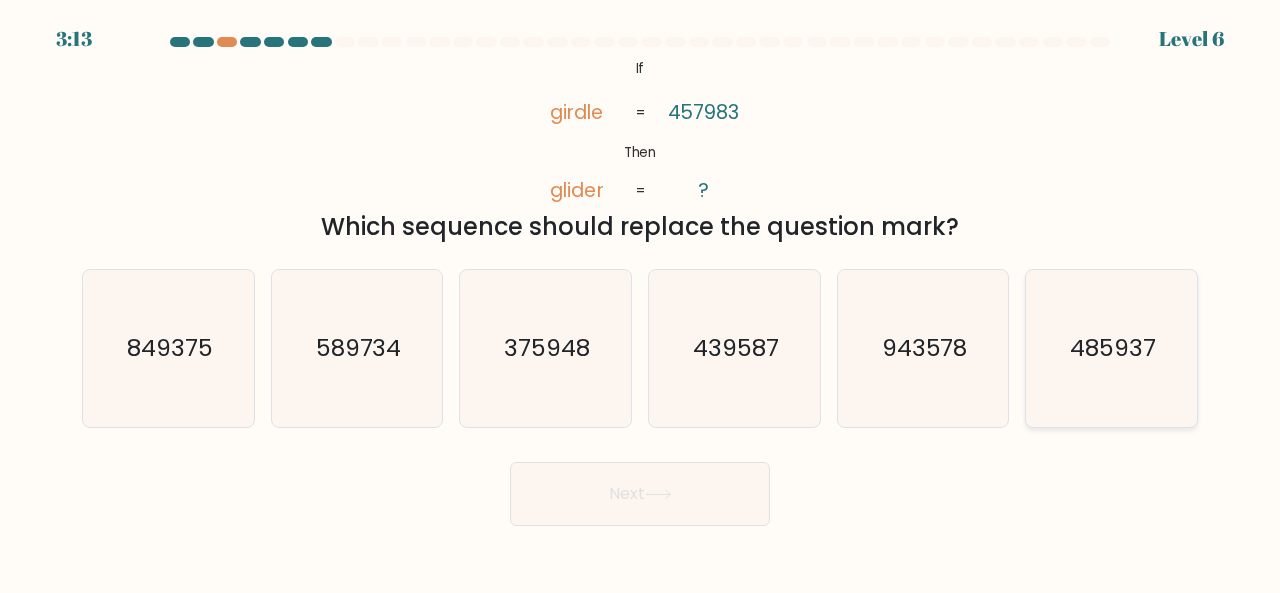 click on "485937" at bounding box center (1113, 347) 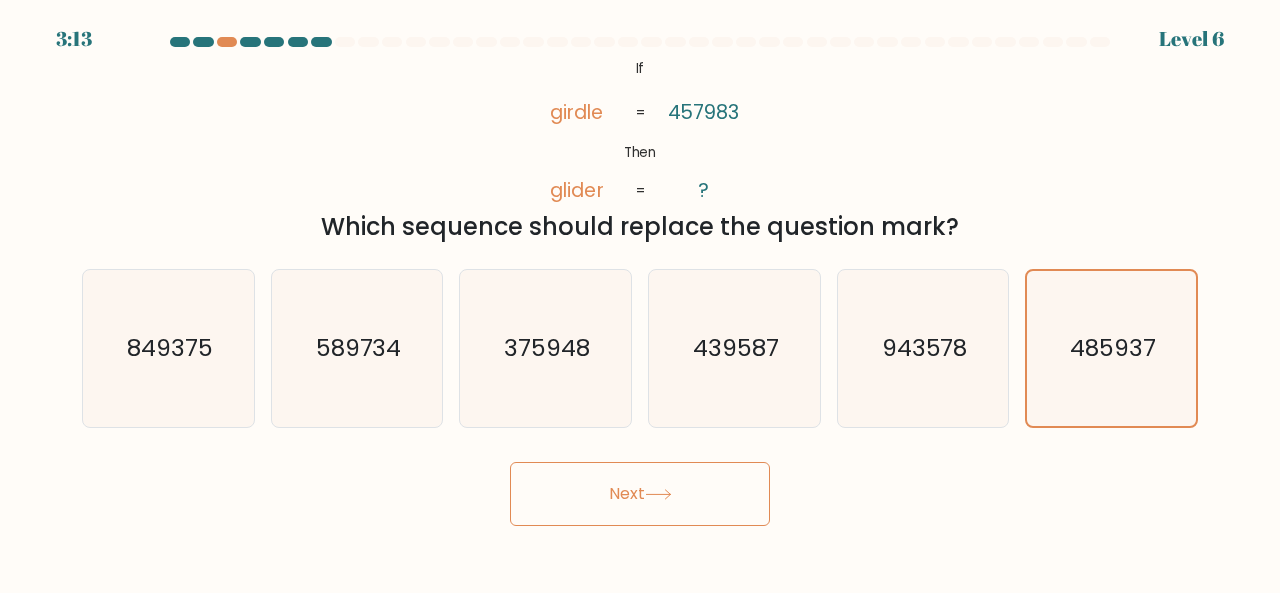 click on "Next" at bounding box center [640, 494] 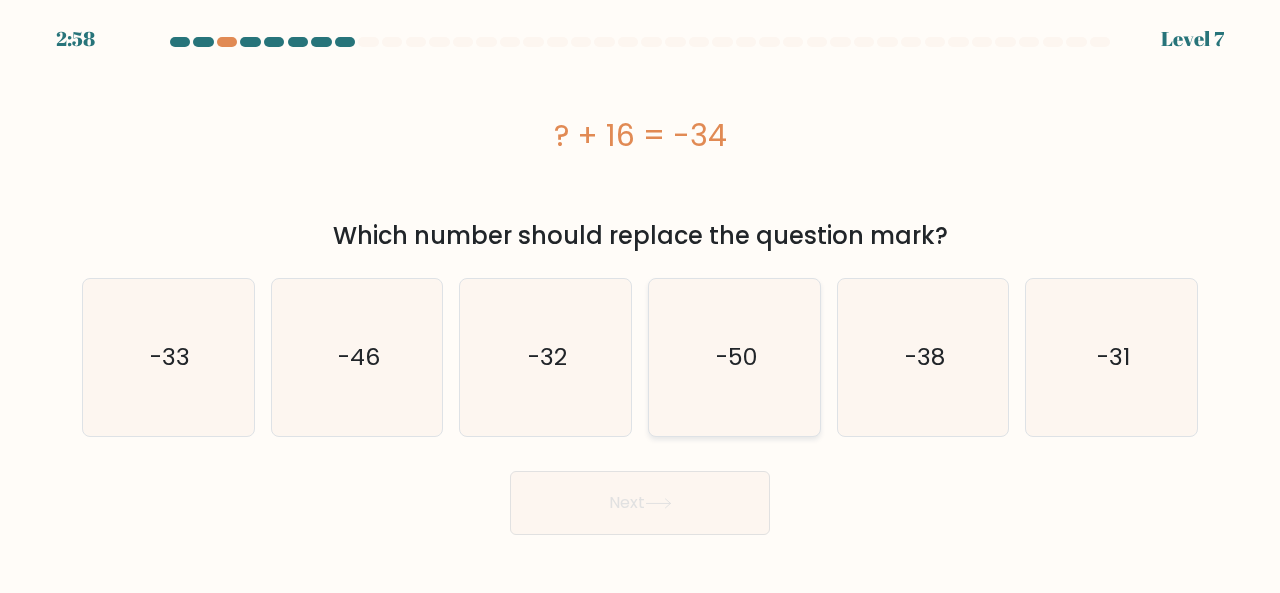click on "-50" at bounding box center (734, 357) 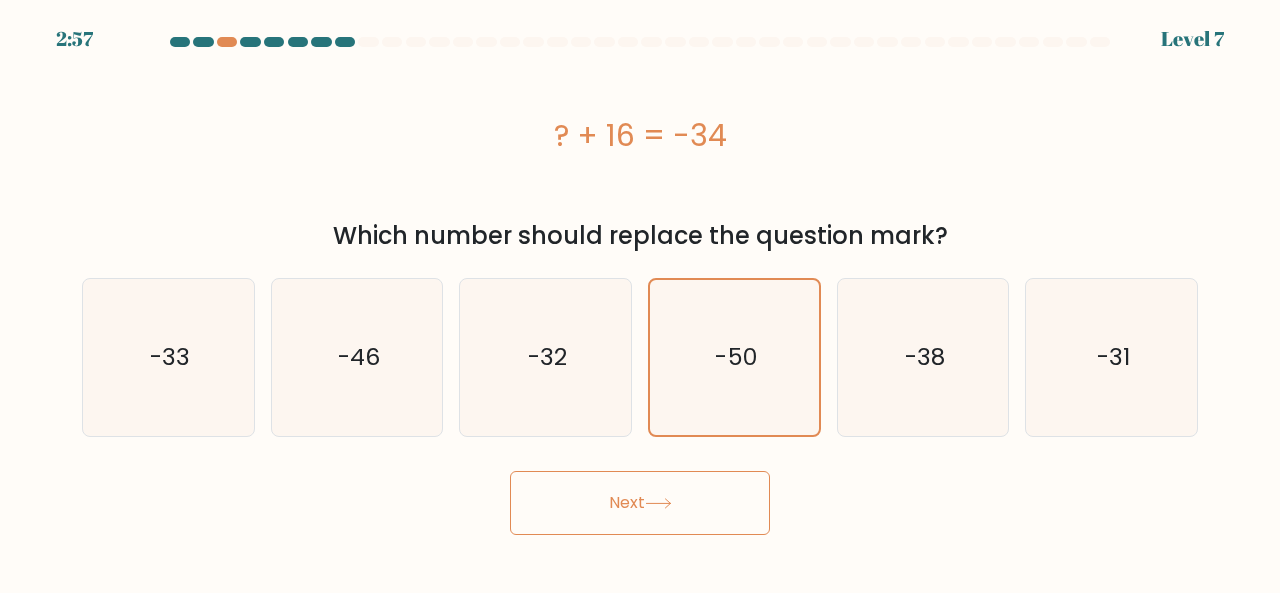 click on "Next" at bounding box center [640, 503] 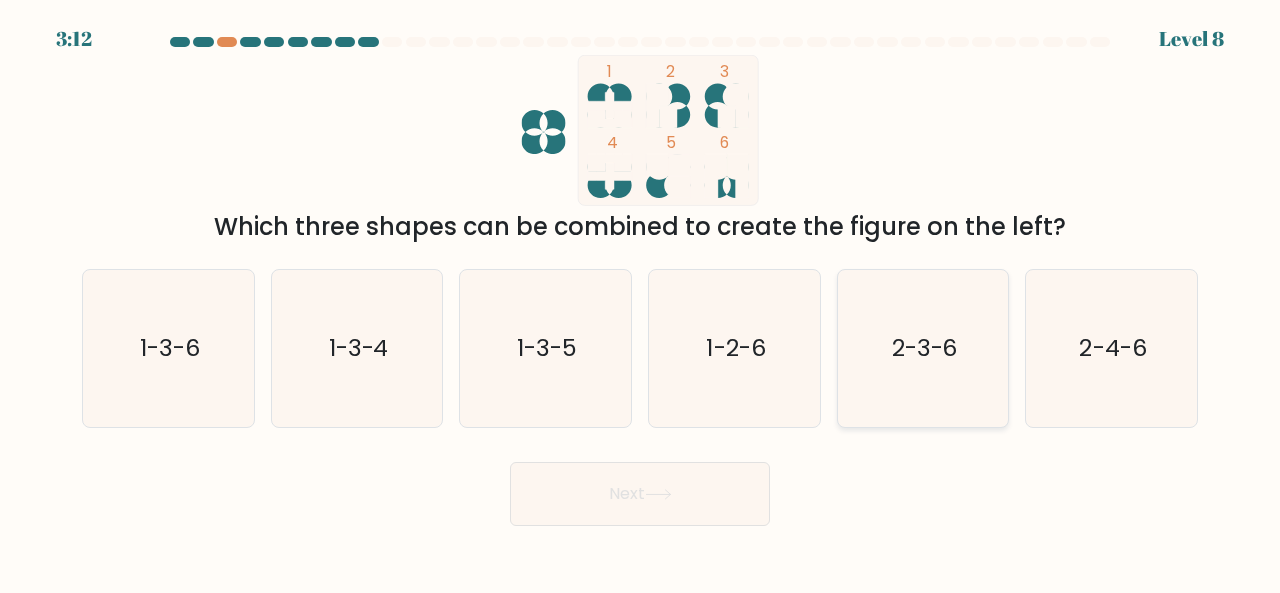 click on "2-3-6" at bounding box center (925, 347) 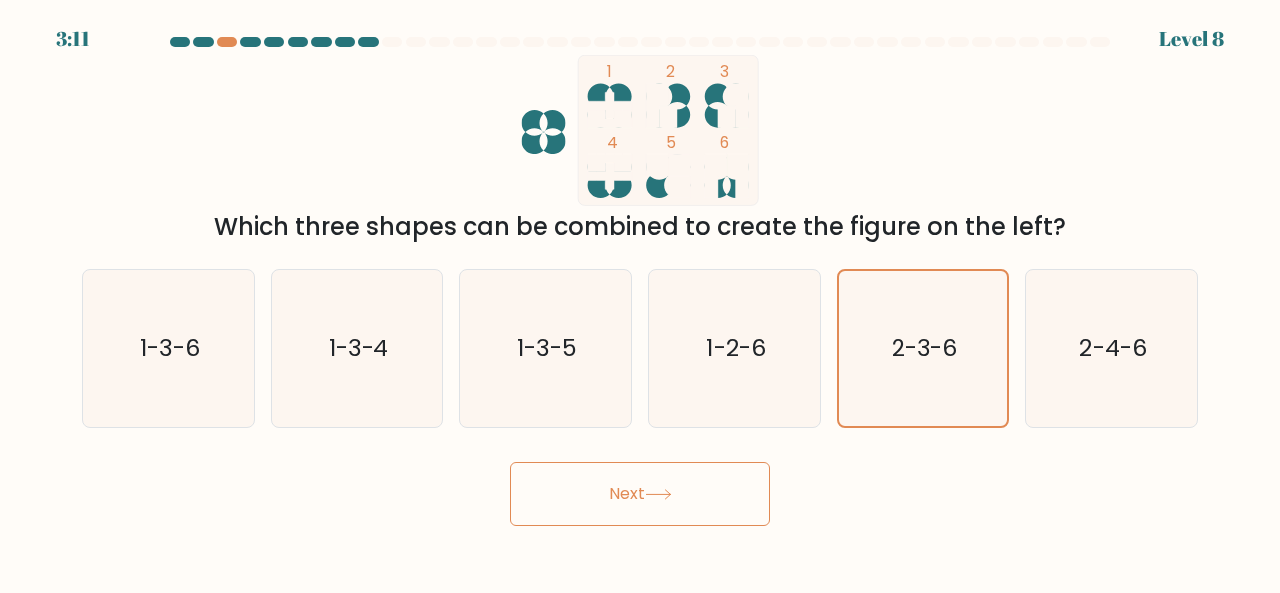 click on "Next" at bounding box center (640, 494) 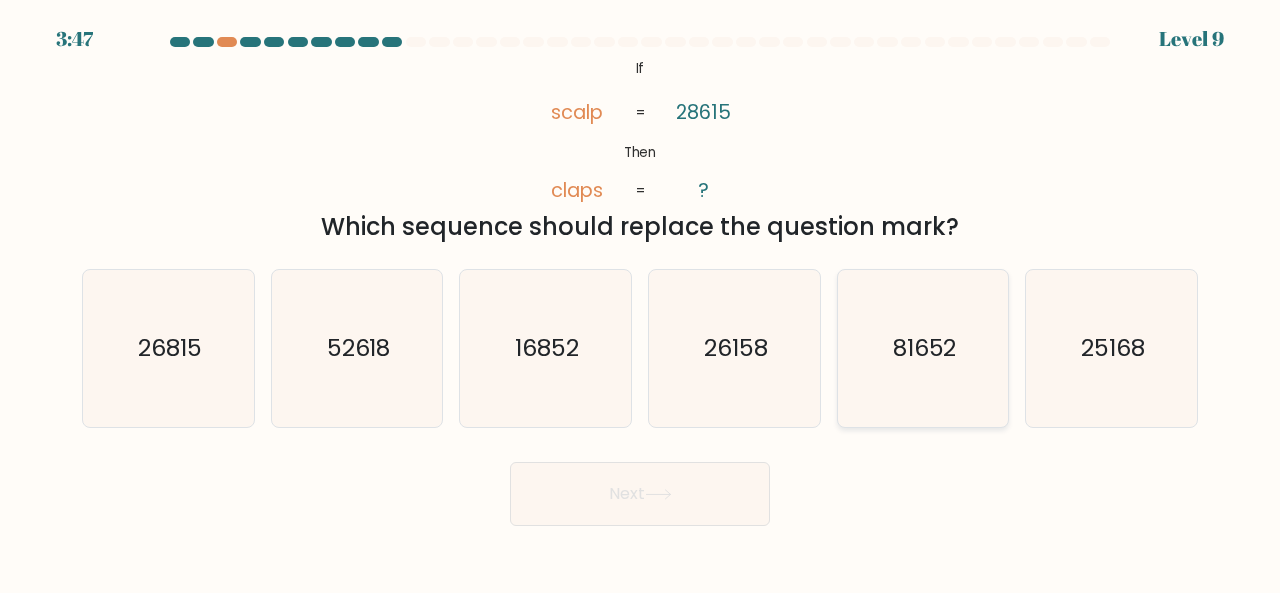 click on "81652" at bounding box center (923, 348) 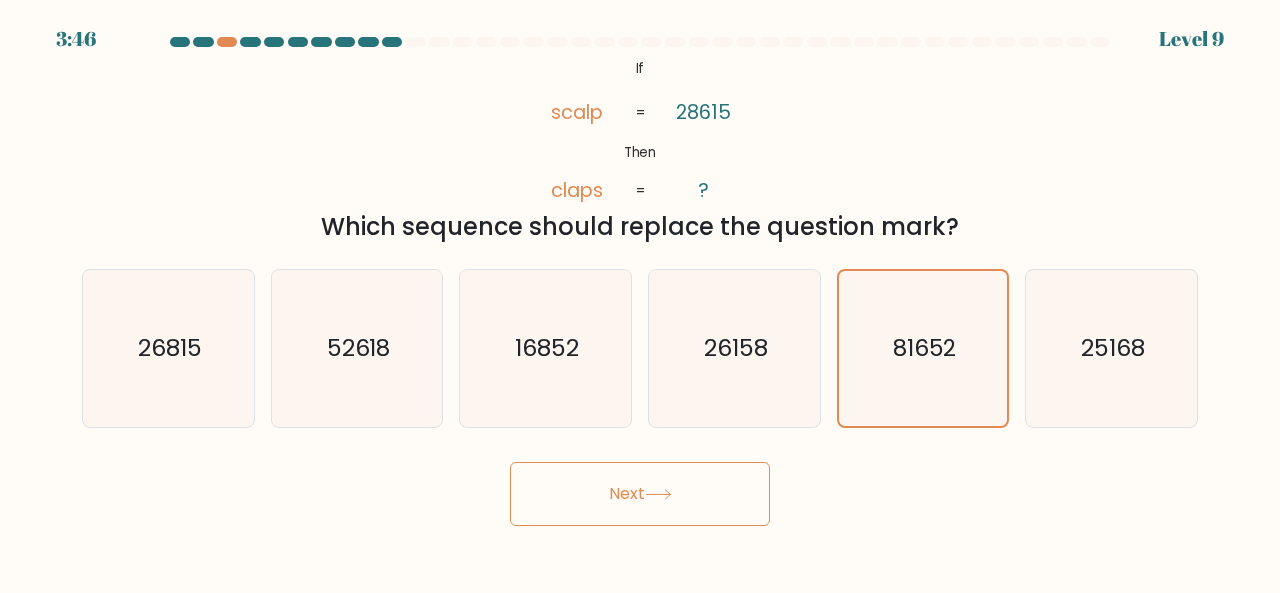click at bounding box center [658, 494] 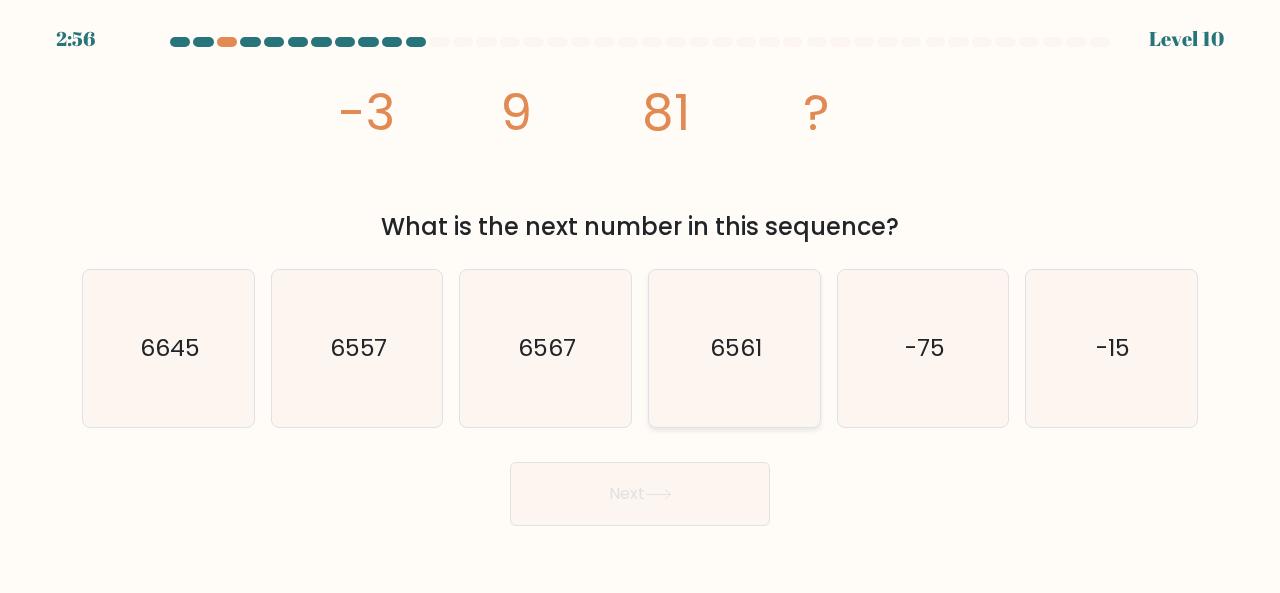 click on "6561" at bounding box center [734, 348] 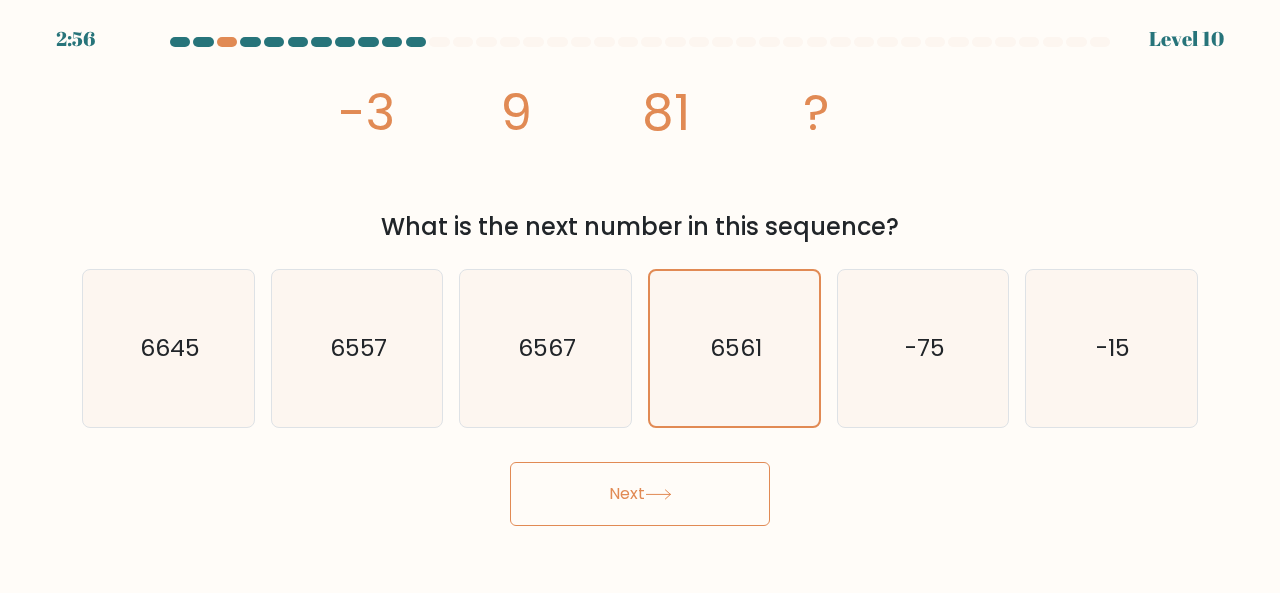 click on "Next" at bounding box center [640, 494] 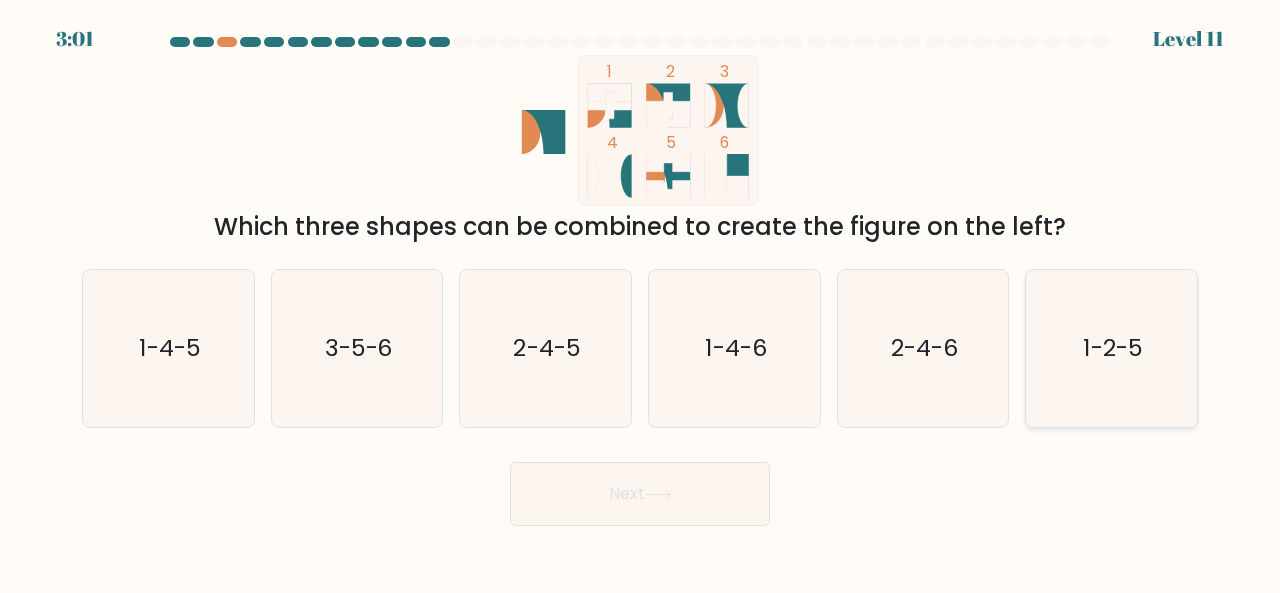 click on "1-2-5" at bounding box center [1111, 348] 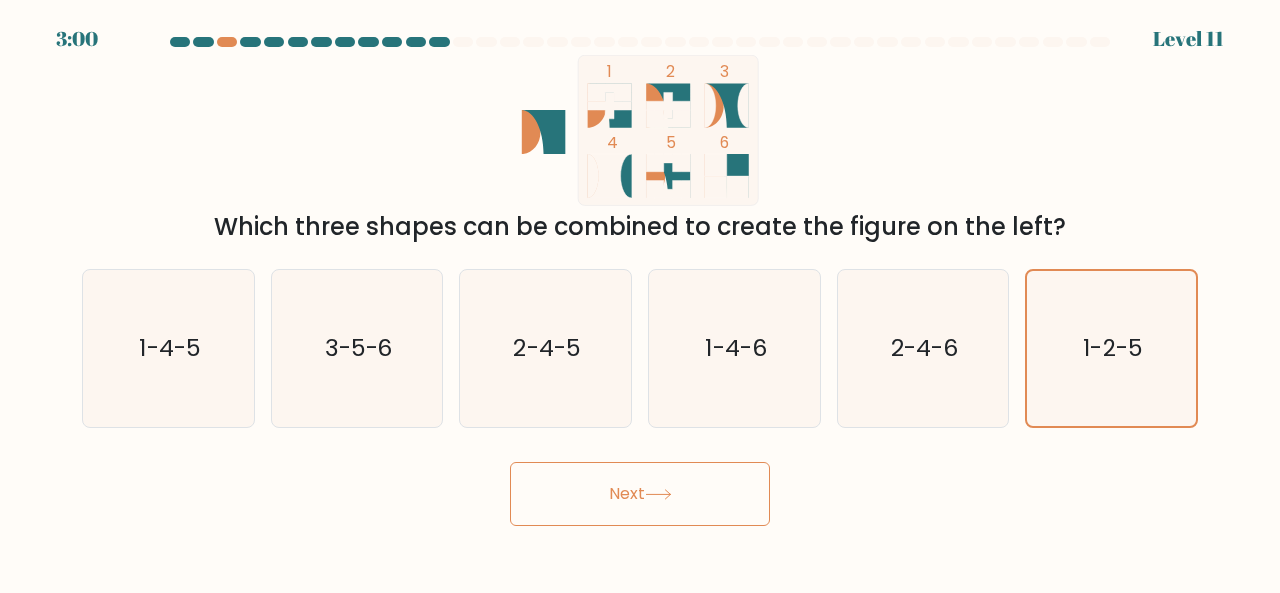 click on "Next" at bounding box center [640, 494] 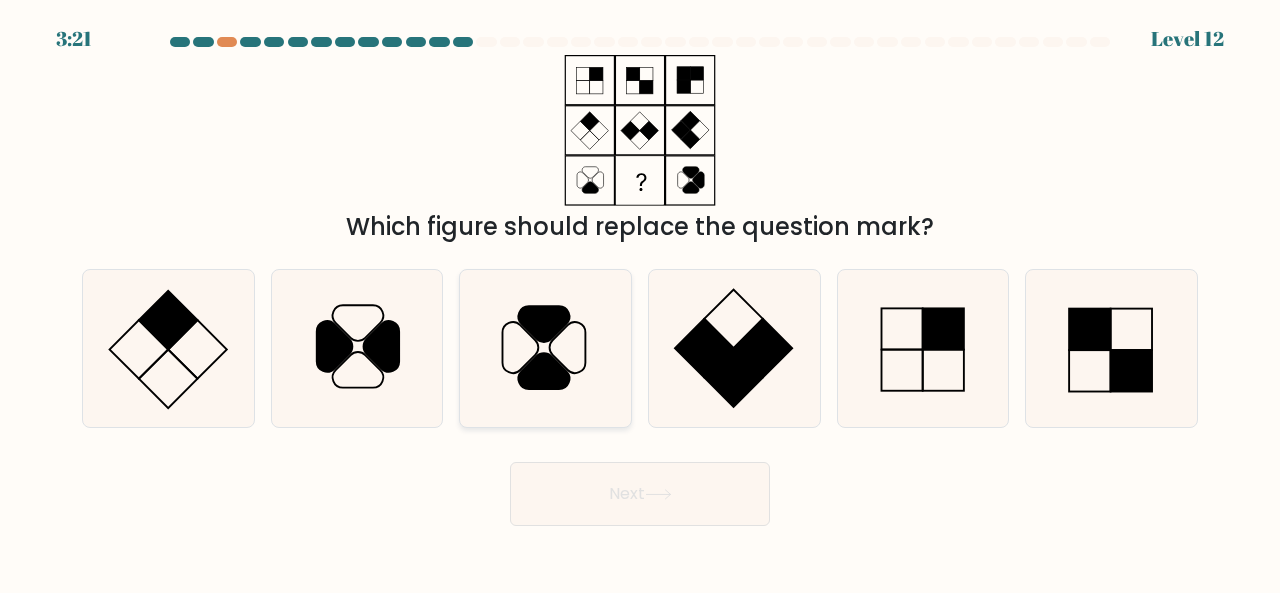 click at bounding box center [521, 347] 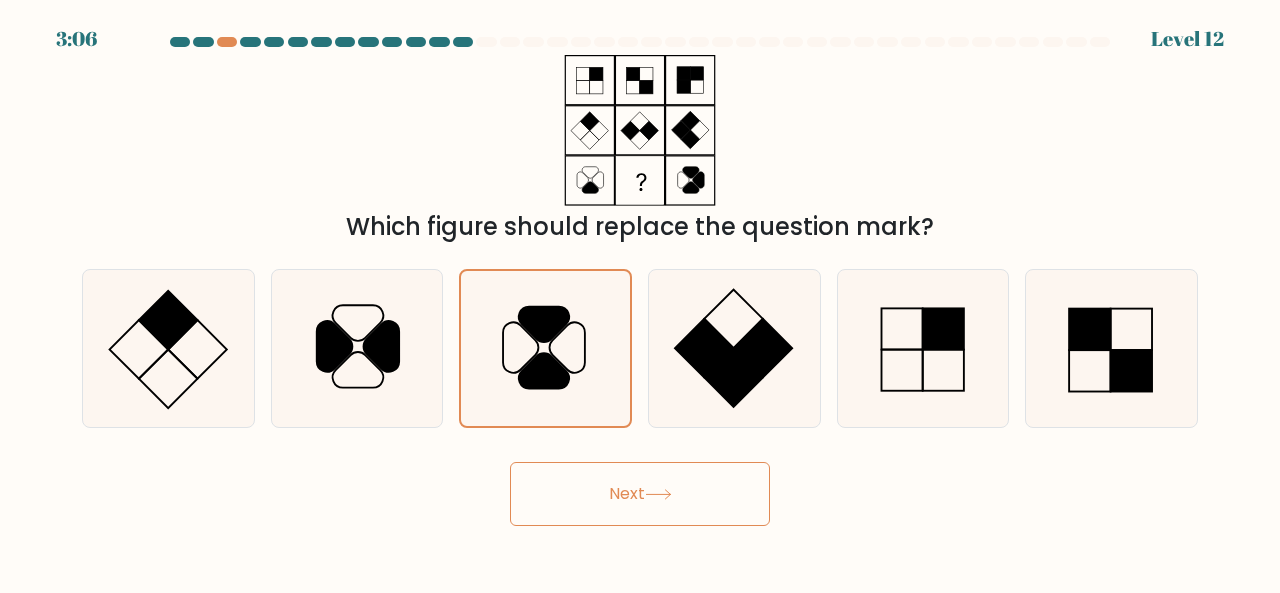 click on "b." at bounding box center (357, 348) 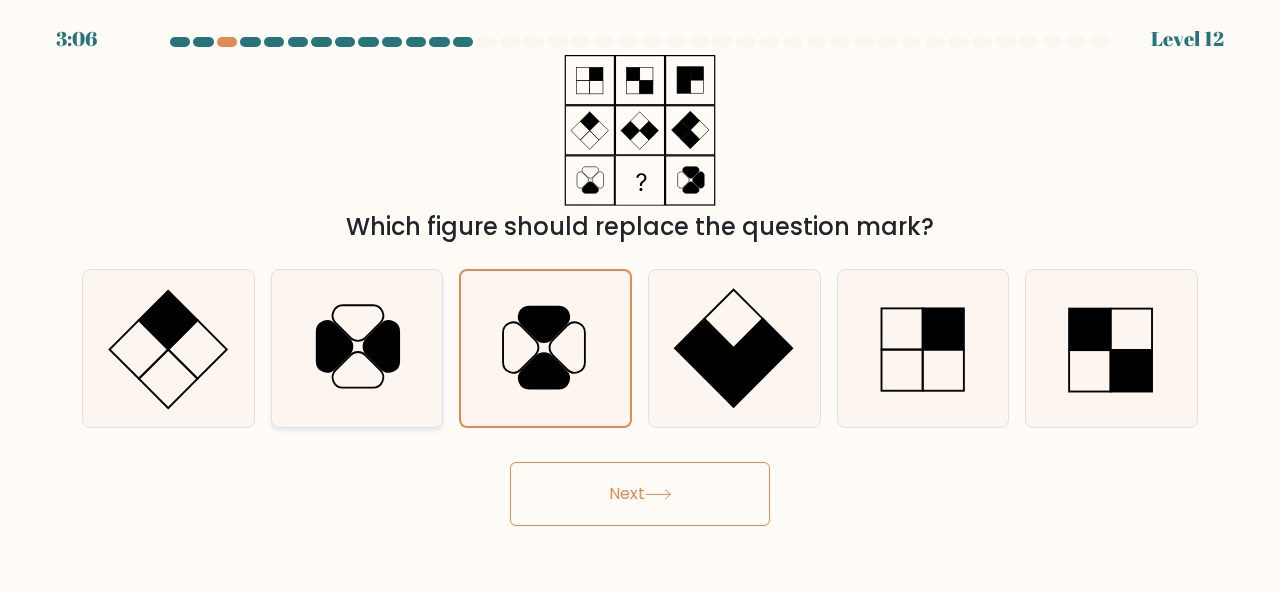 click at bounding box center [357, 348] 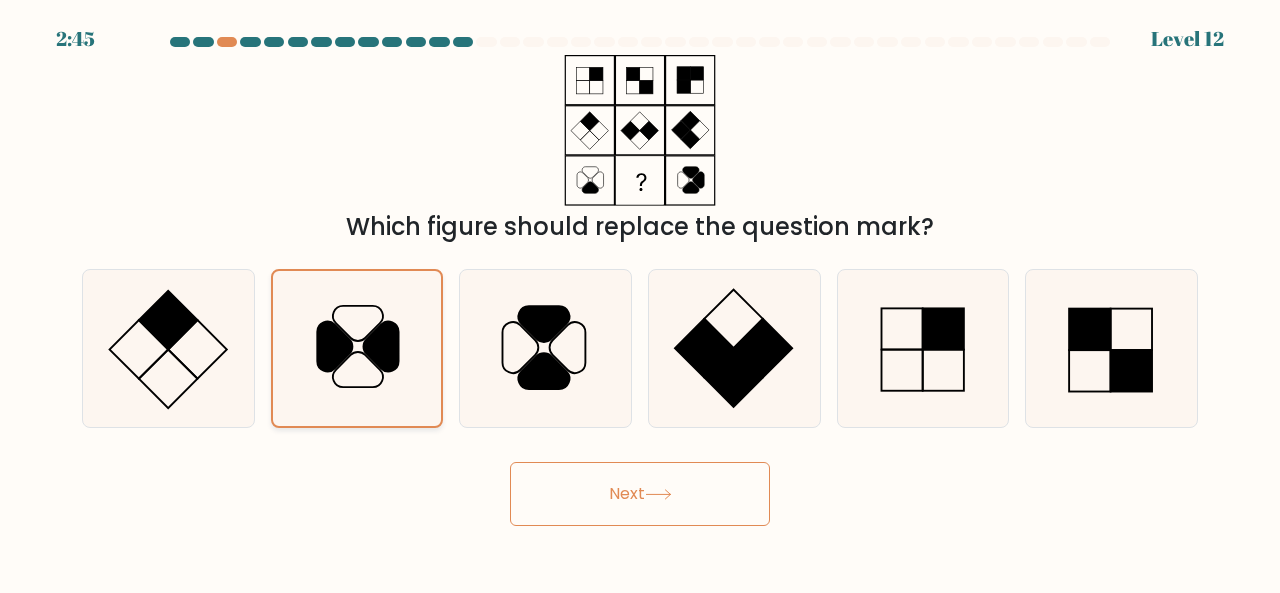 click at bounding box center [357, 348] 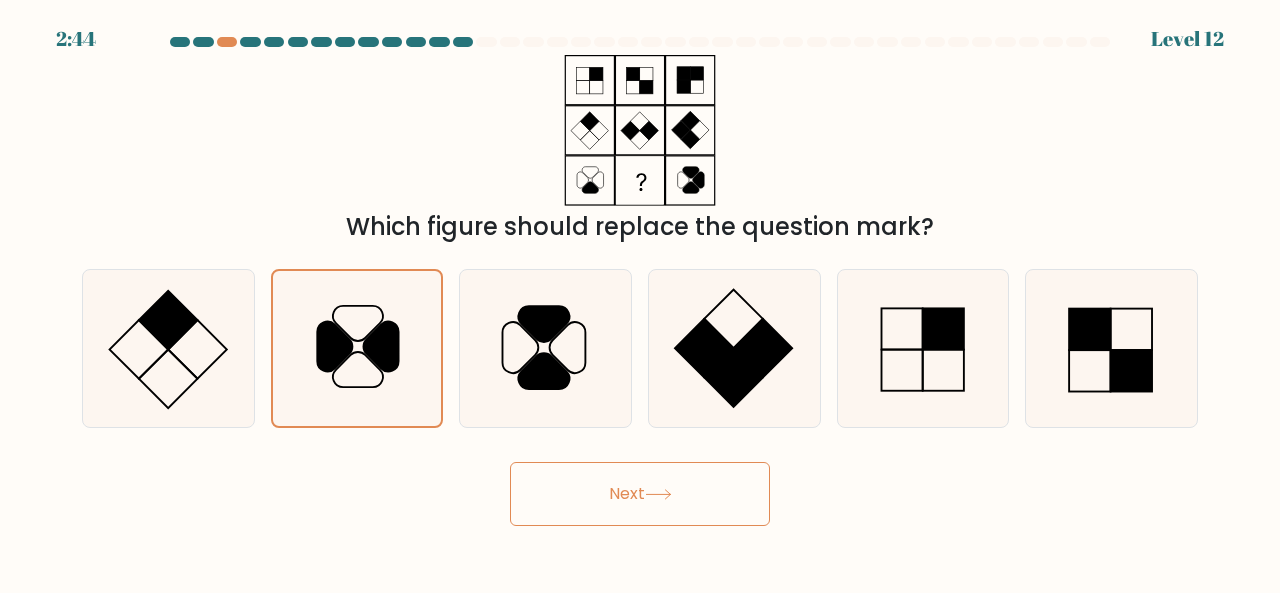 click on "Next" at bounding box center (640, 494) 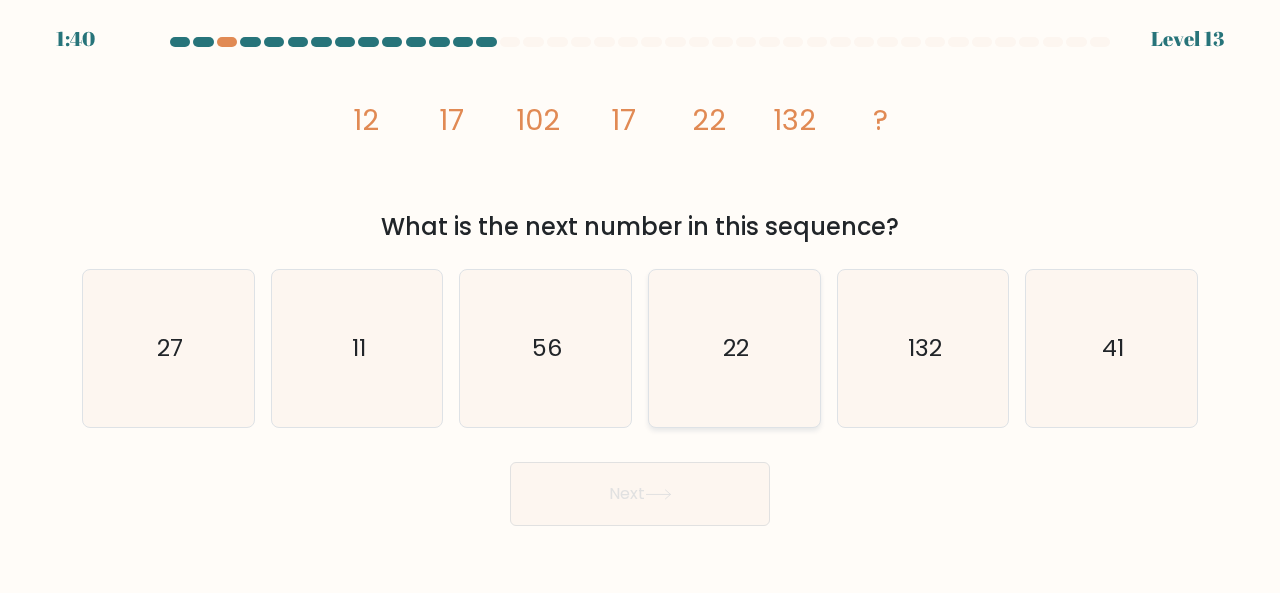 click on "22" at bounding box center [734, 348] 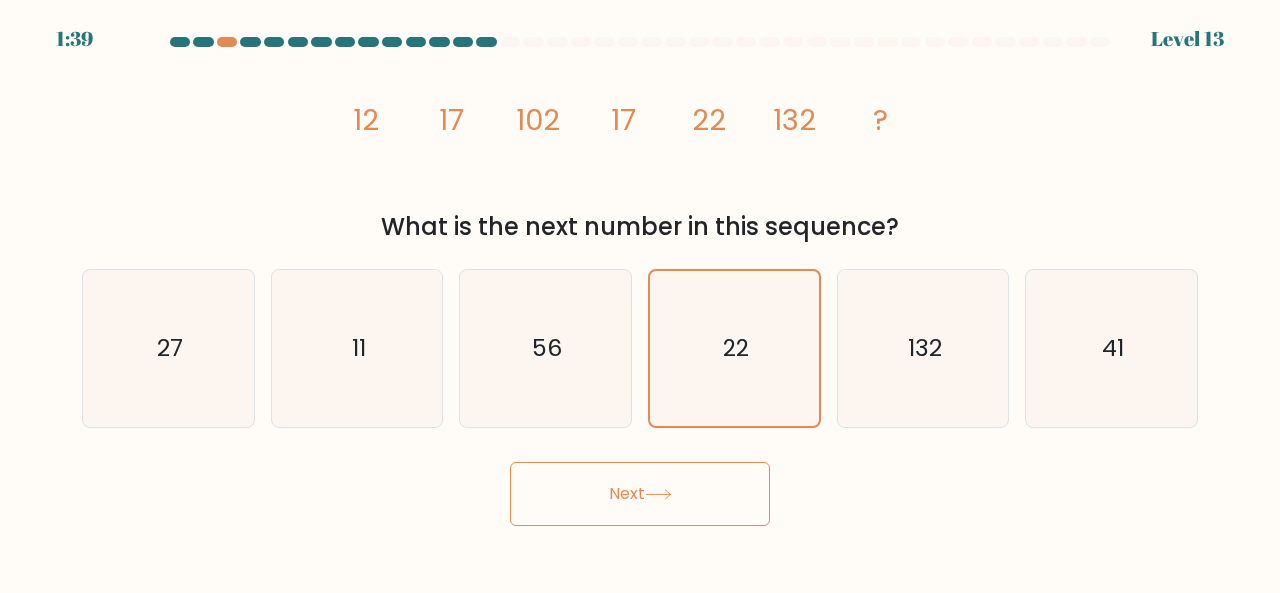 click on "Next" at bounding box center (640, 494) 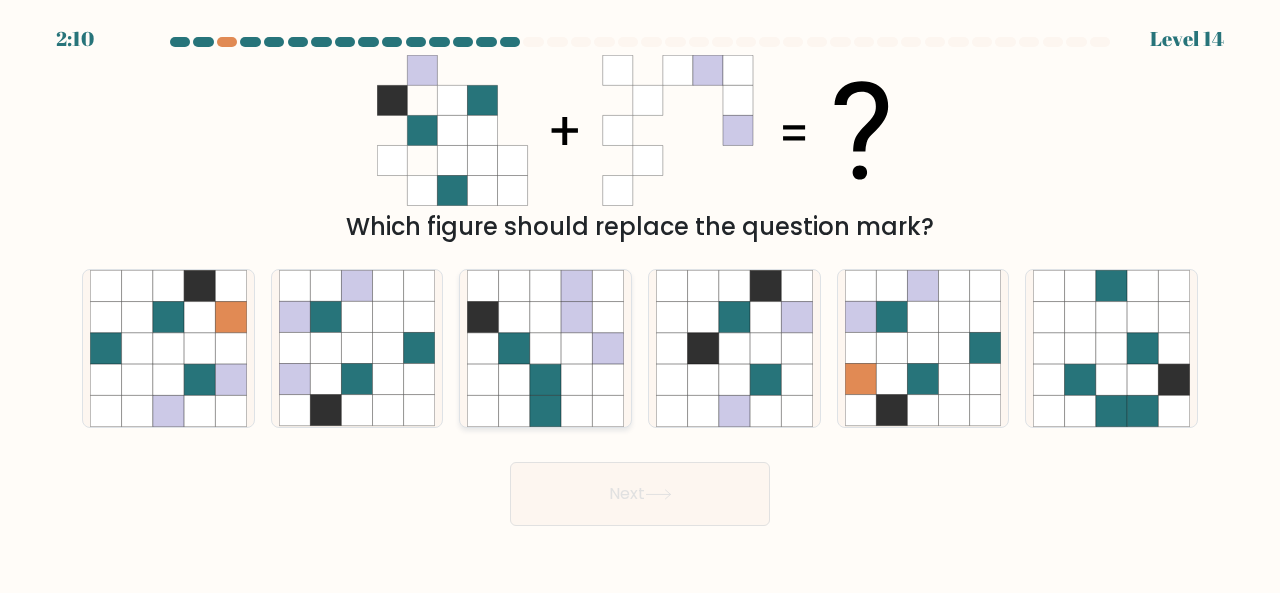 click at bounding box center [576, 348] 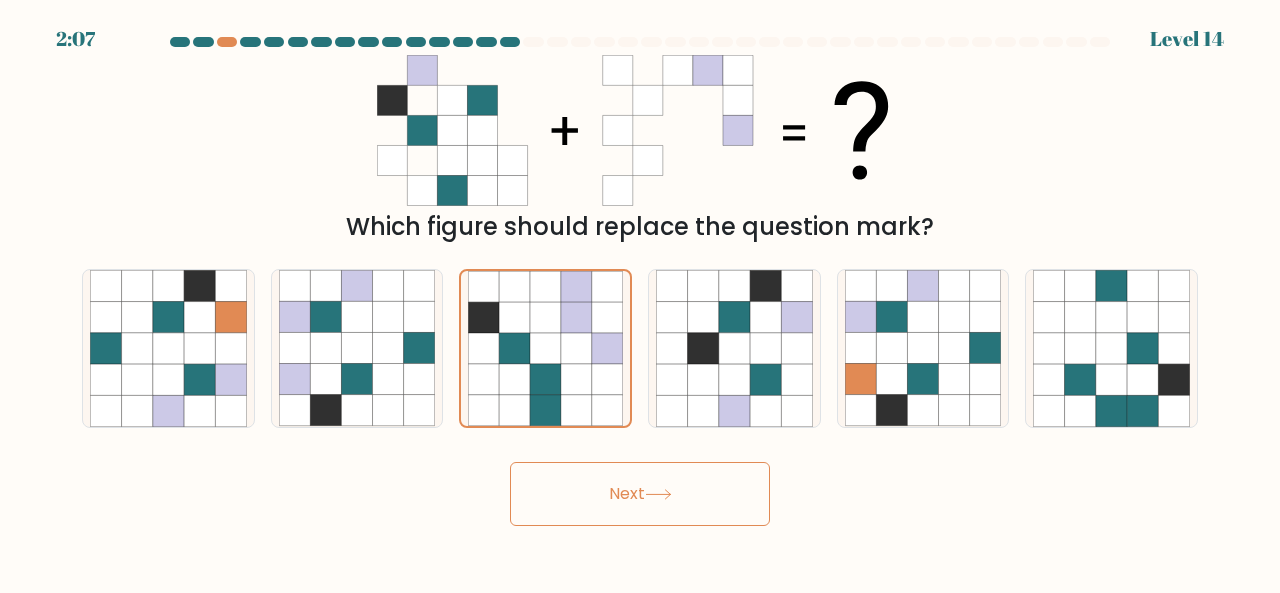click on "Next" at bounding box center [640, 494] 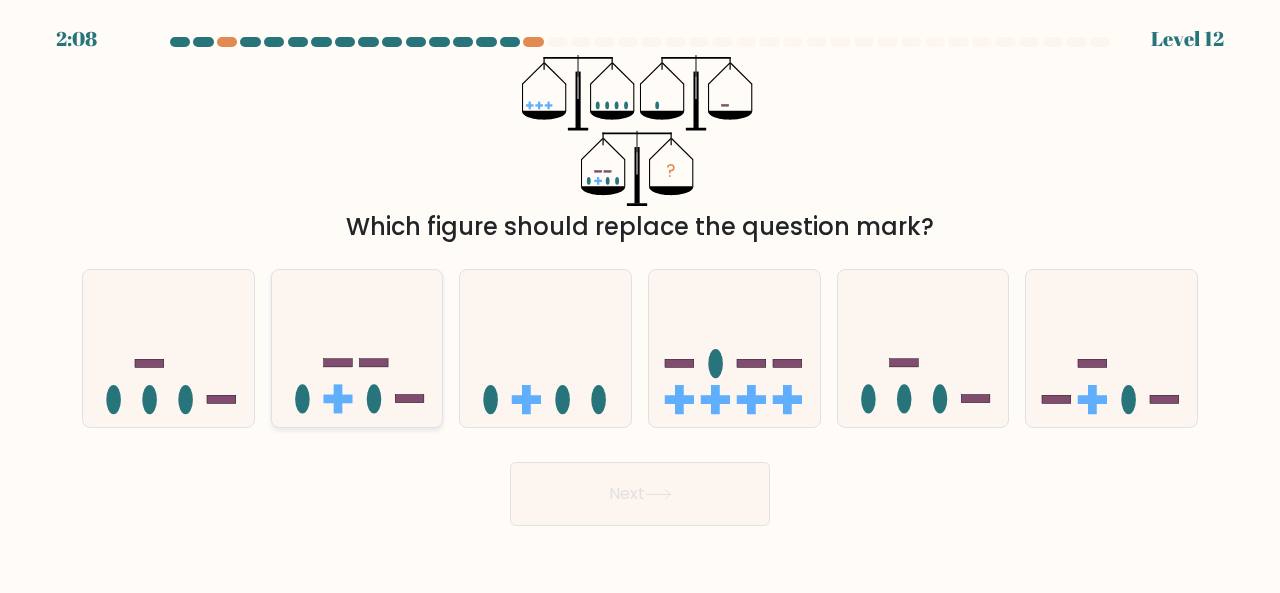 click at bounding box center (357, 347) 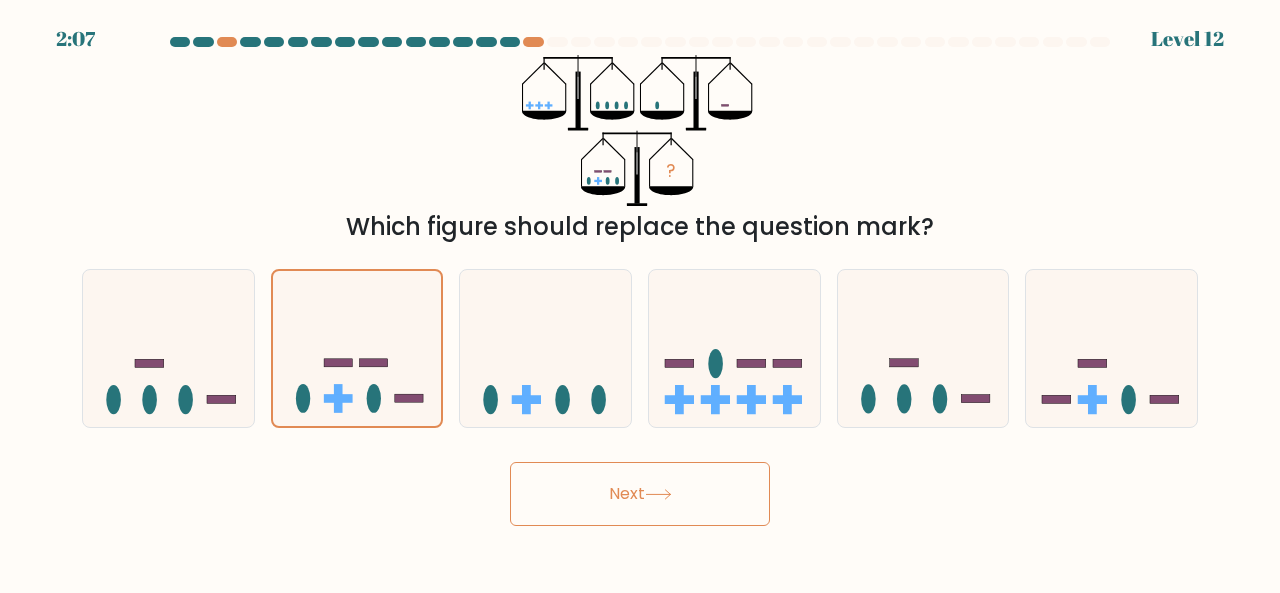 click on "Next" at bounding box center [640, 494] 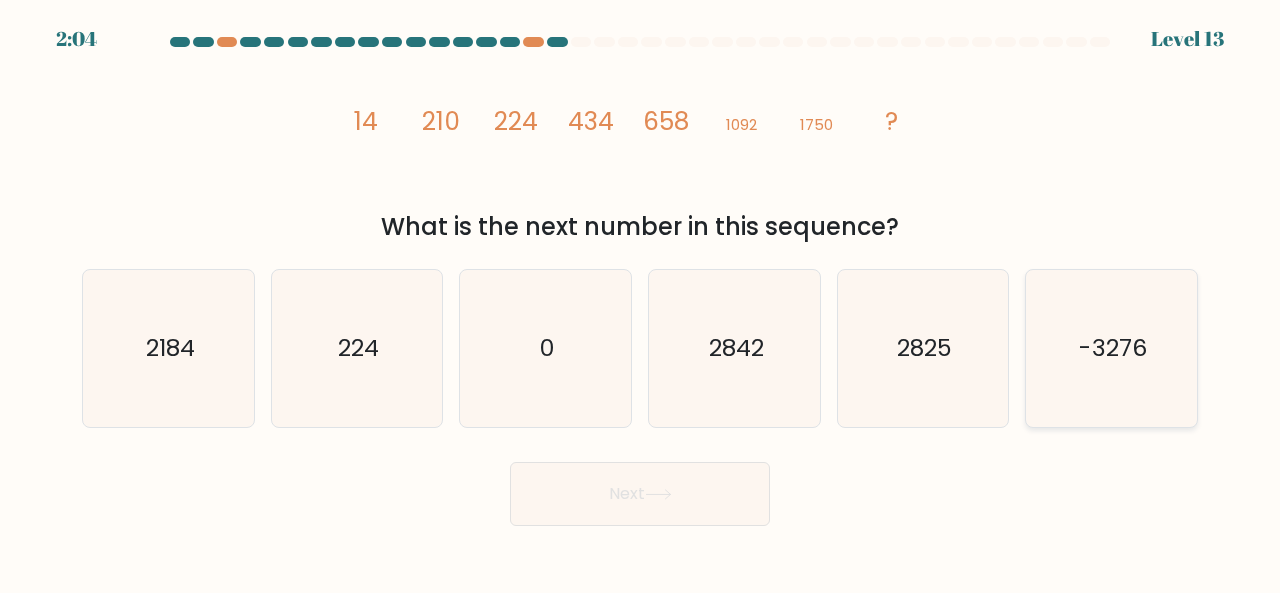 click on "-3276" at bounding box center (1111, 348) 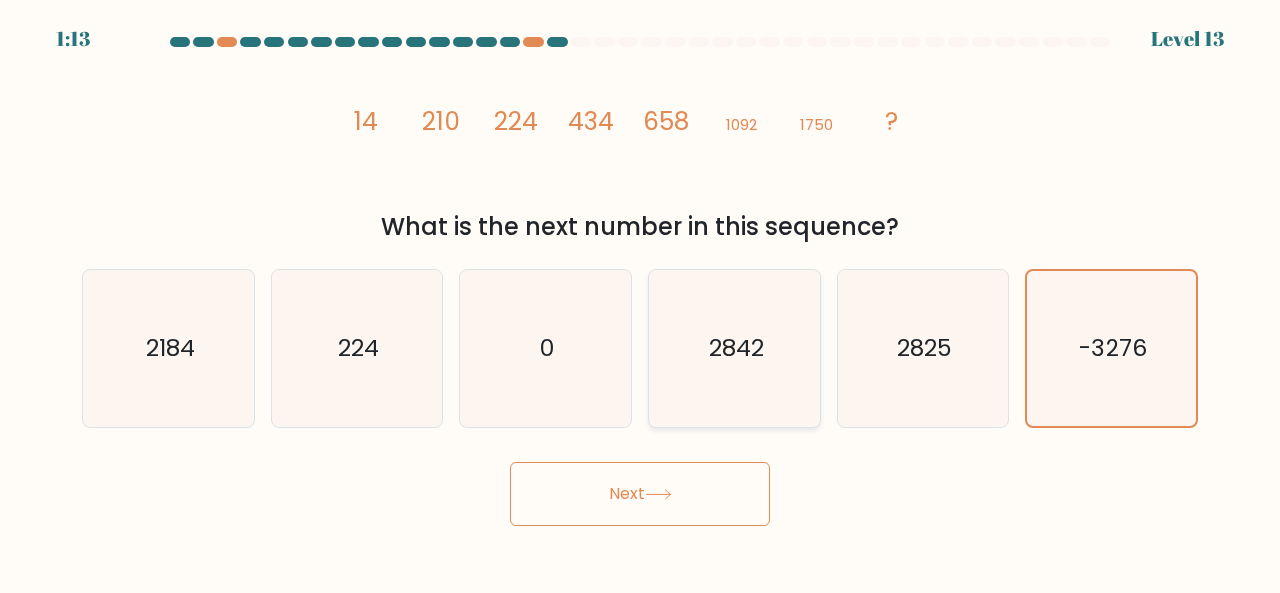 click on "2842" at bounding box center [735, 347] 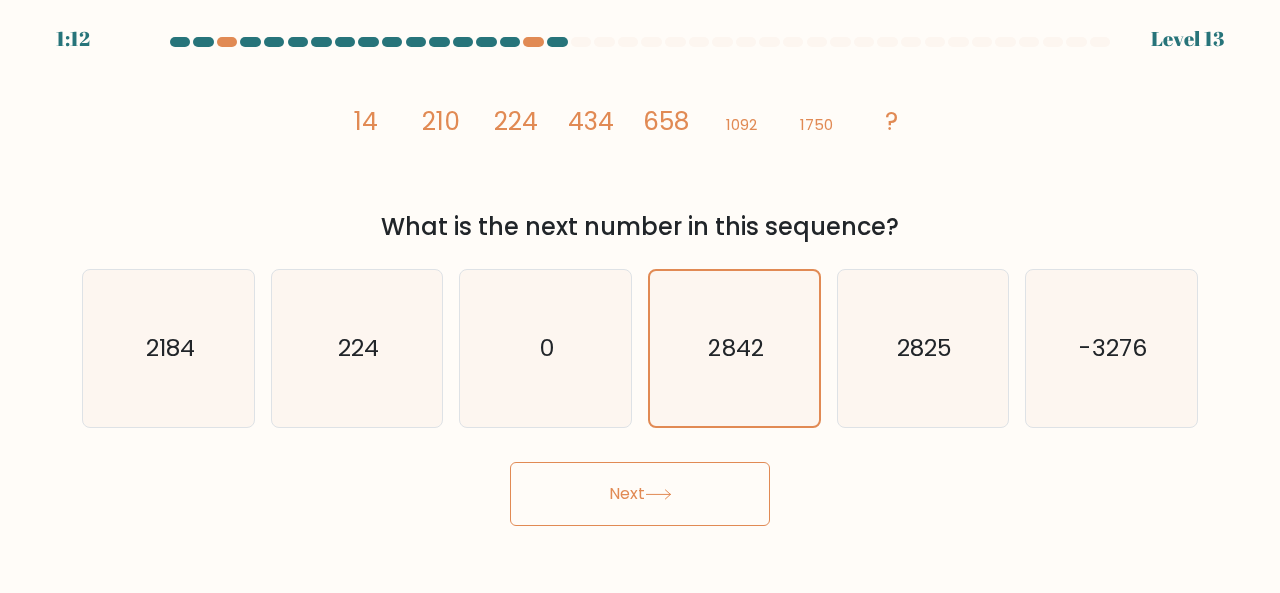 click on "Next" at bounding box center [640, 494] 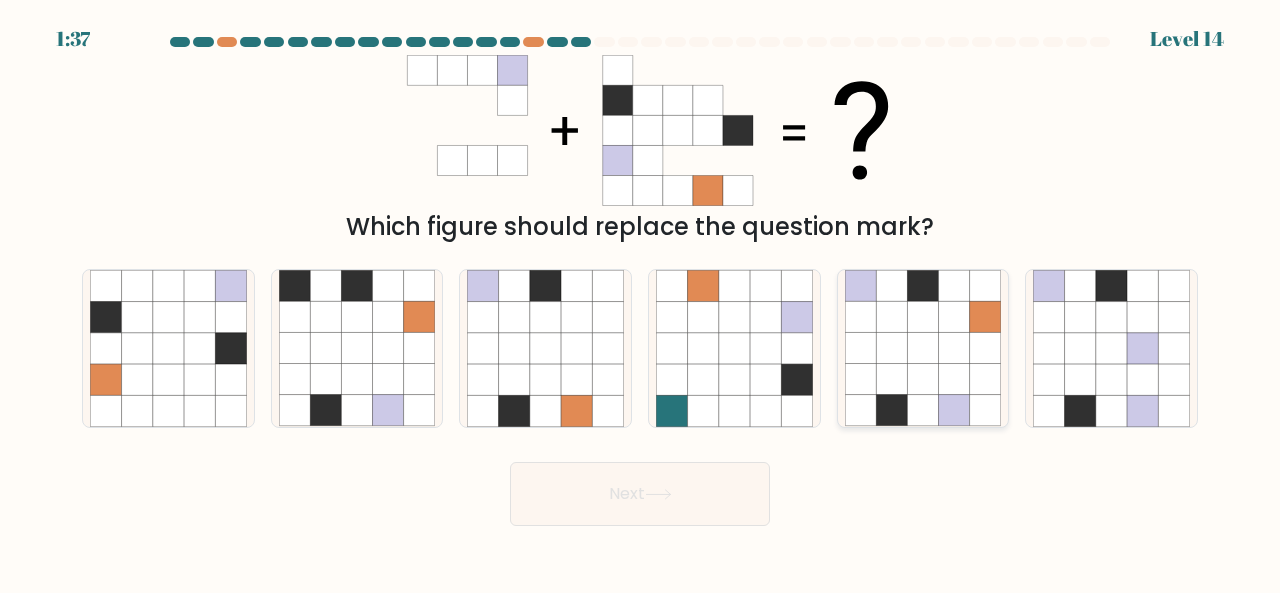 click at bounding box center [922, 348] 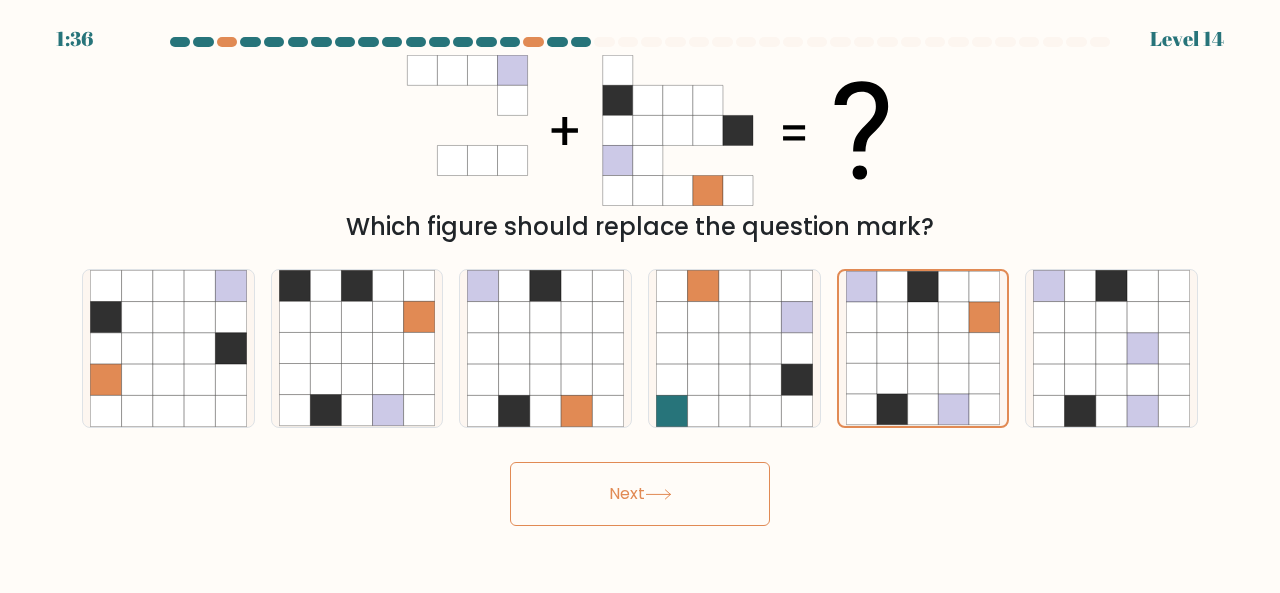 click on "Next" at bounding box center [640, 494] 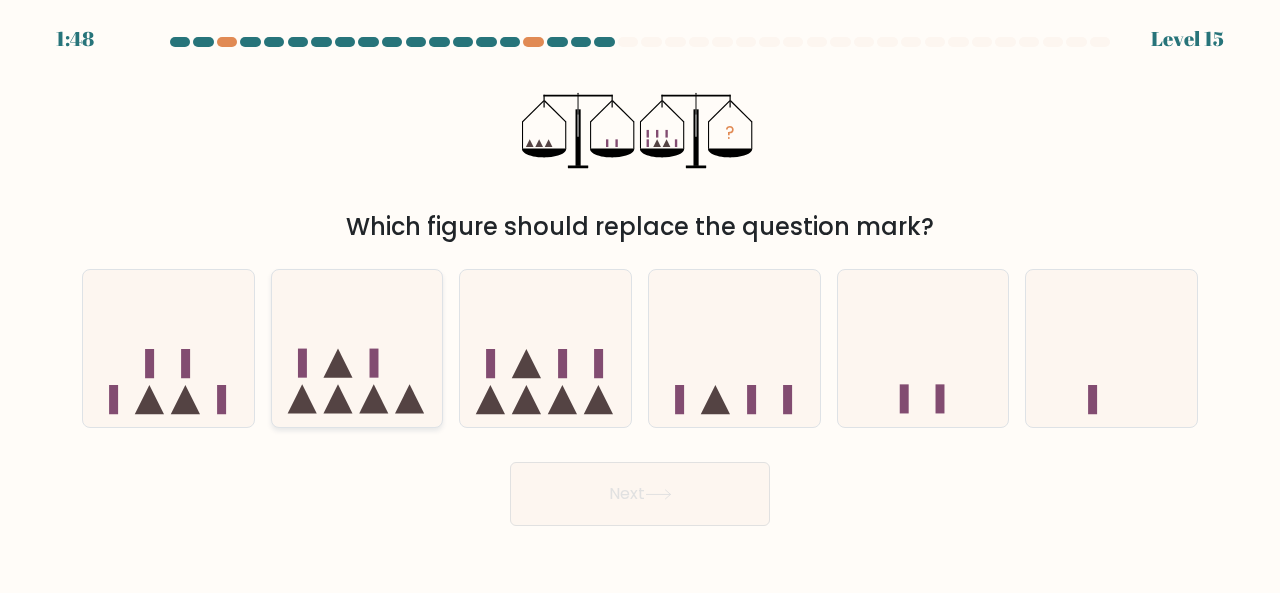 click at bounding box center (357, 347) 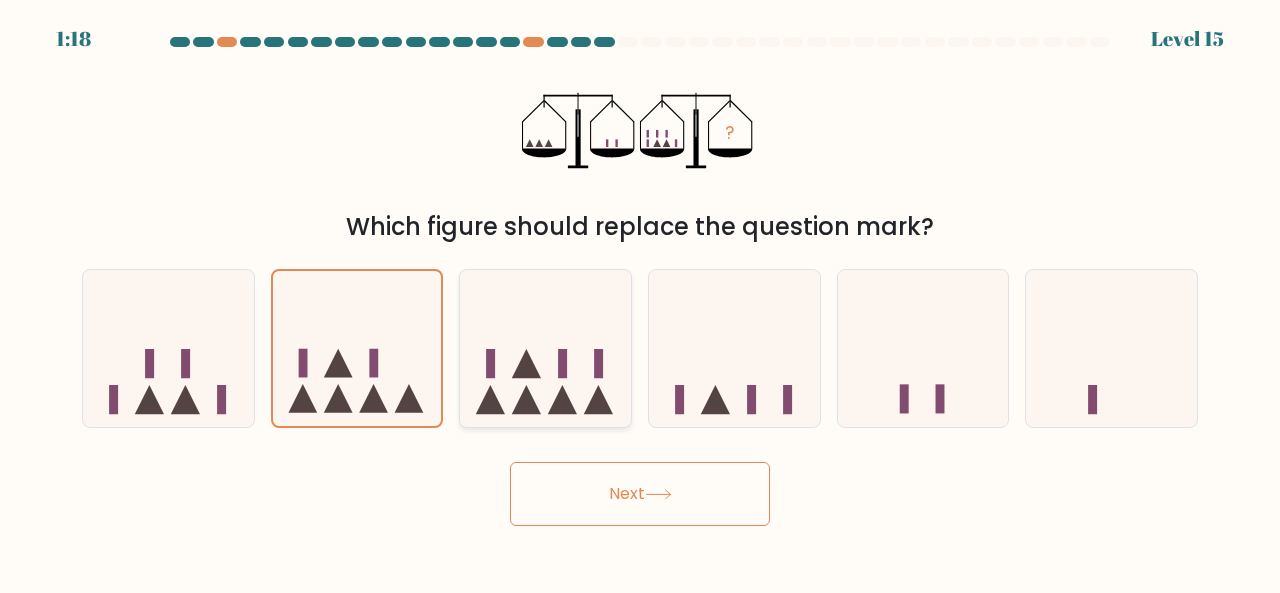 click at bounding box center (526, 399) 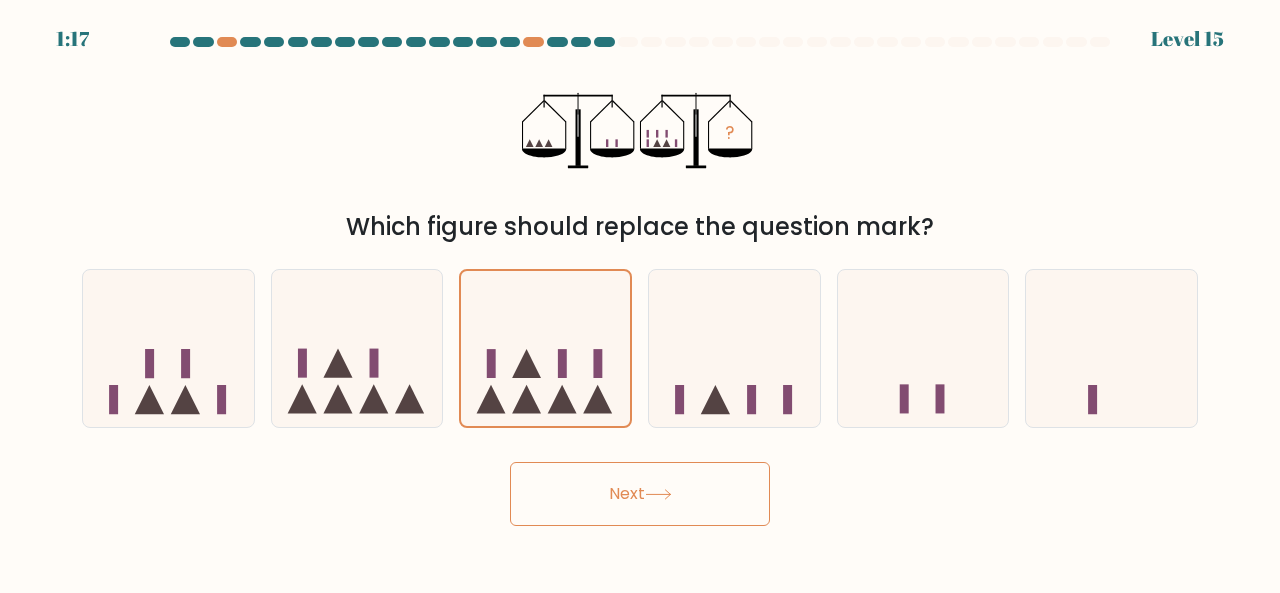 click on "Next" at bounding box center (640, 494) 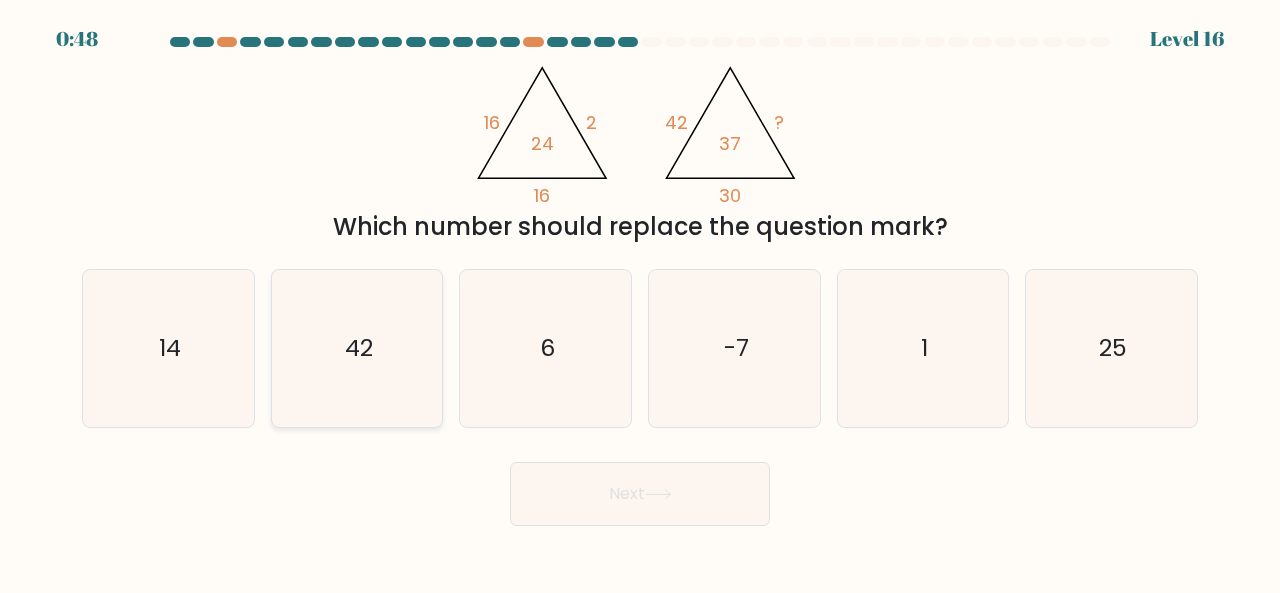 click on "42" at bounding box center [357, 348] 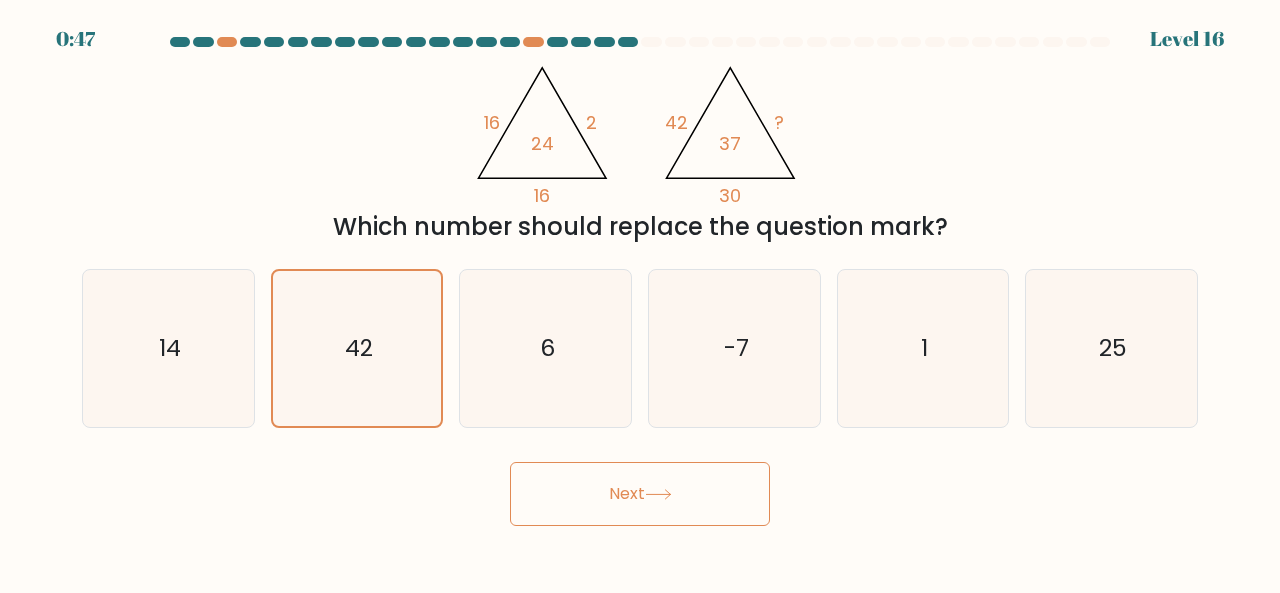 click on "Next" at bounding box center [640, 494] 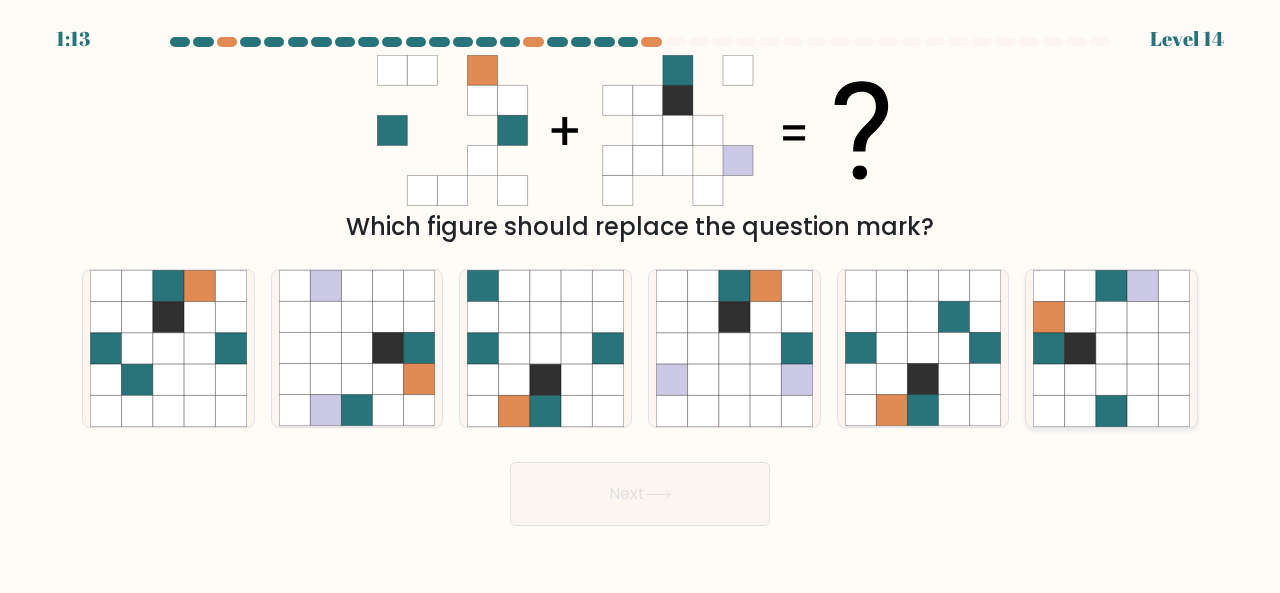 click at bounding box center (1049, 316) 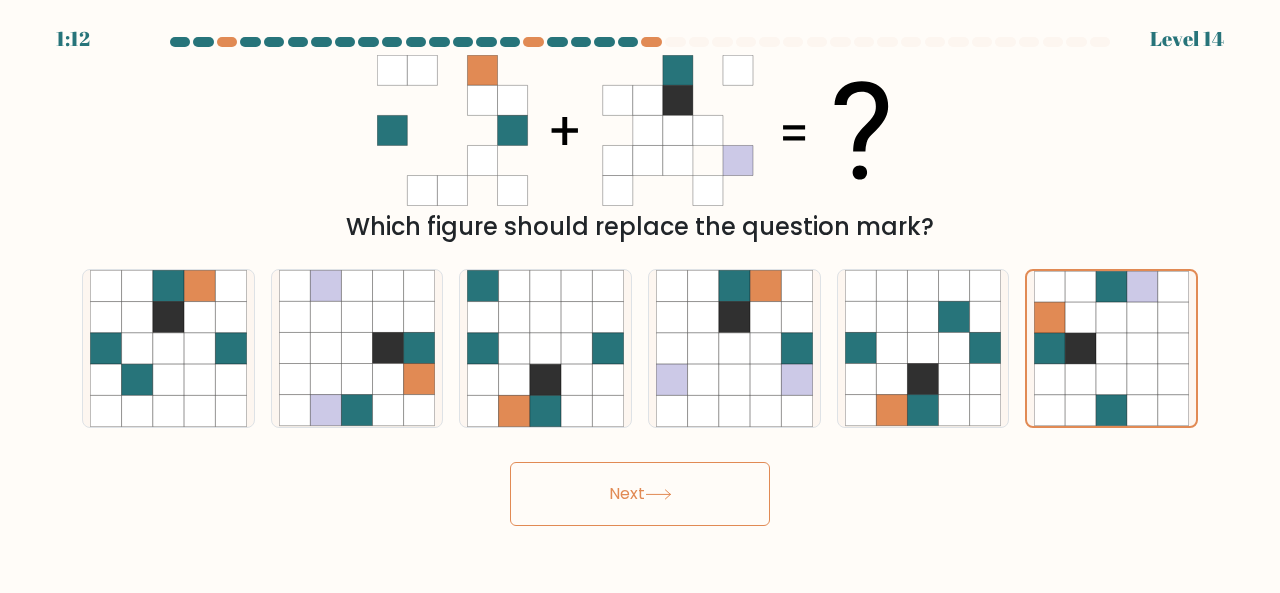 click on "Next" at bounding box center [640, 494] 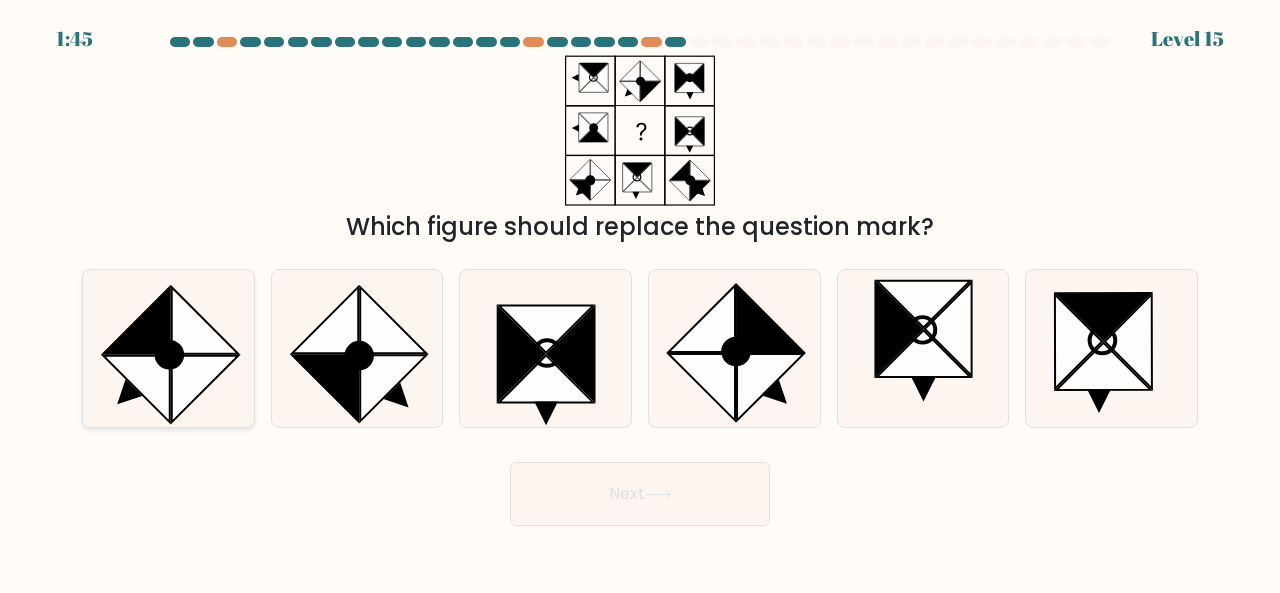 click at bounding box center (136, 388) 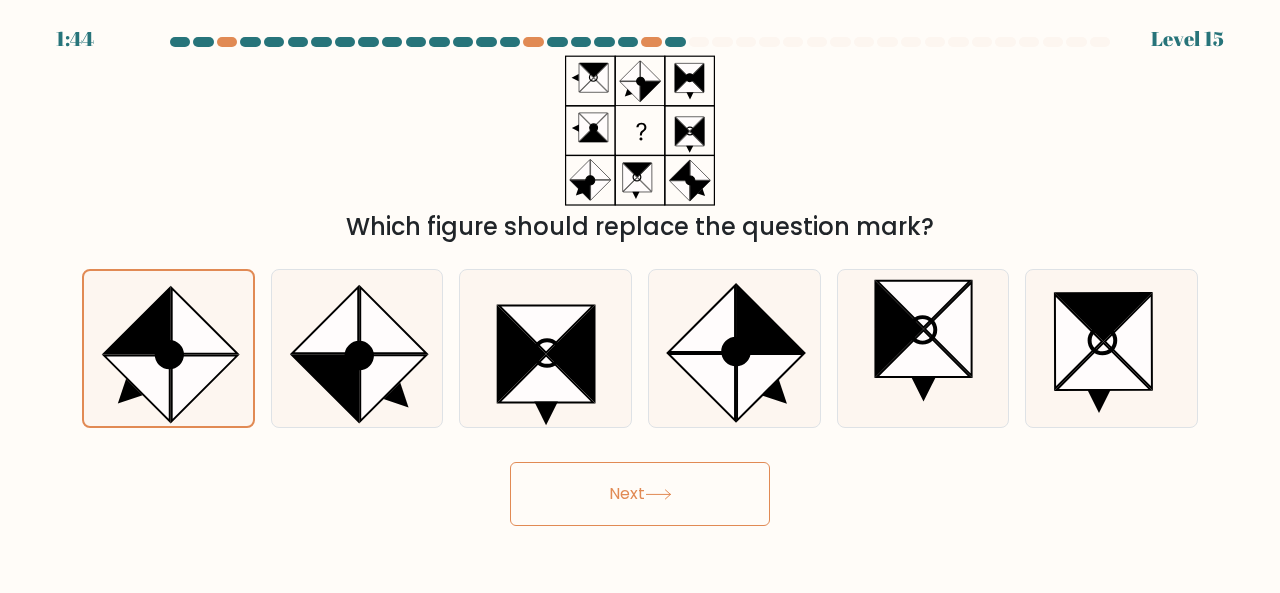 click on "Next" at bounding box center [640, 494] 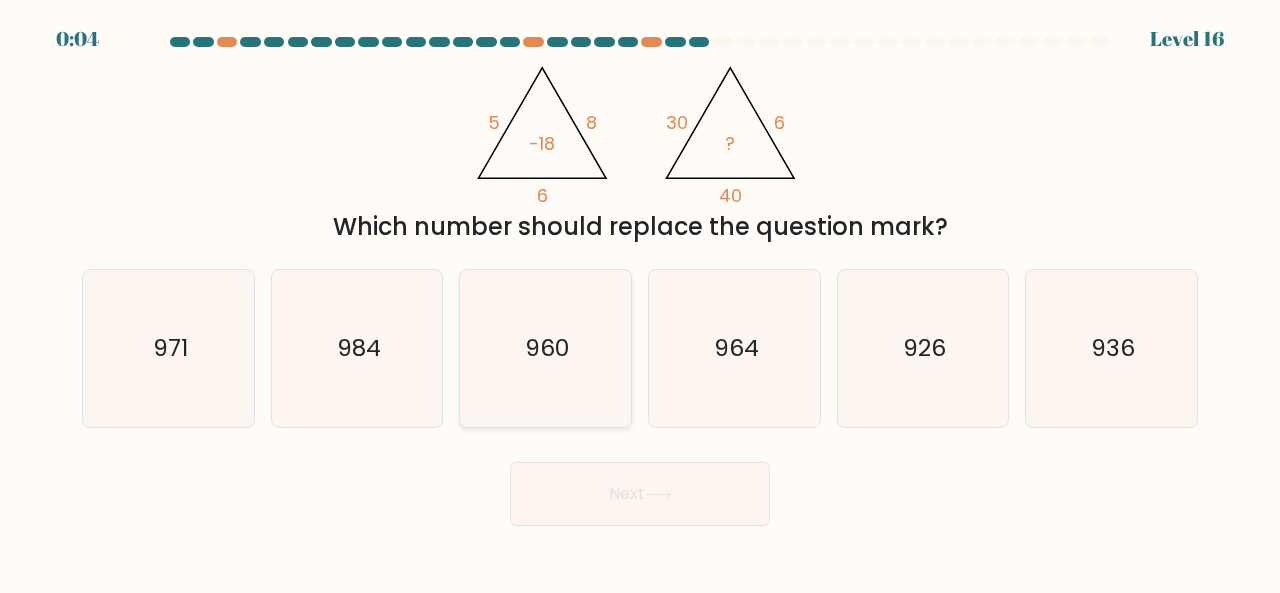 click on "960" at bounding box center (545, 348) 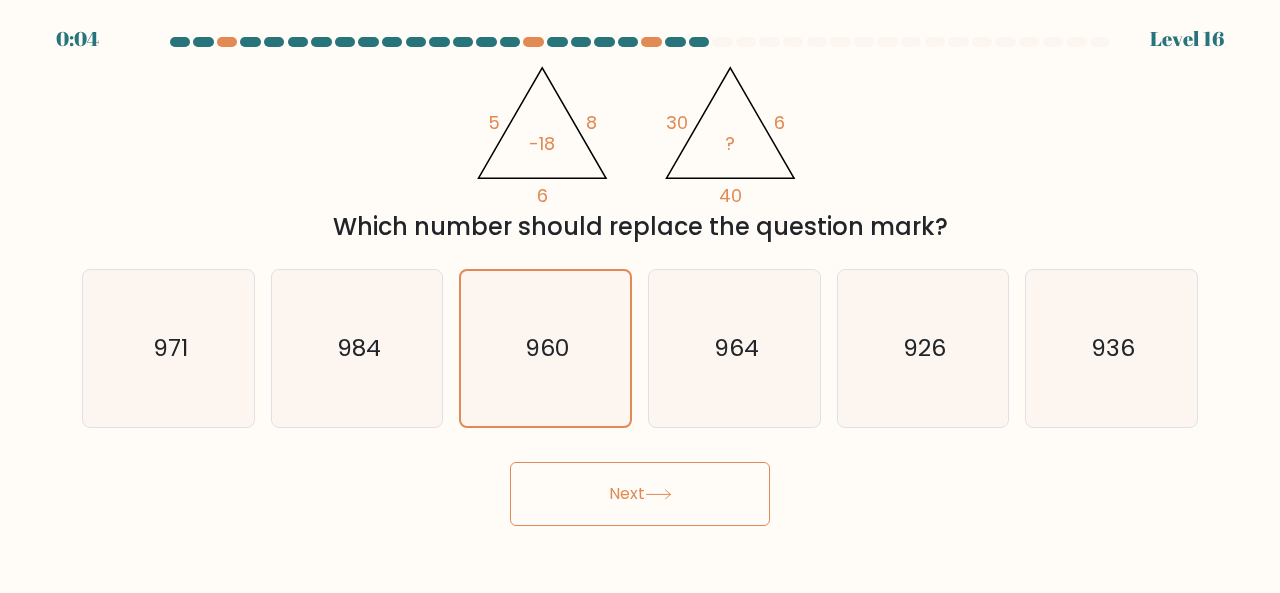 click on "0:04
Level 16" at bounding box center (640, 296) 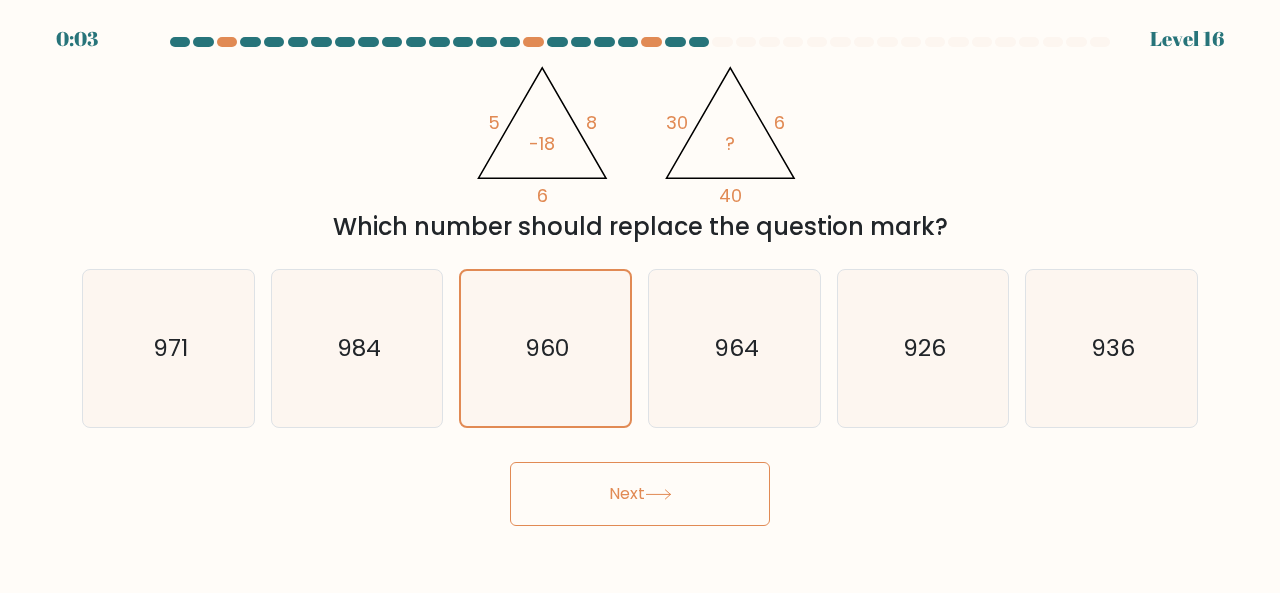 click on "Next" at bounding box center (640, 494) 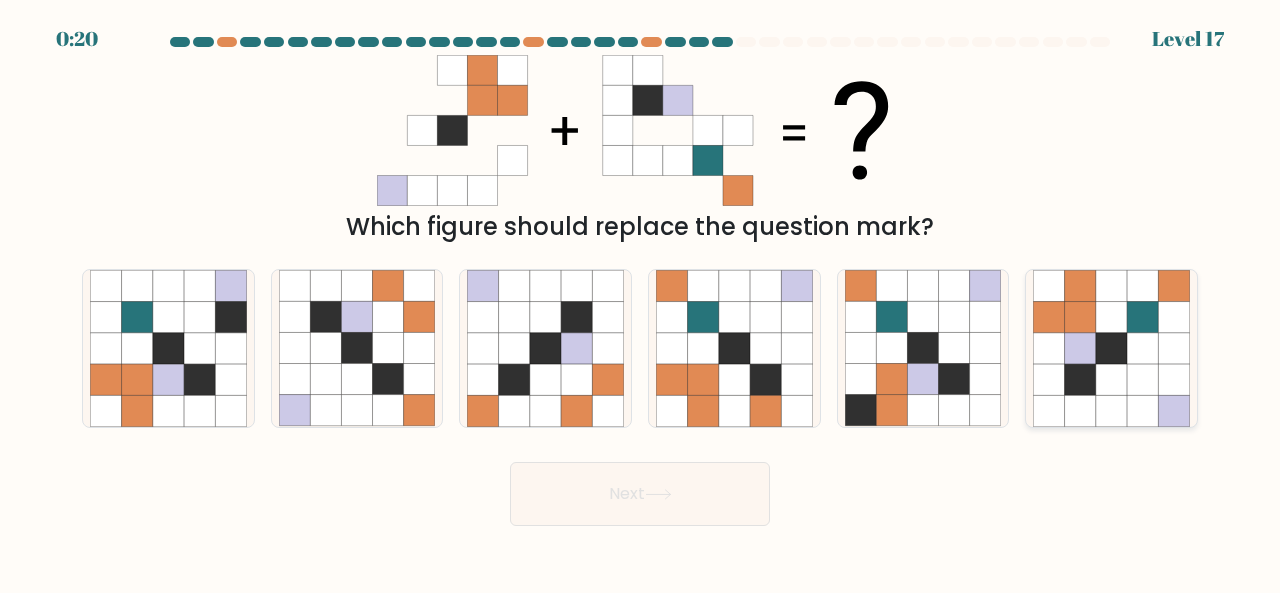 click at bounding box center [1142, 316] 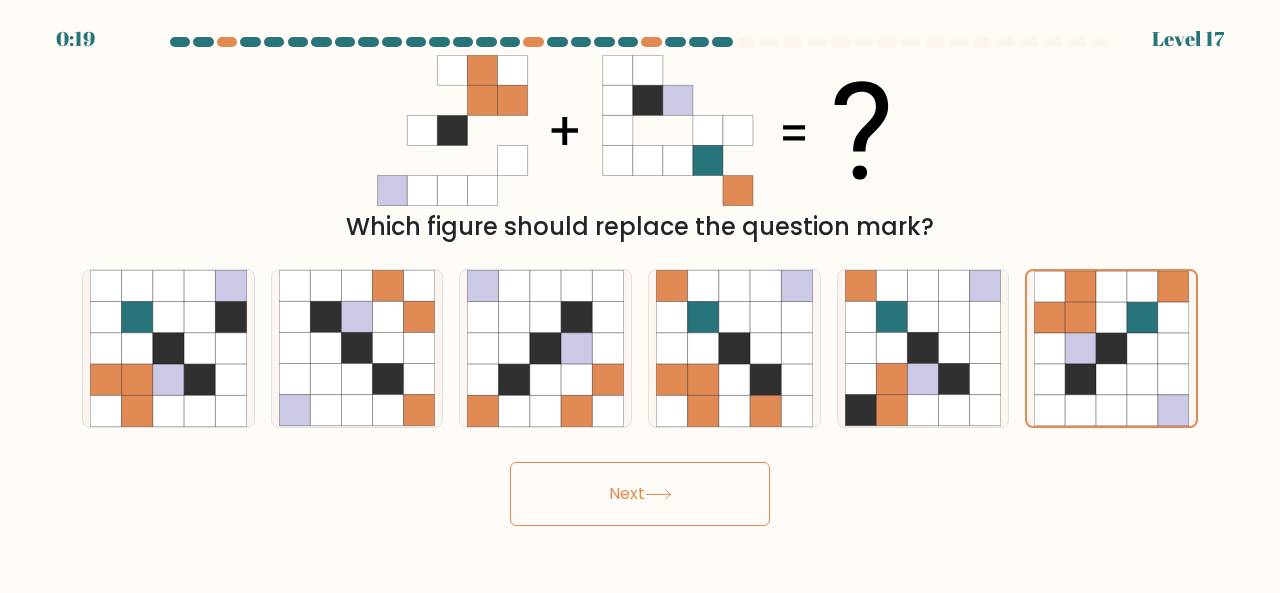 click on "Next" at bounding box center [640, 494] 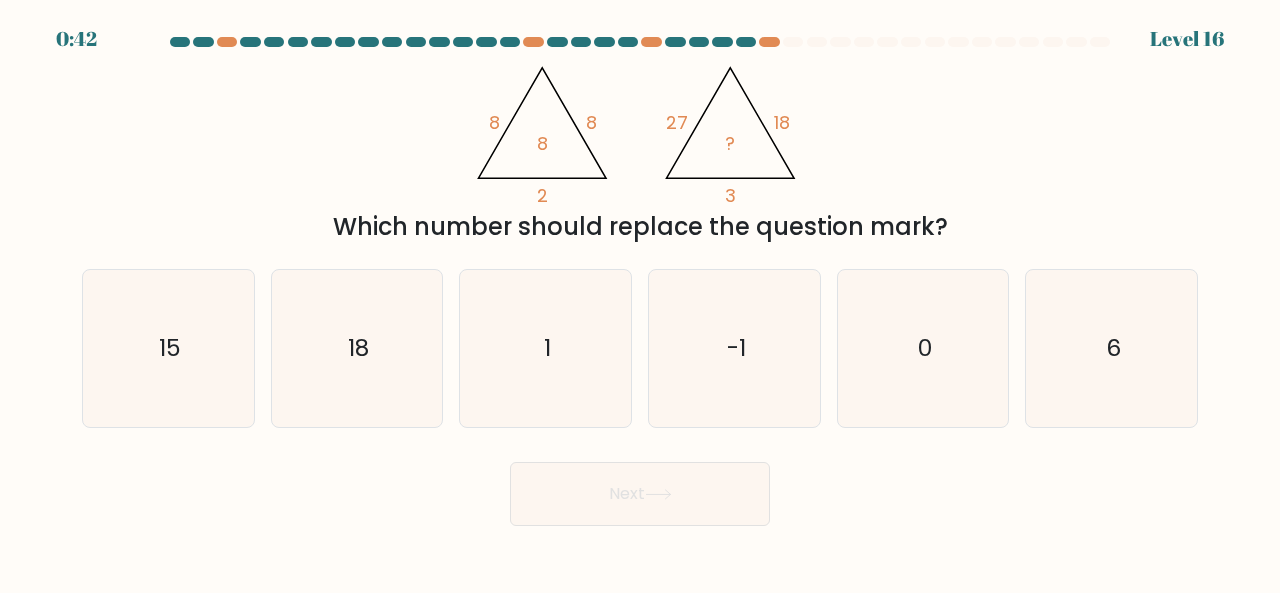 scroll, scrollTop: 0, scrollLeft: 0, axis: both 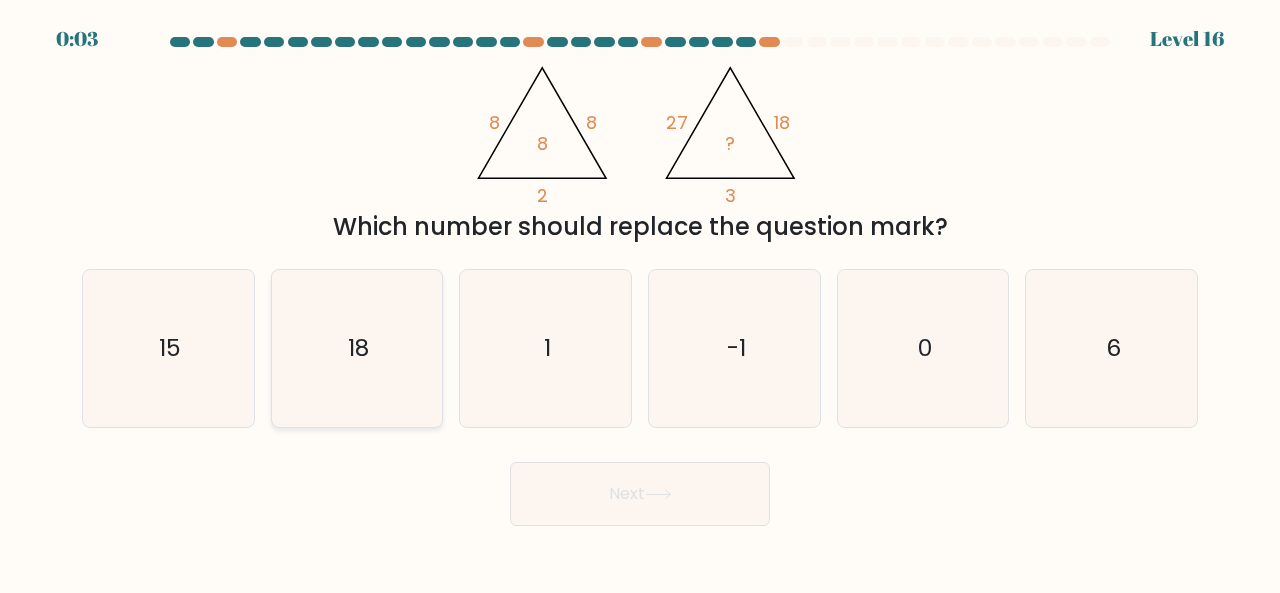 click on "18" at bounding box center (357, 348) 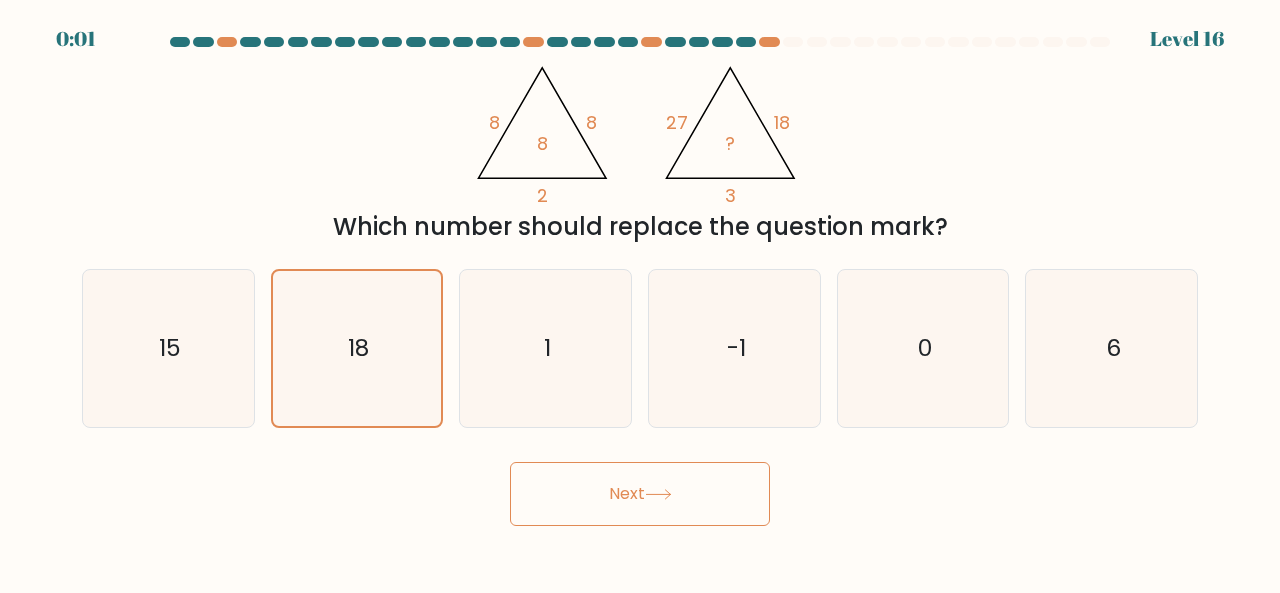 click on "Next" at bounding box center [640, 494] 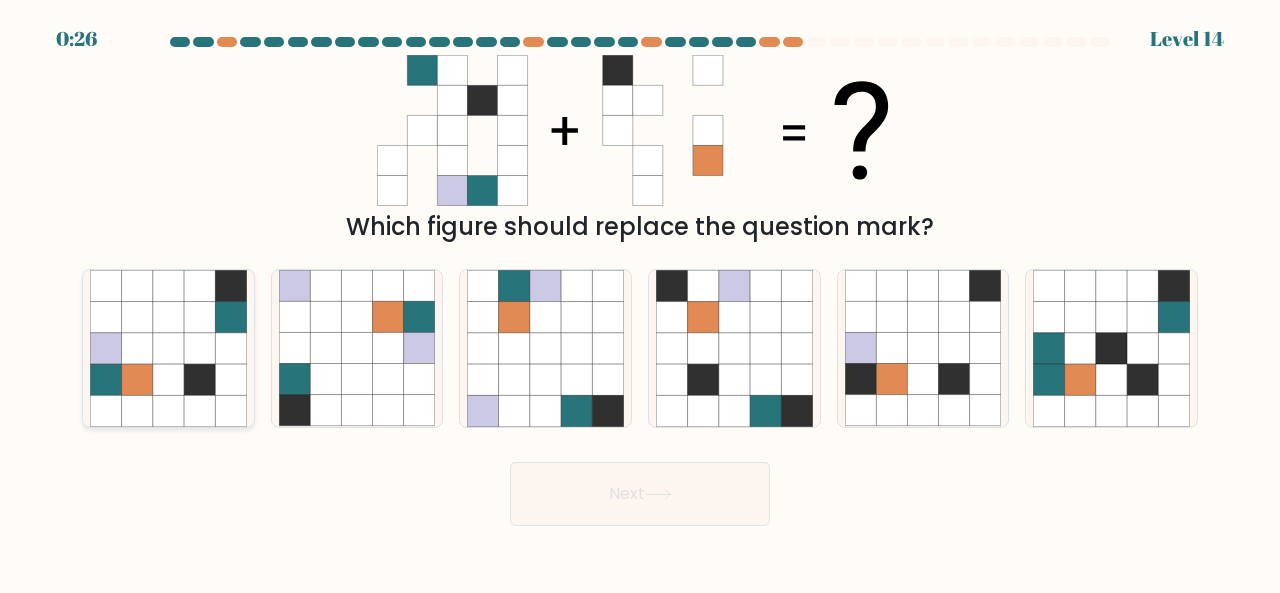 click at bounding box center (136, 348) 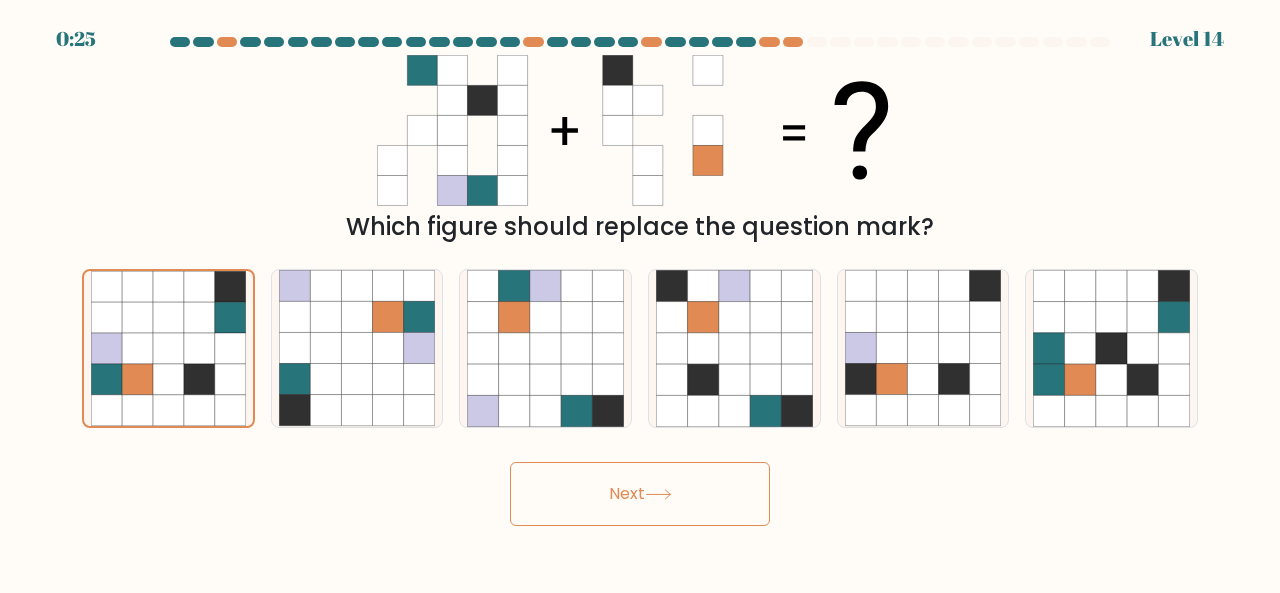 click at bounding box center (658, 494) 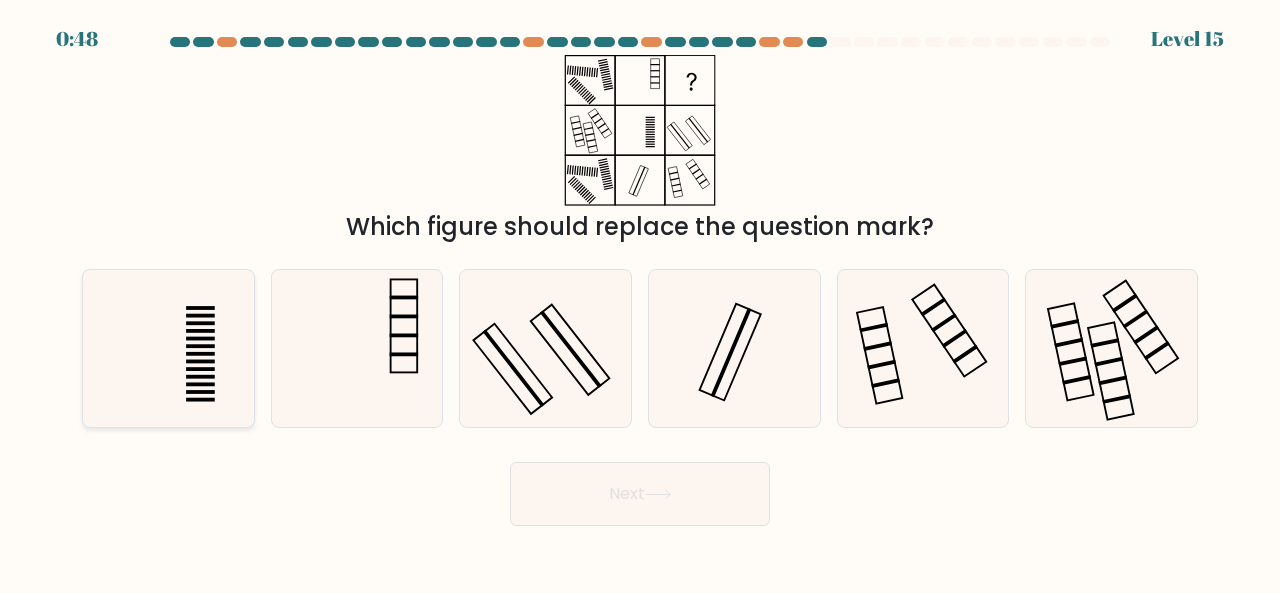 click at bounding box center (200, 392) 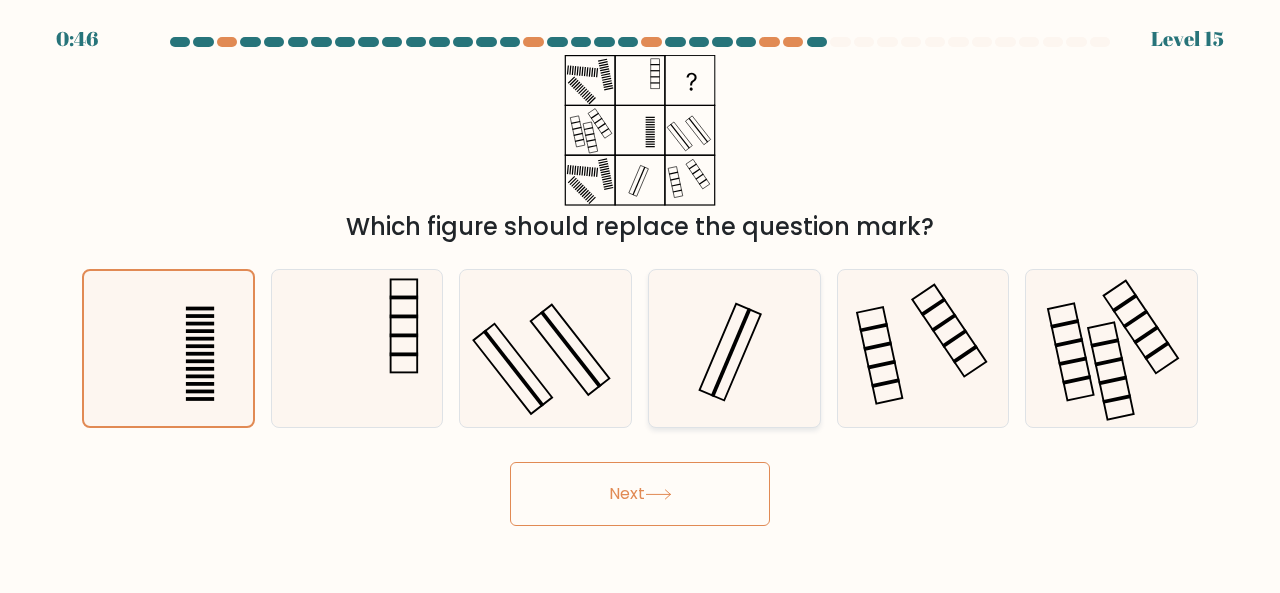 click at bounding box center (734, 348) 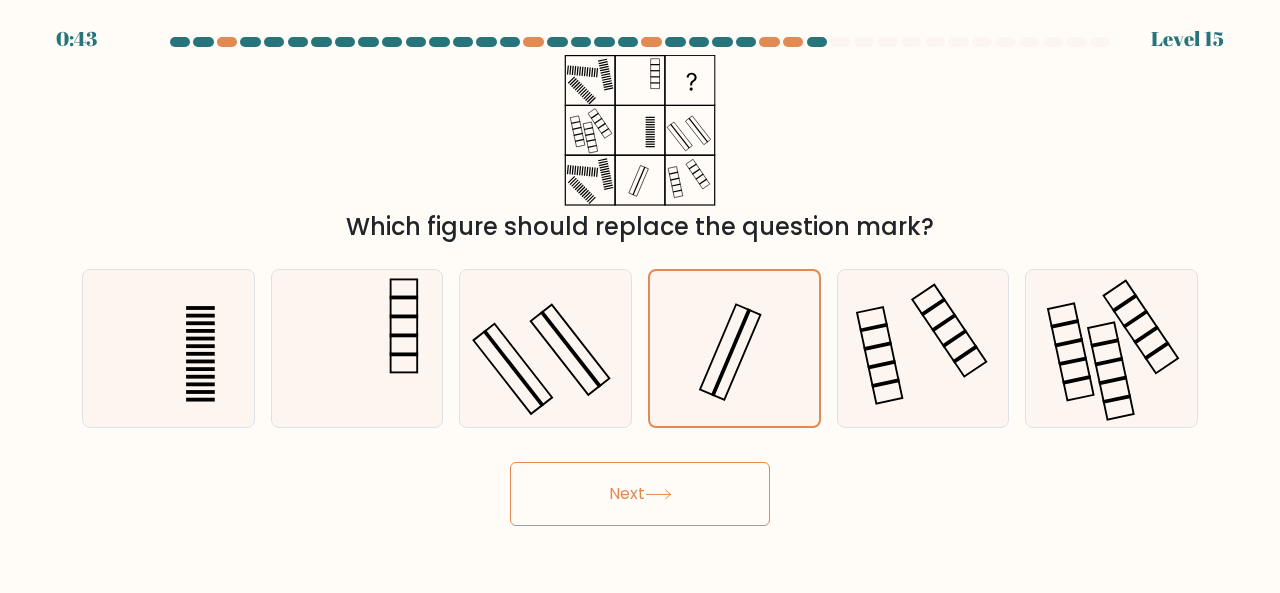 click on "Next" at bounding box center (640, 494) 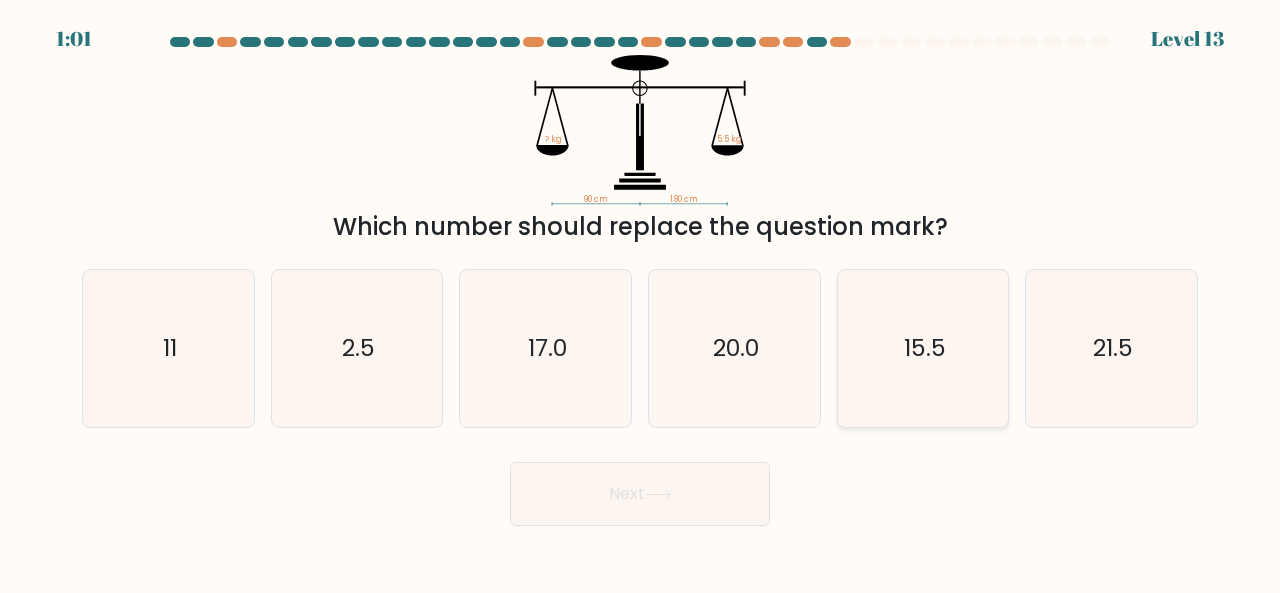 click on "15.5" at bounding box center (923, 348) 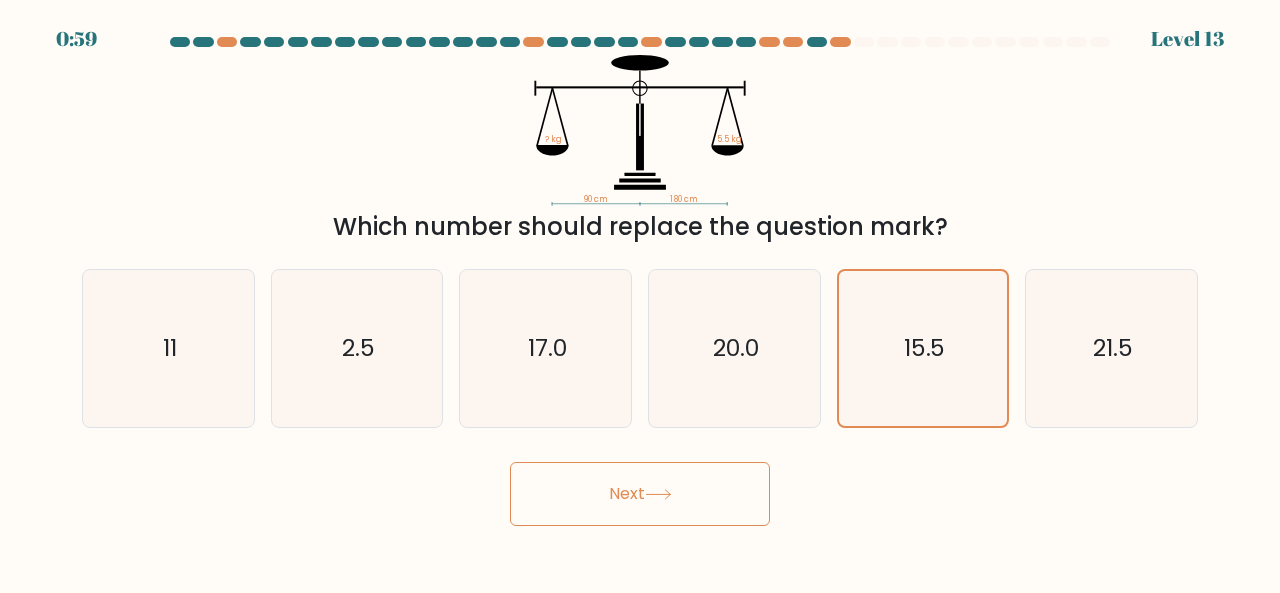 click on "Next" at bounding box center (640, 494) 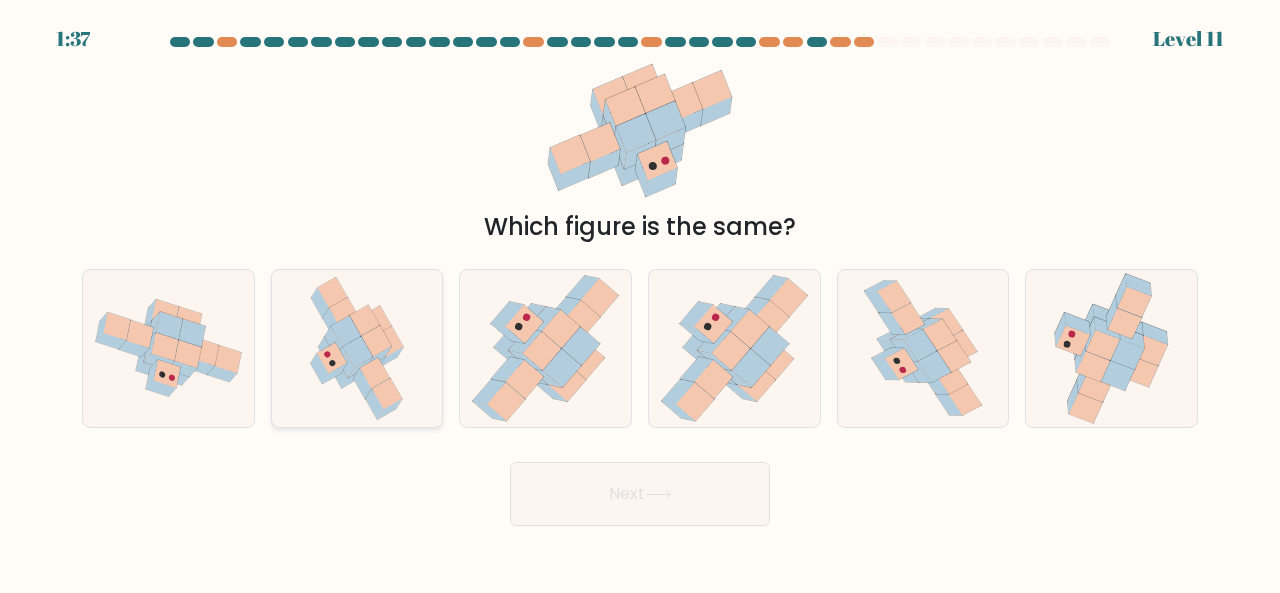 click at bounding box center [388, 341] 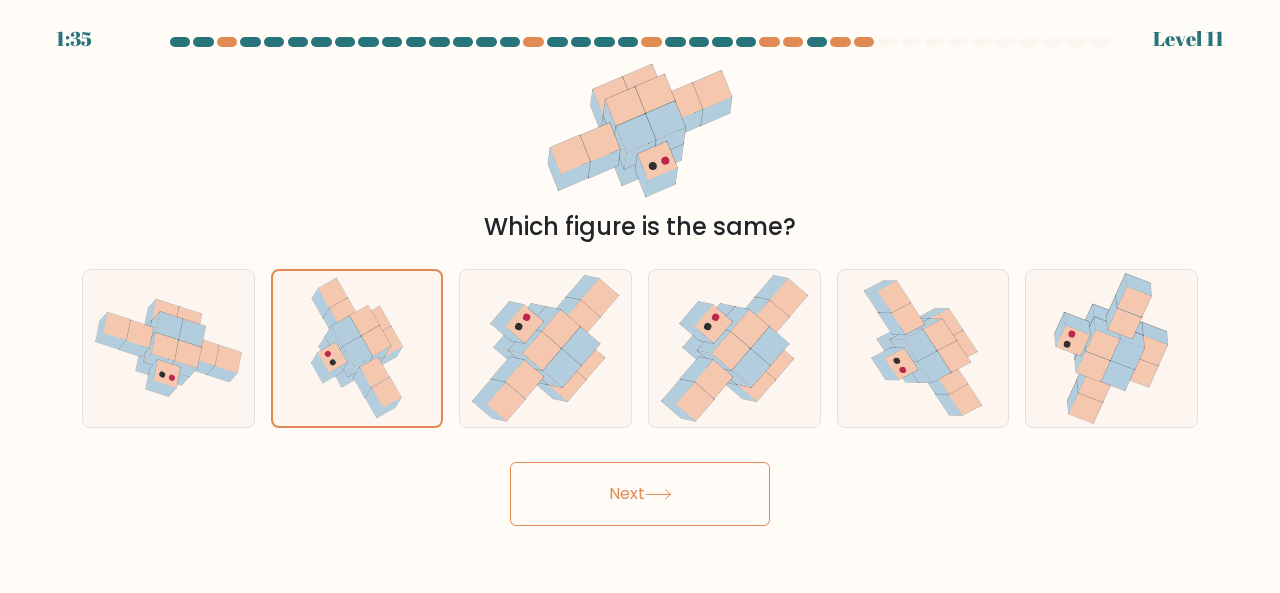 click on "Next" at bounding box center (640, 494) 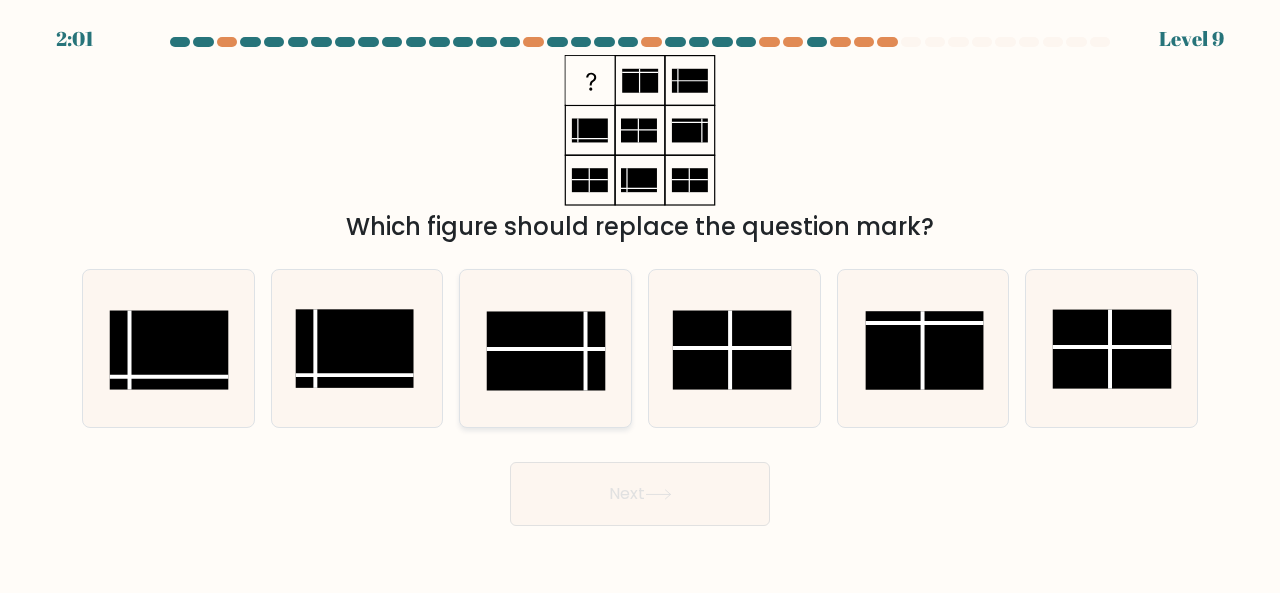 click at bounding box center [545, 348] 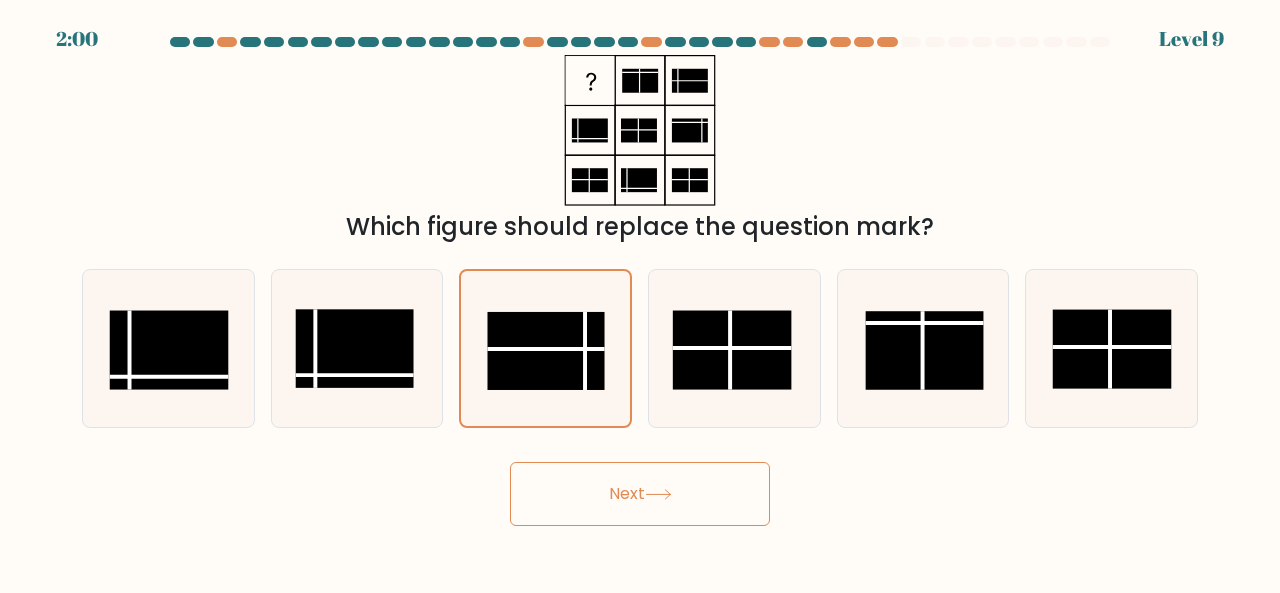 click on "Next" at bounding box center (640, 494) 